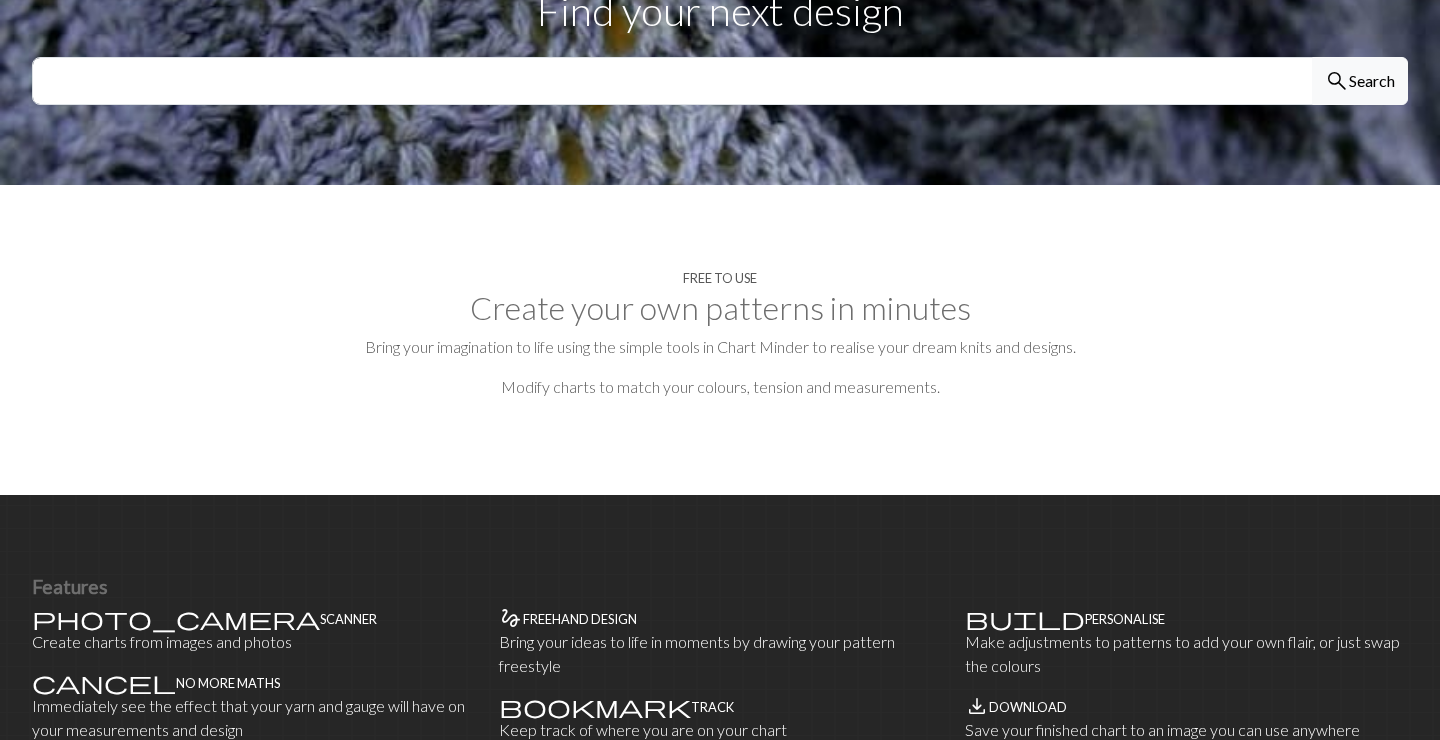 scroll, scrollTop: 0, scrollLeft: 0, axis: both 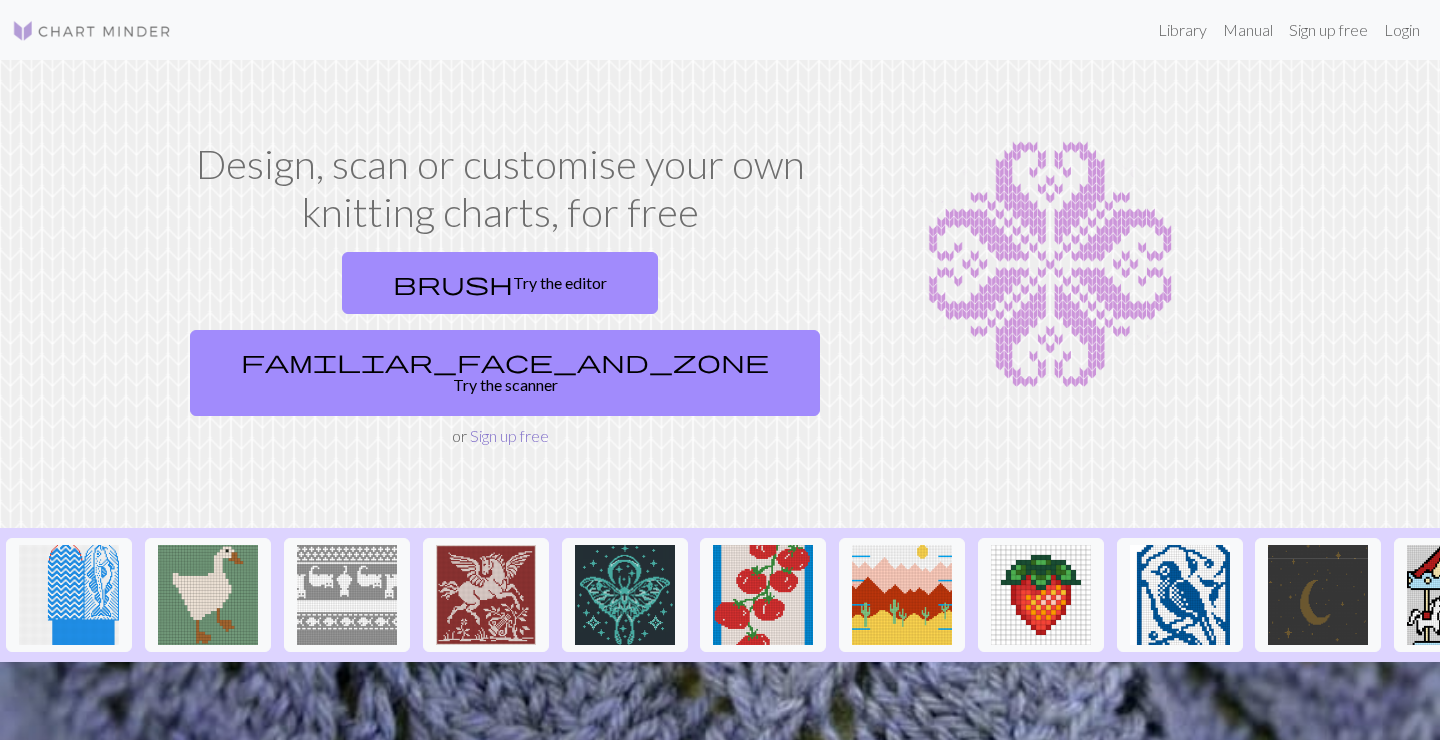 click on "Sign up free" at bounding box center (509, 435) 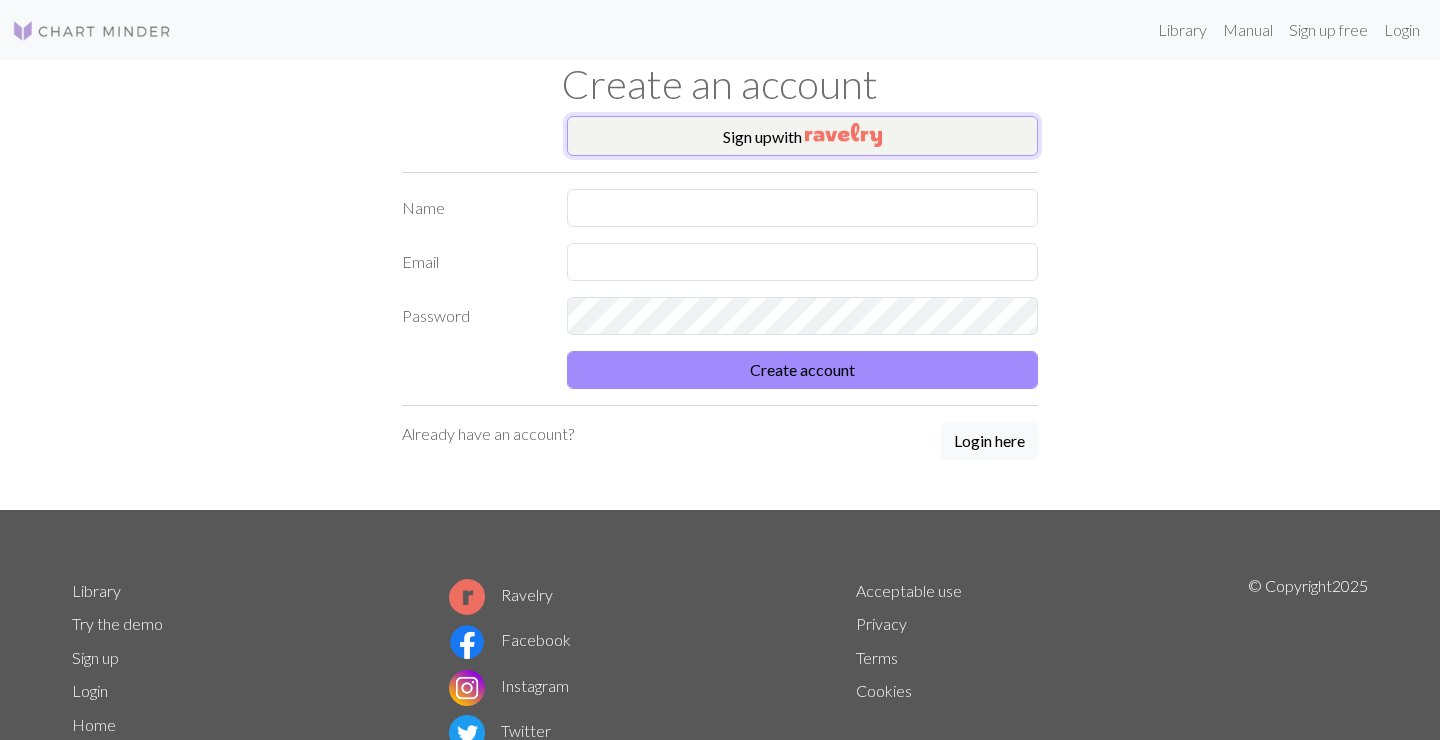 click on "Sign up  with" at bounding box center (802, 136) 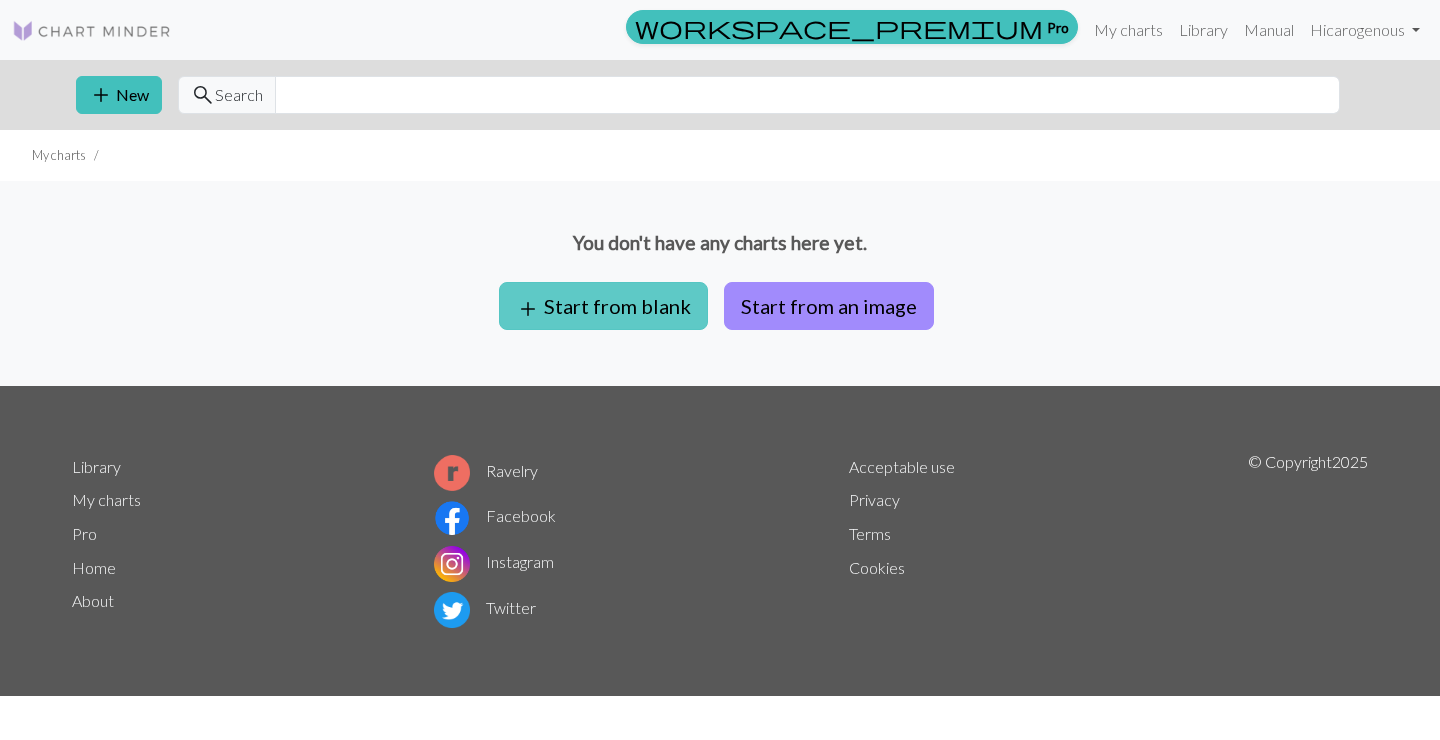 click on "add   Start from blank" at bounding box center (603, 306) 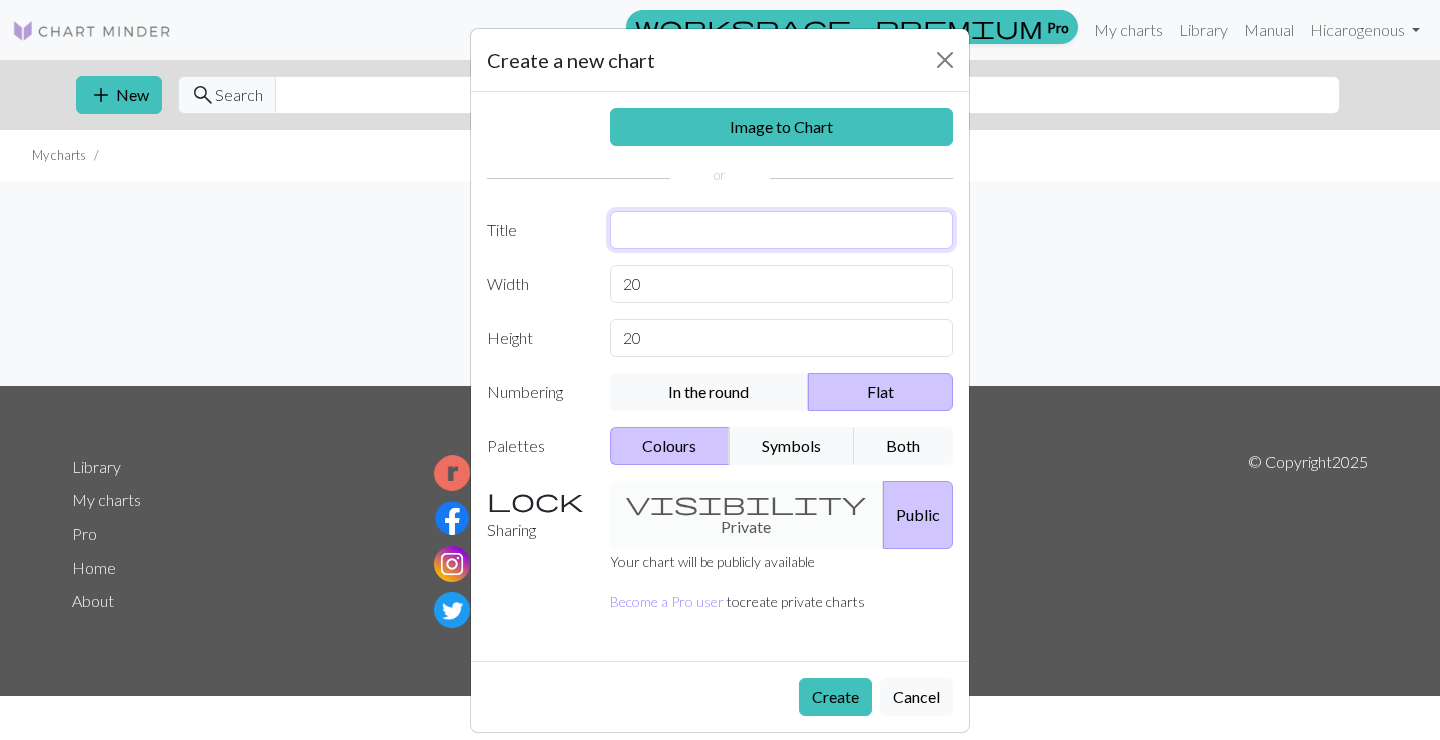 click at bounding box center [782, 230] 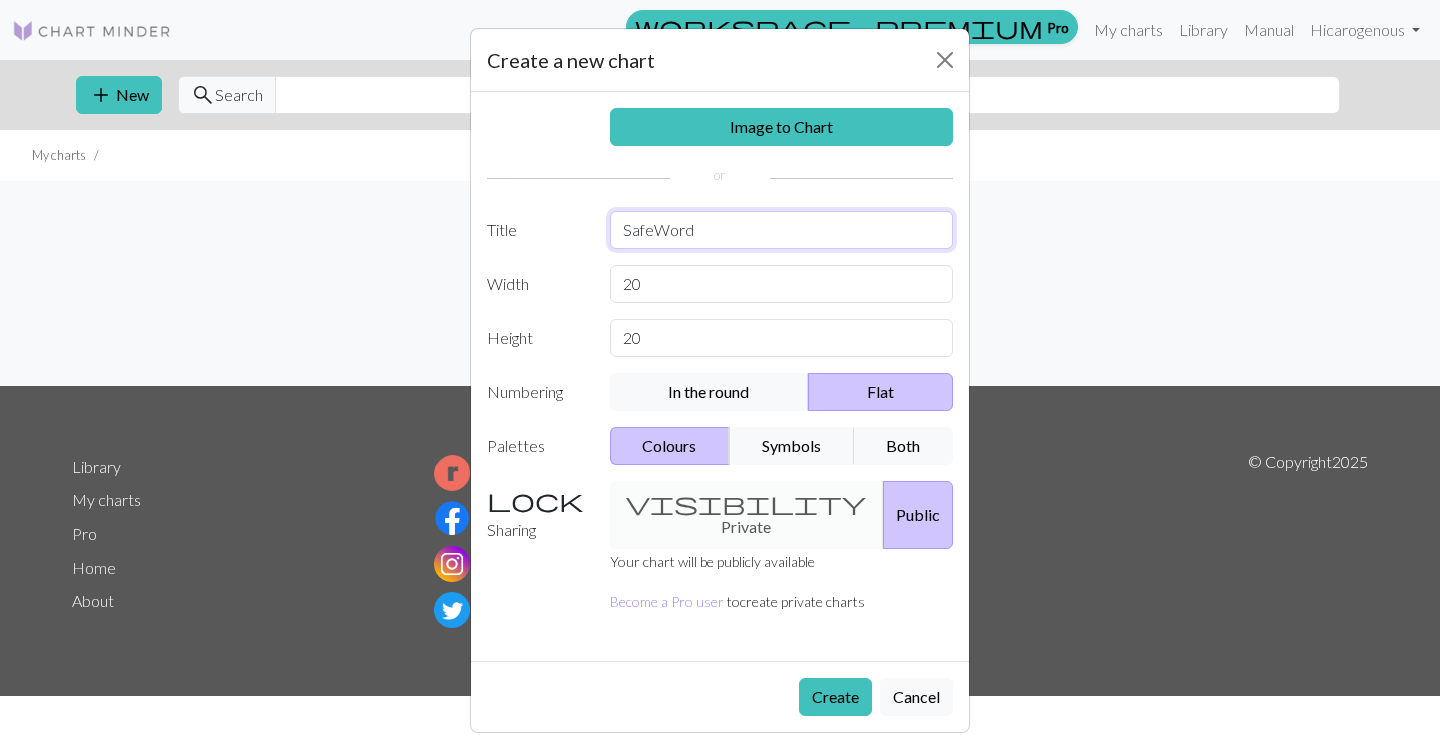 type on "SafeWord" 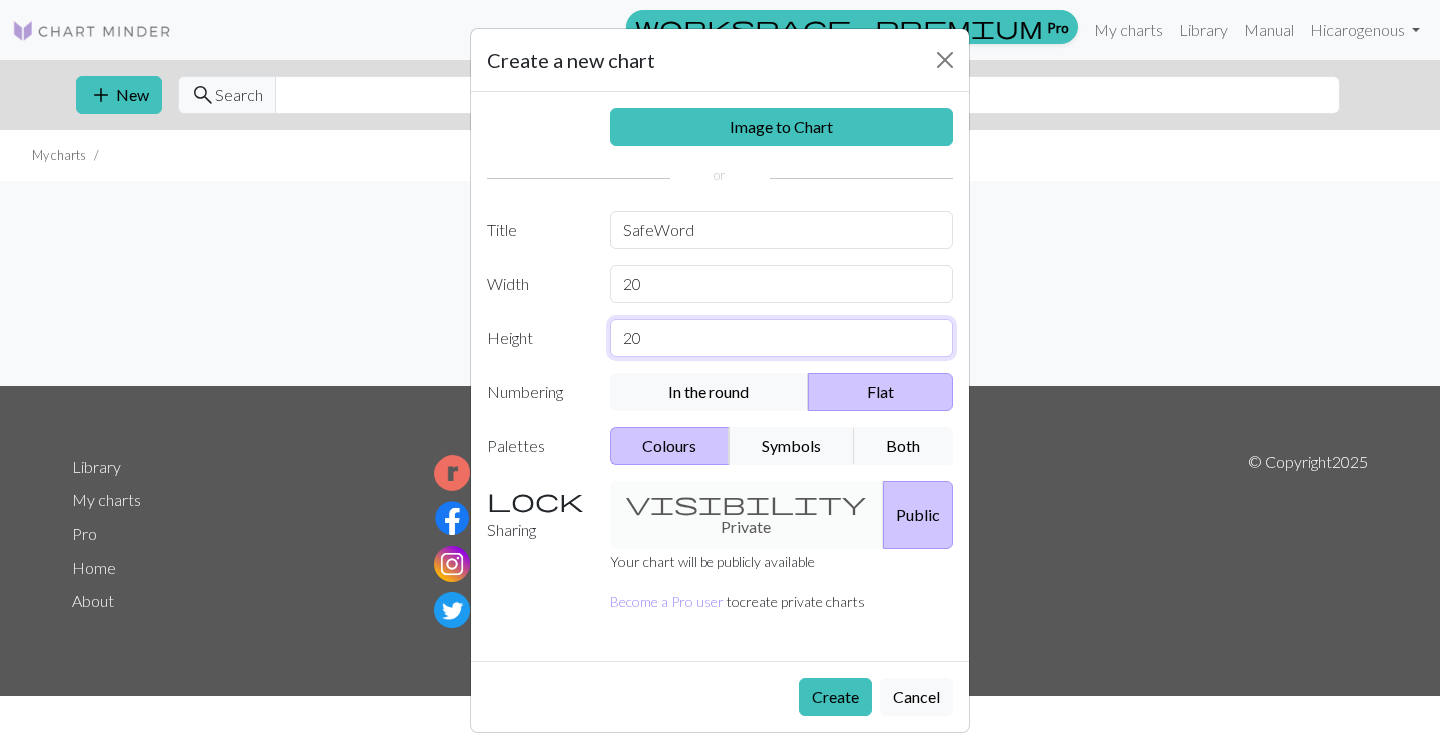 click on "20" at bounding box center (782, 338) 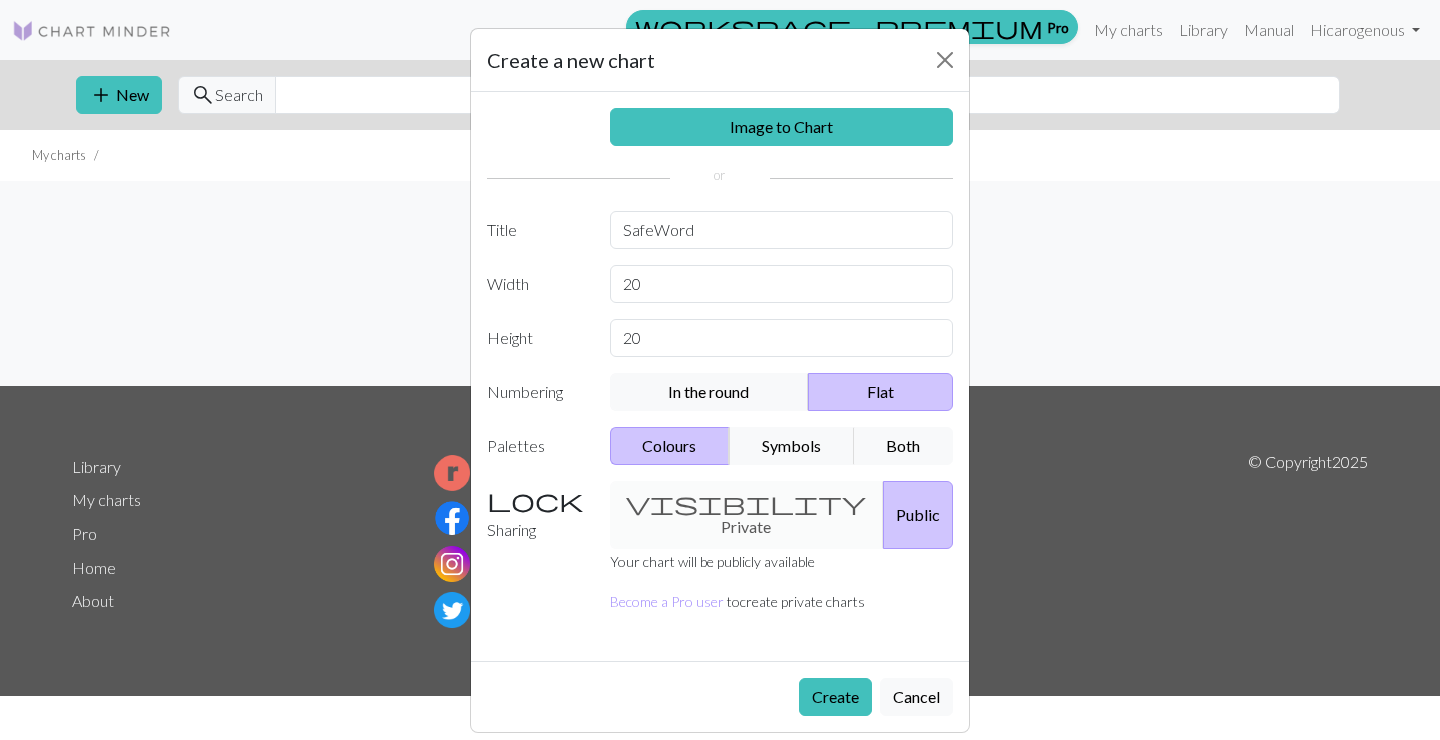 click on "Flat" at bounding box center (880, 392) 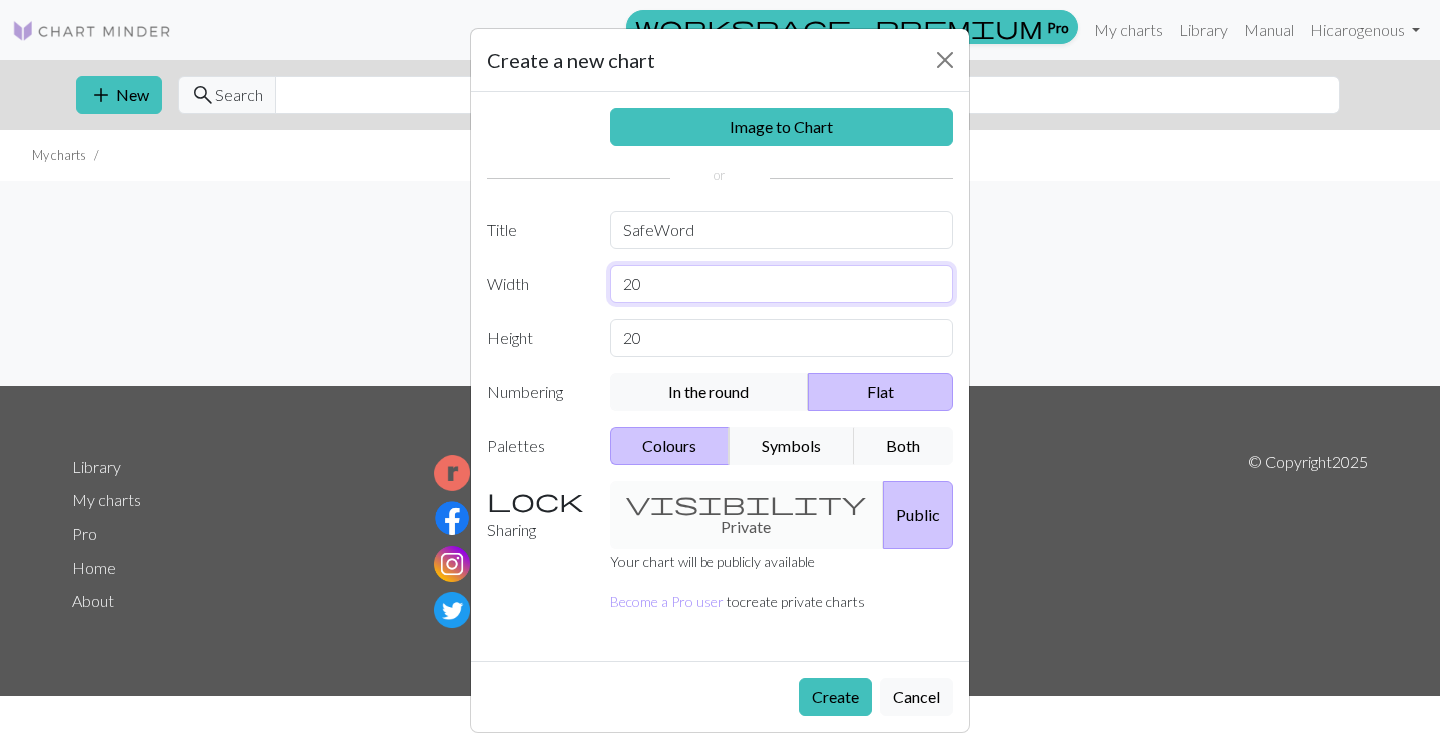 click on "20" at bounding box center (782, 284) 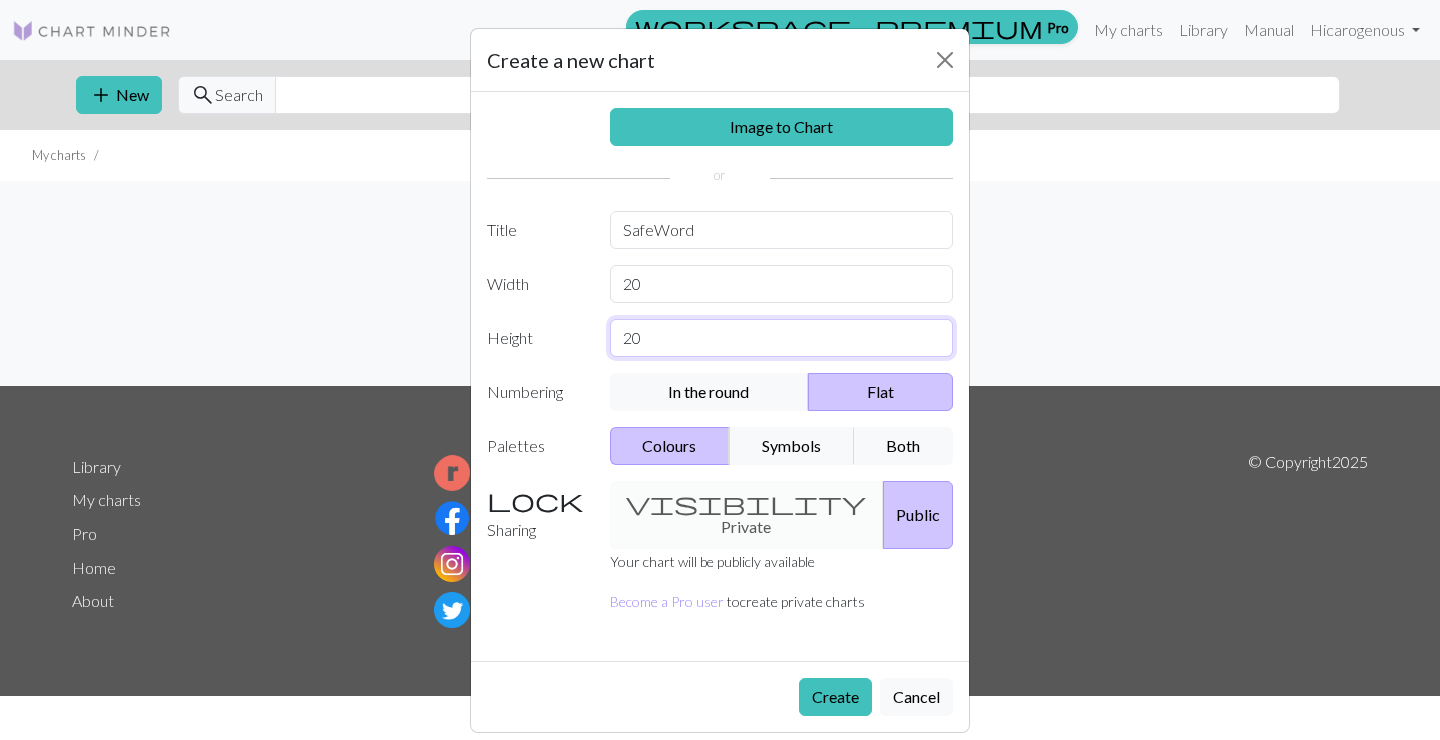 click on "20" at bounding box center (782, 338) 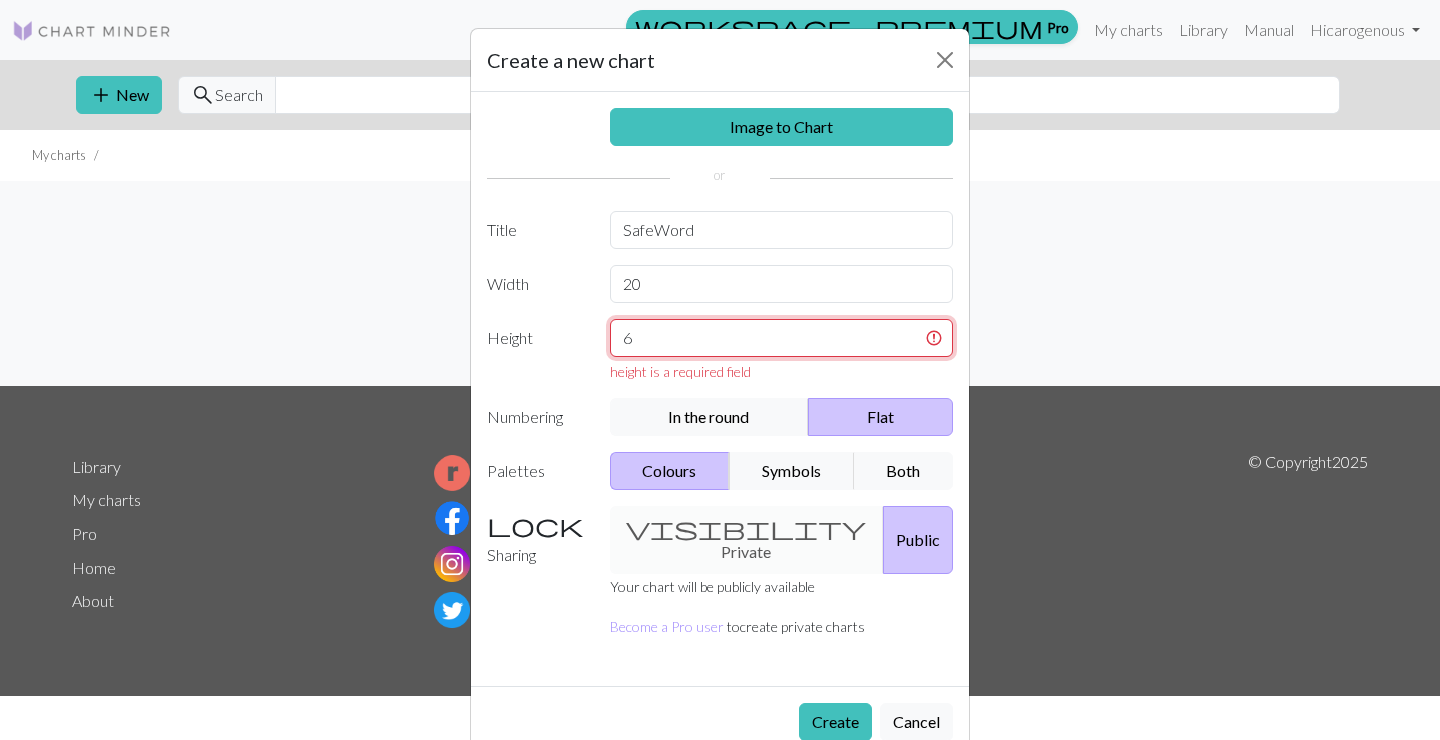 click on "6" at bounding box center [782, 338] 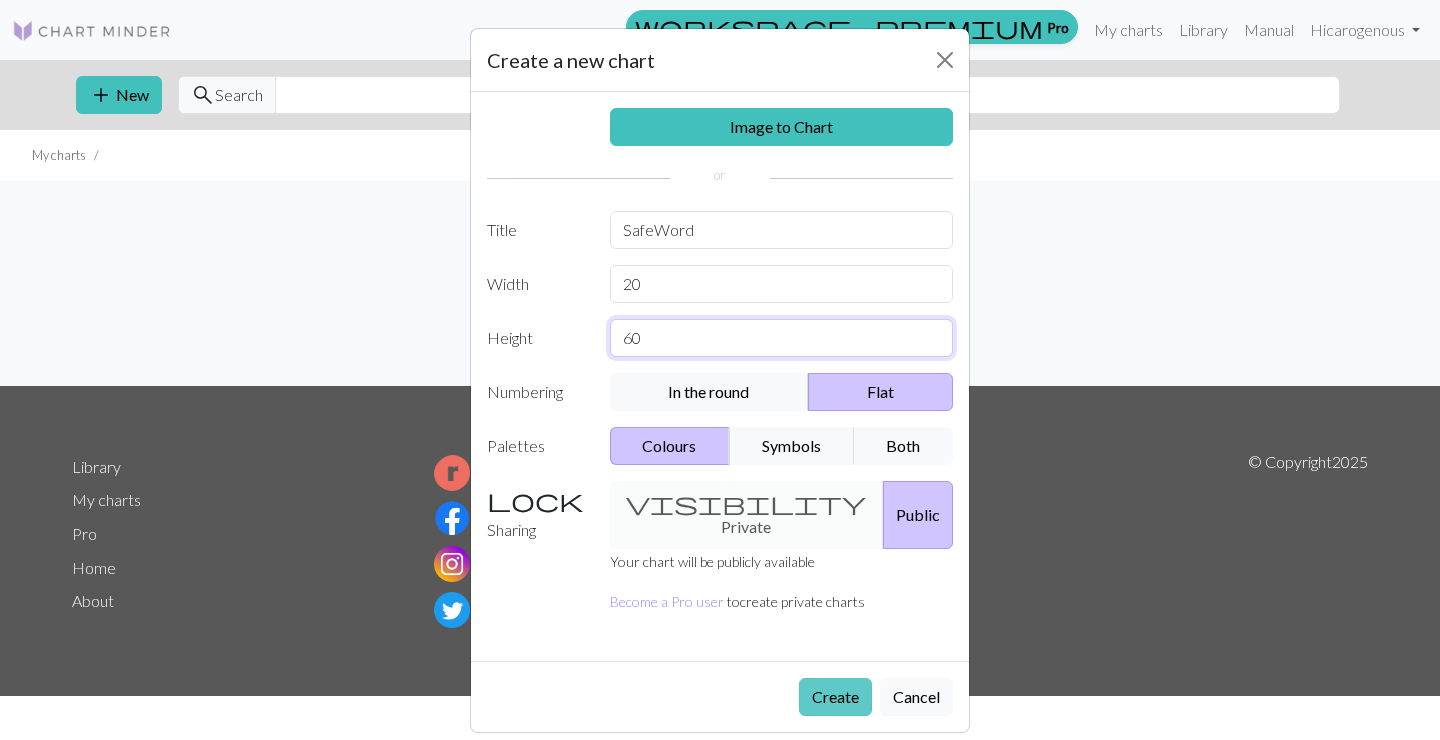 type on "60" 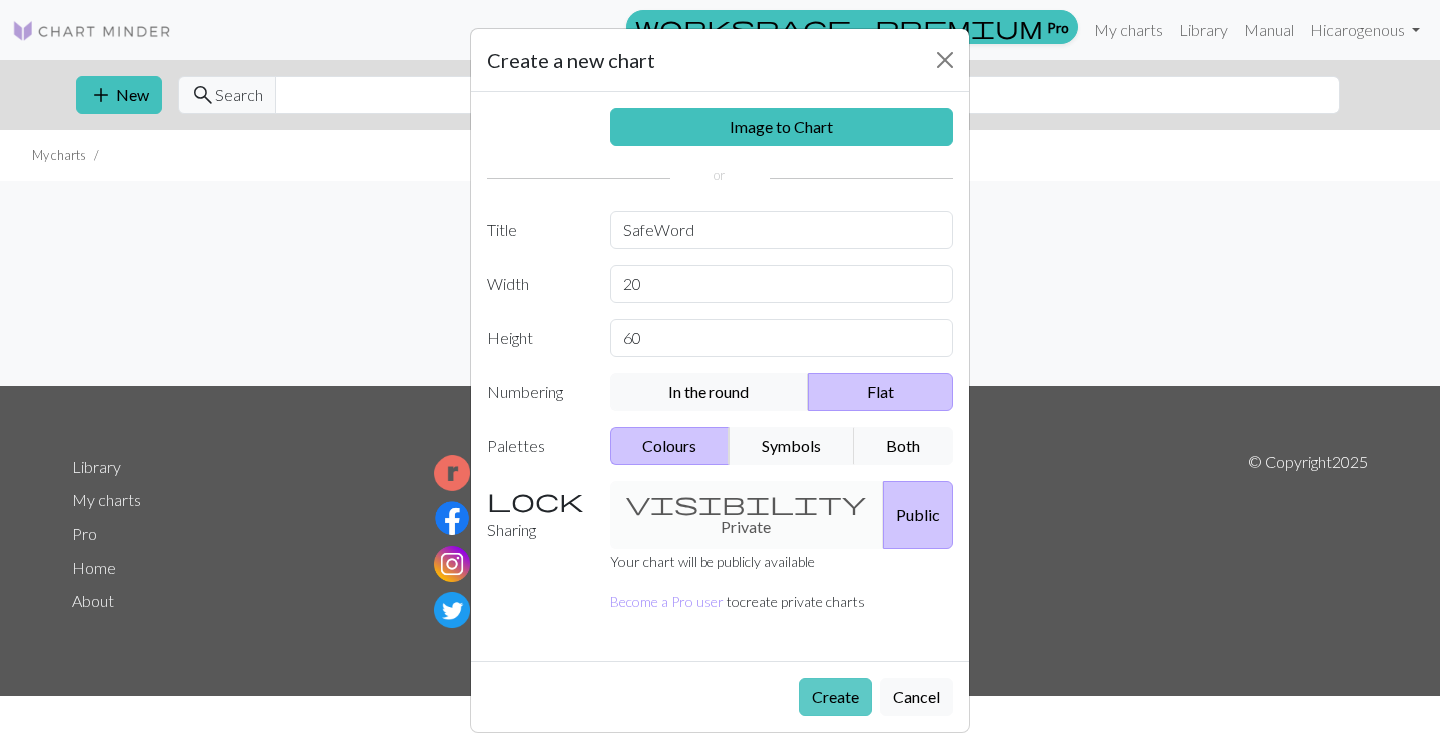 click on "Create" at bounding box center (835, 697) 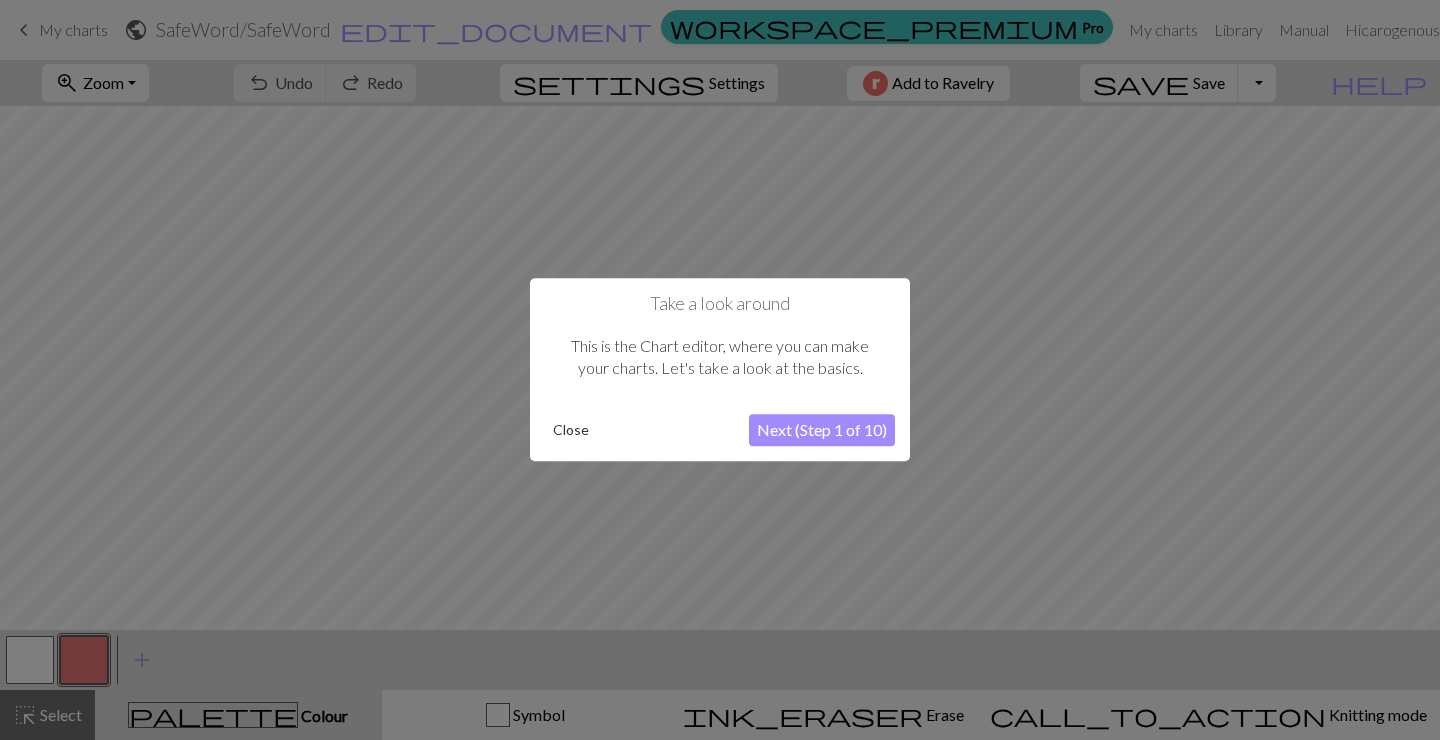 click on "Next (Step 1 of 10)" at bounding box center (822, 431) 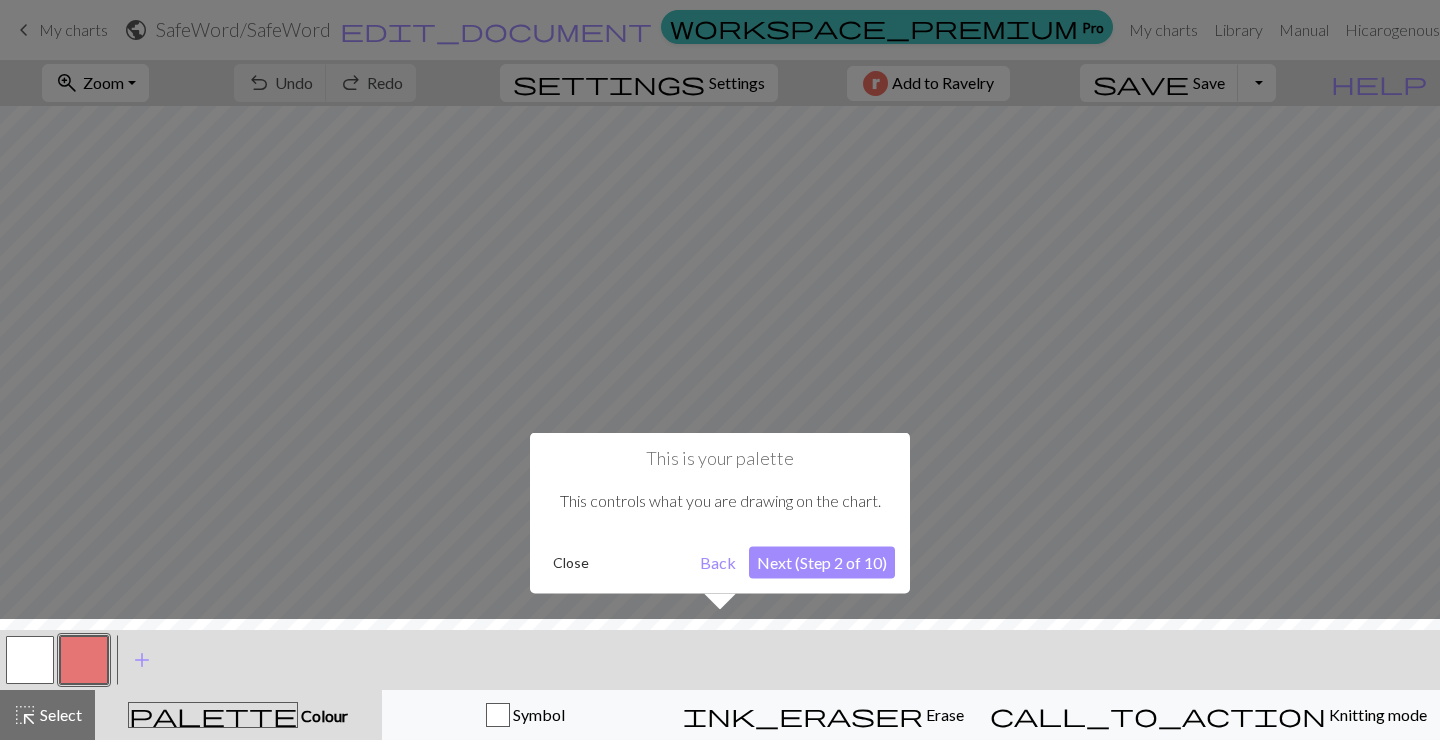 scroll, scrollTop: 0, scrollLeft: 0, axis: both 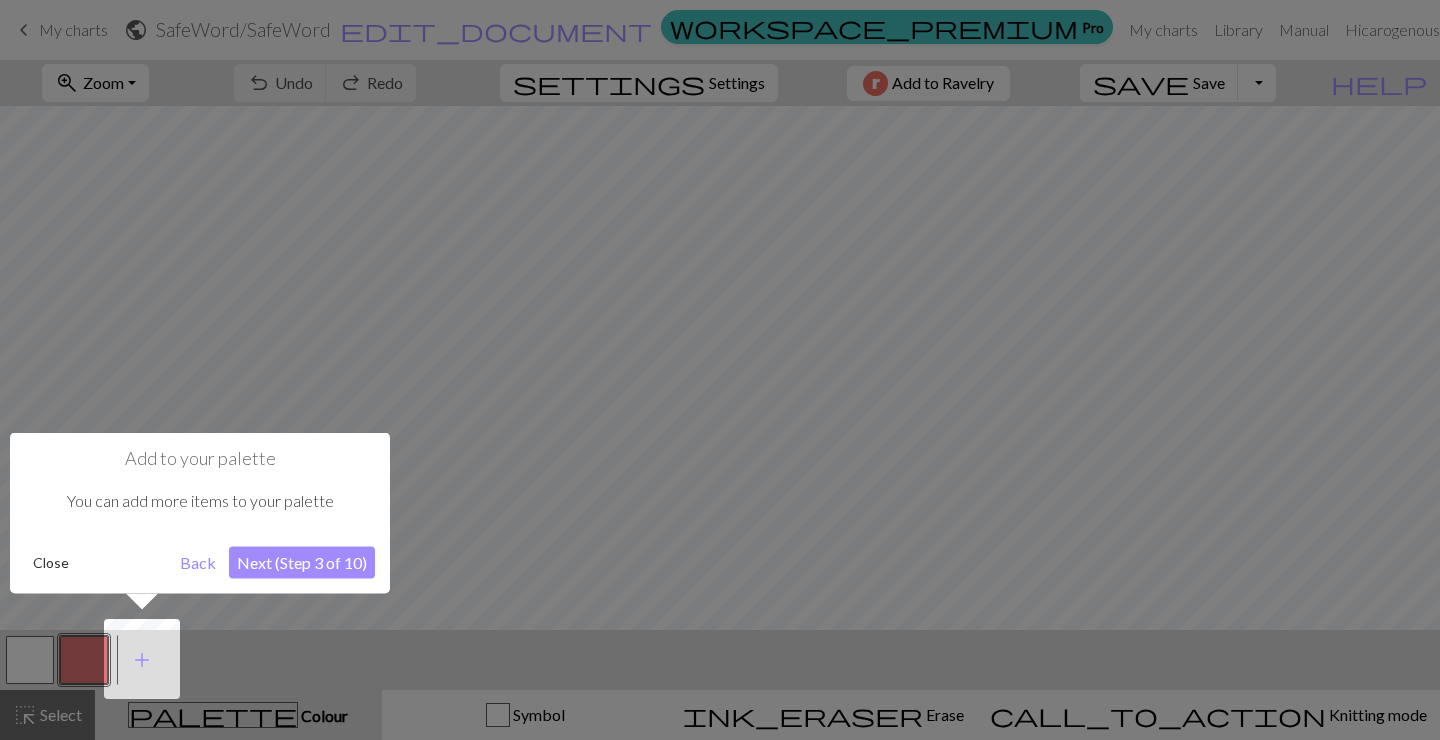 click on "Next (Step 3 of 10)" at bounding box center [302, 562] 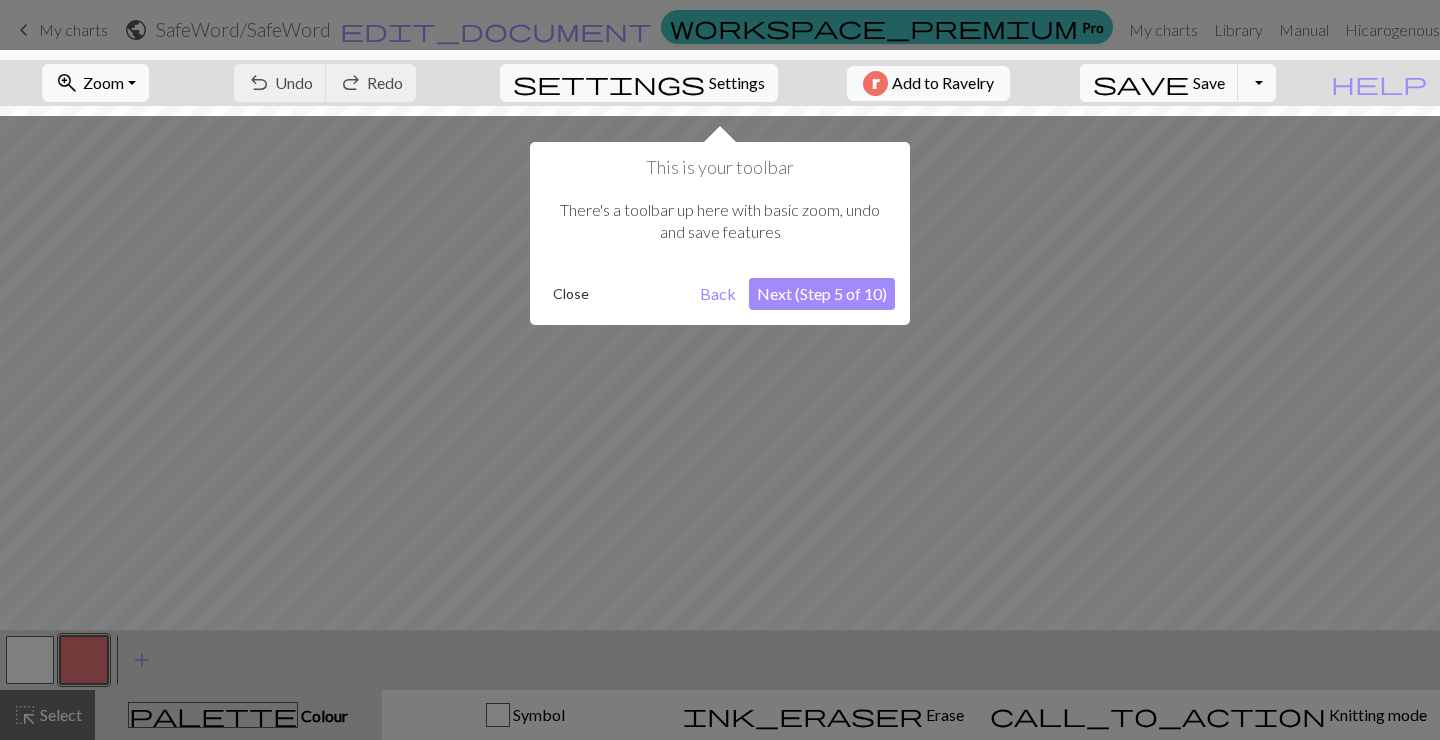 scroll, scrollTop: 0, scrollLeft: 0, axis: both 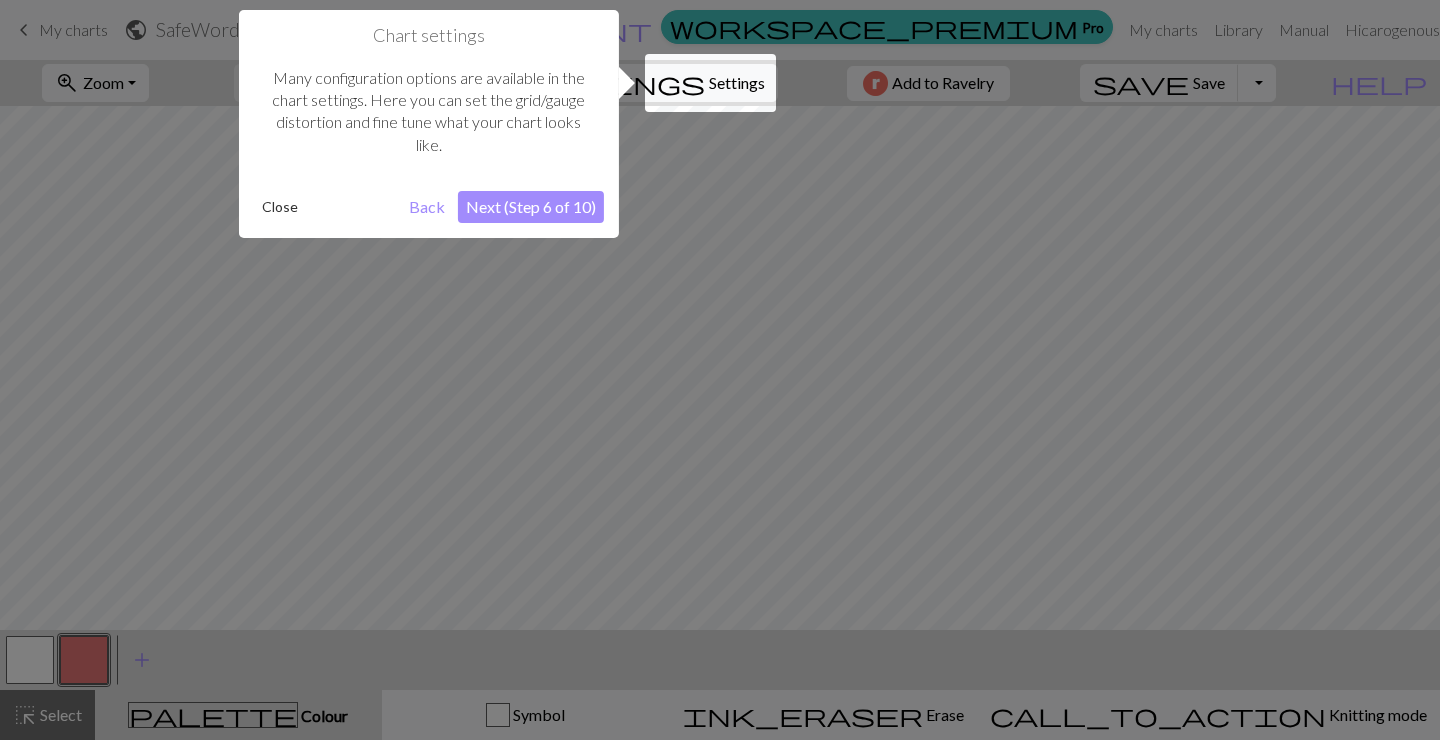 click on "Next (Step 6 of 10)" at bounding box center (531, 207) 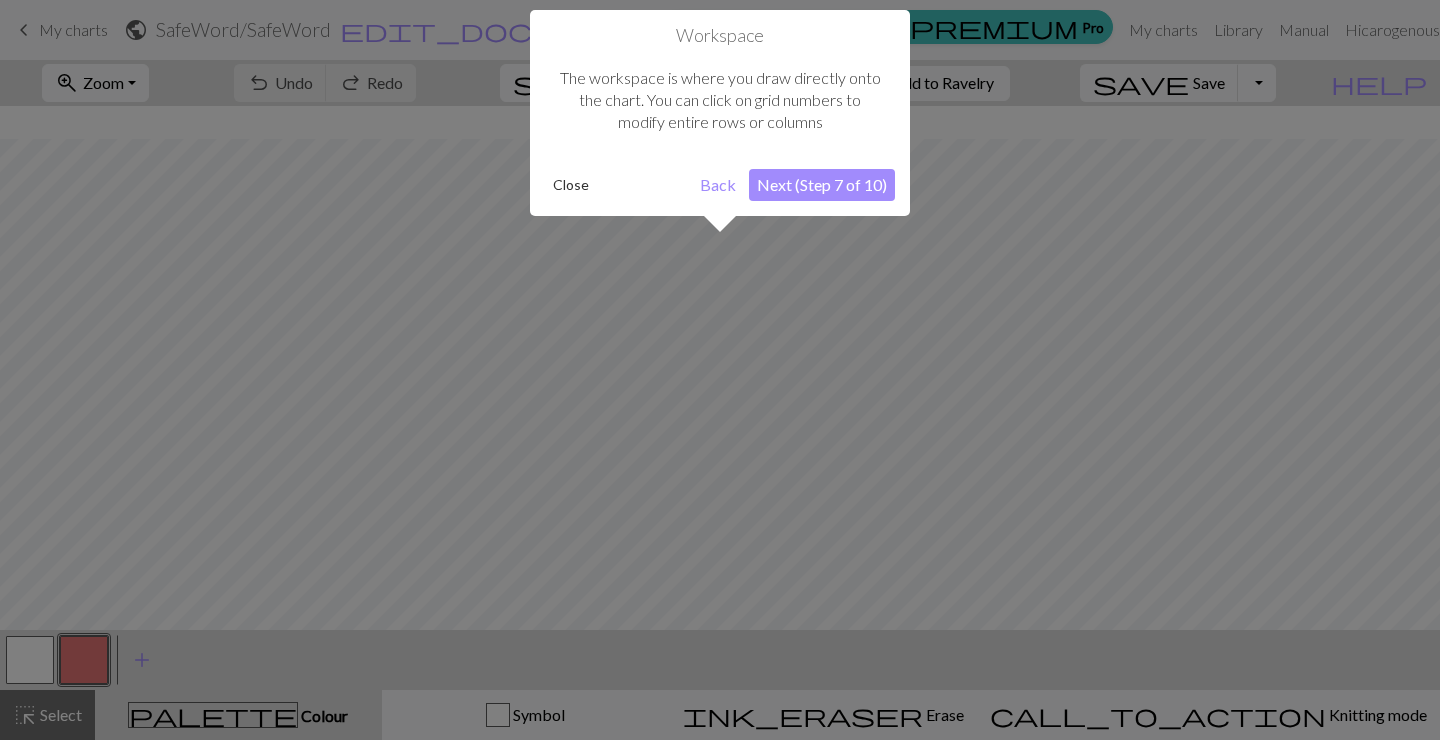 scroll, scrollTop: 76, scrollLeft: 0, axis: vertical 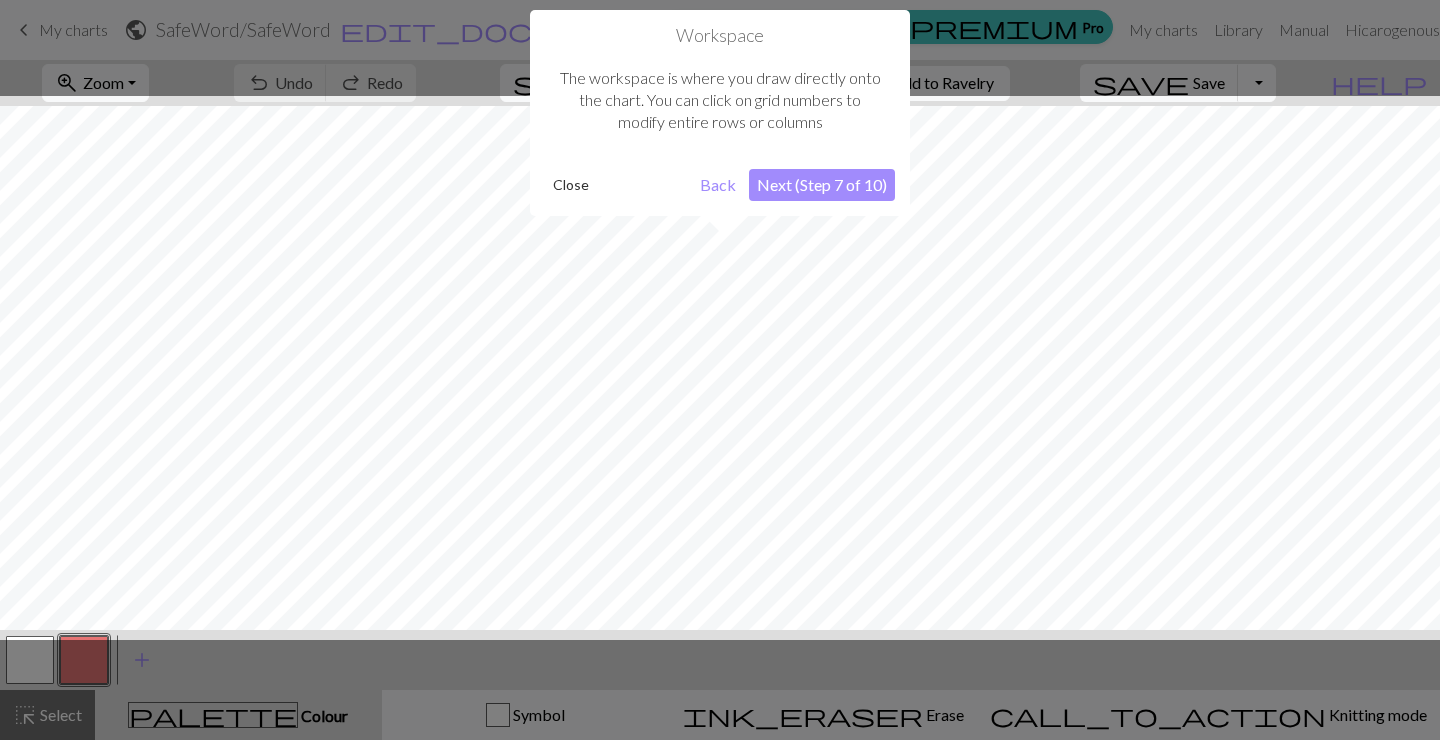 click on "Next (Step 7 of 10)" at bounding box center [822, 185] 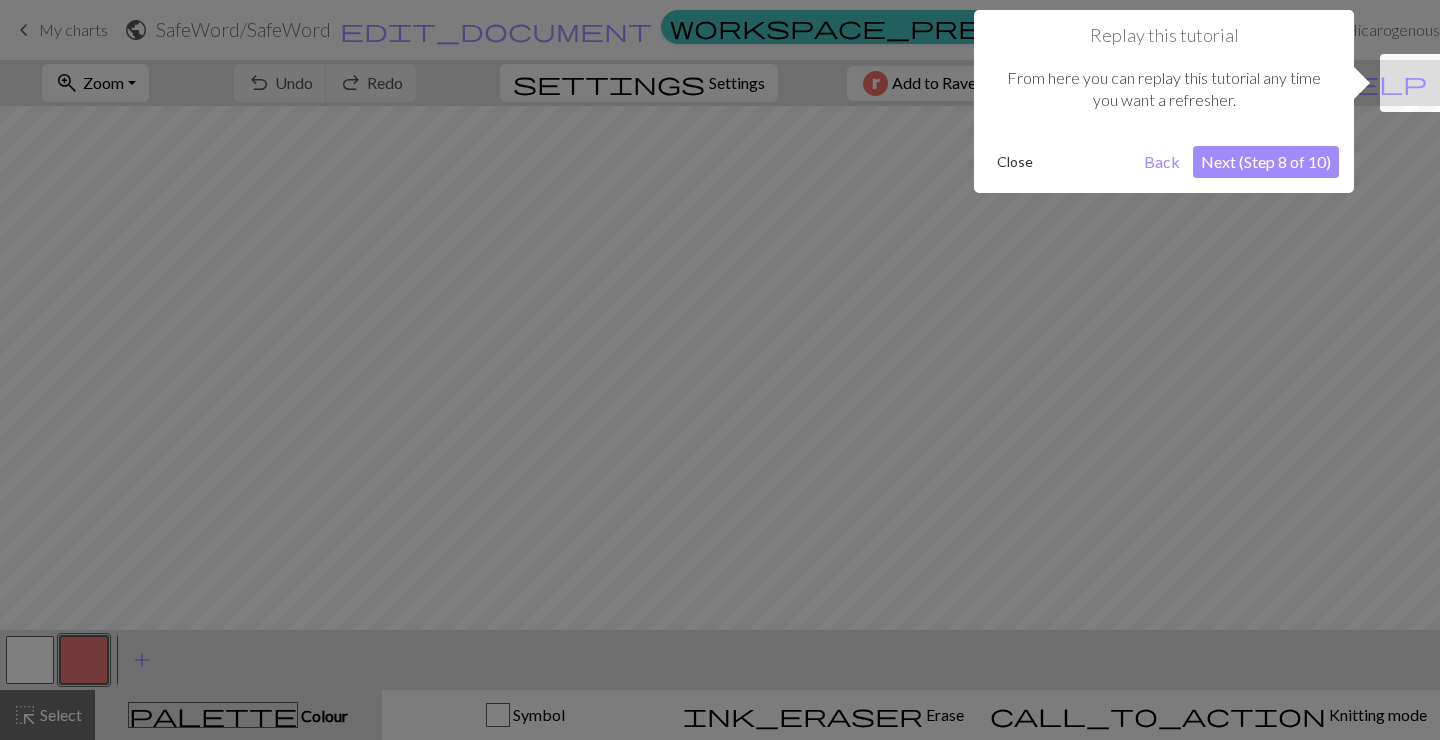 click on "Next (Step 8 of 10)" at bounding box center (1266, 162) 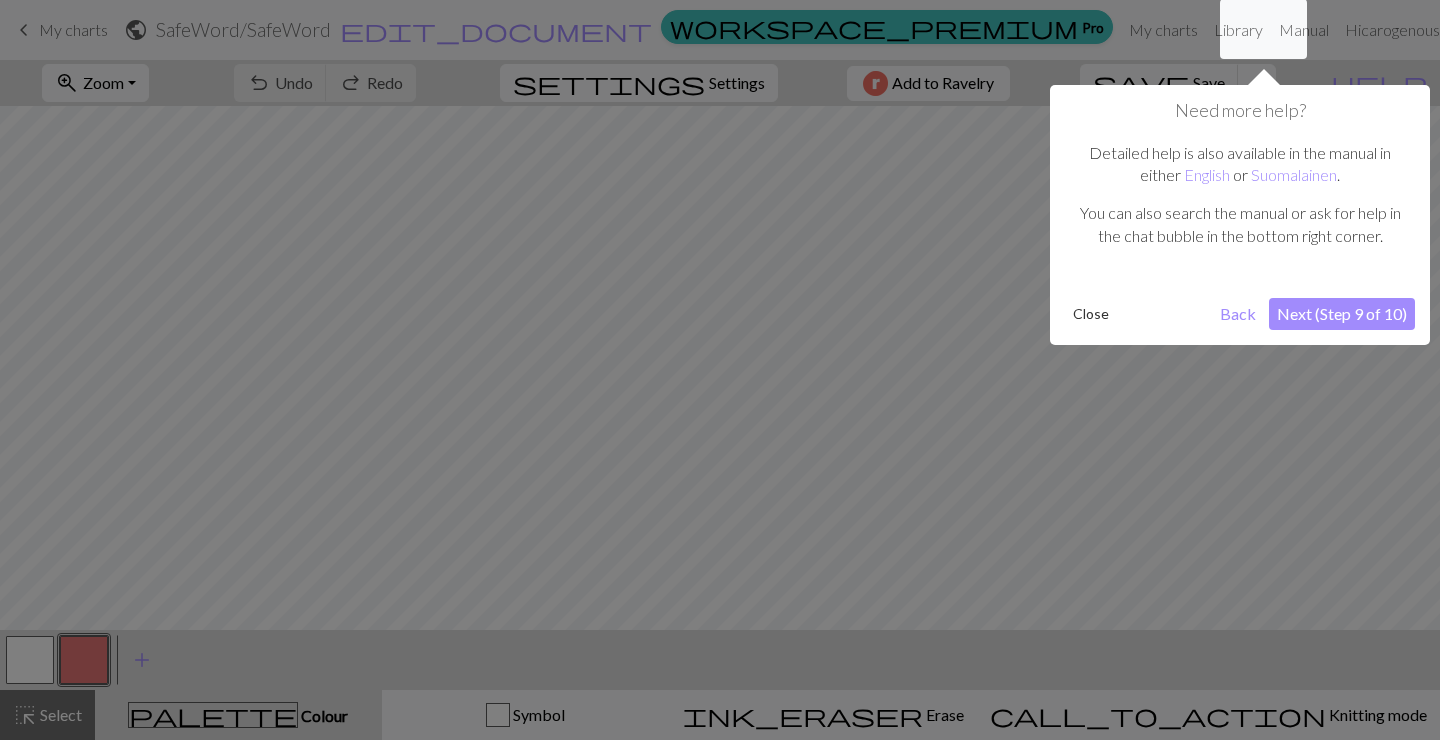 click on "Next (Step 9 of 10)" at bounding box center (1342, 314) 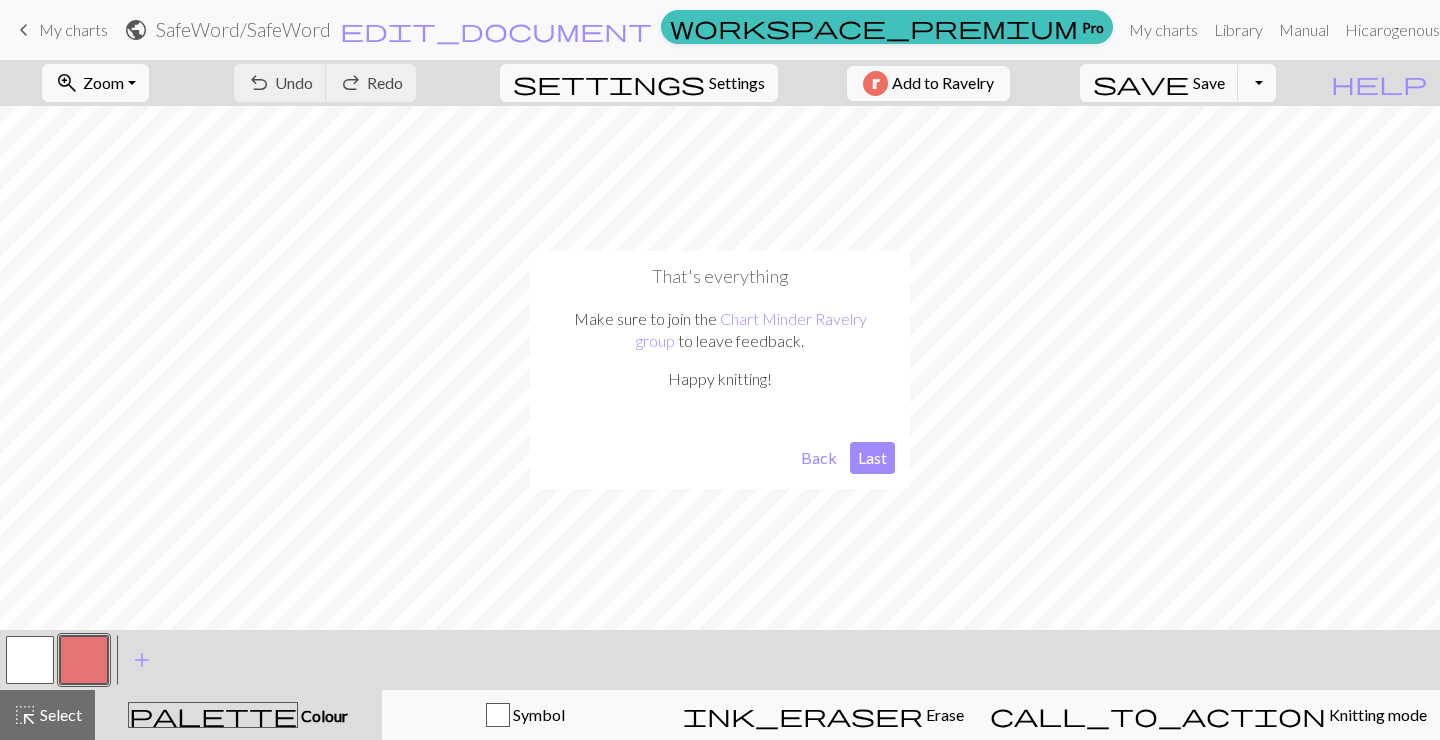 click on "Last" at bounding box center [872, 458] 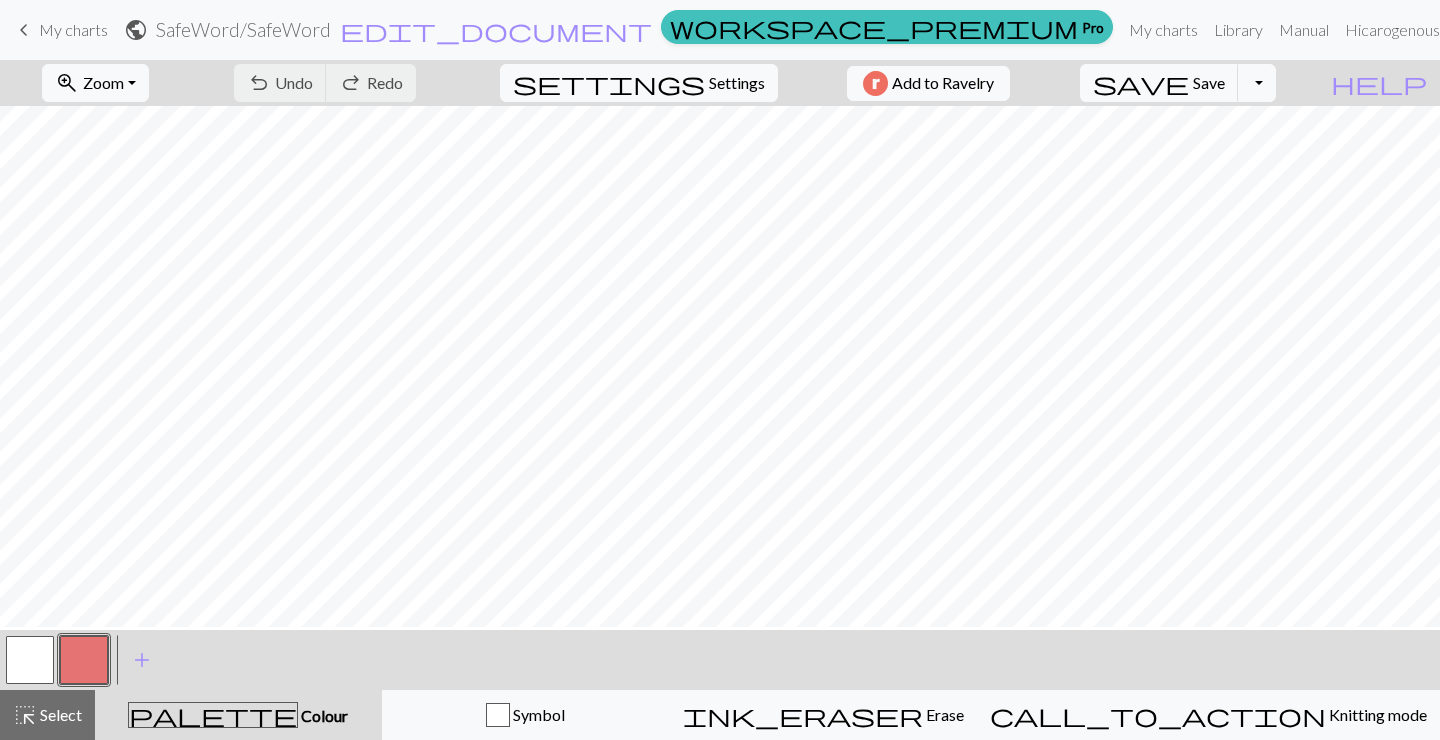 scroll, scrollTop: 767, scrollLeft: 0, axis: vertical 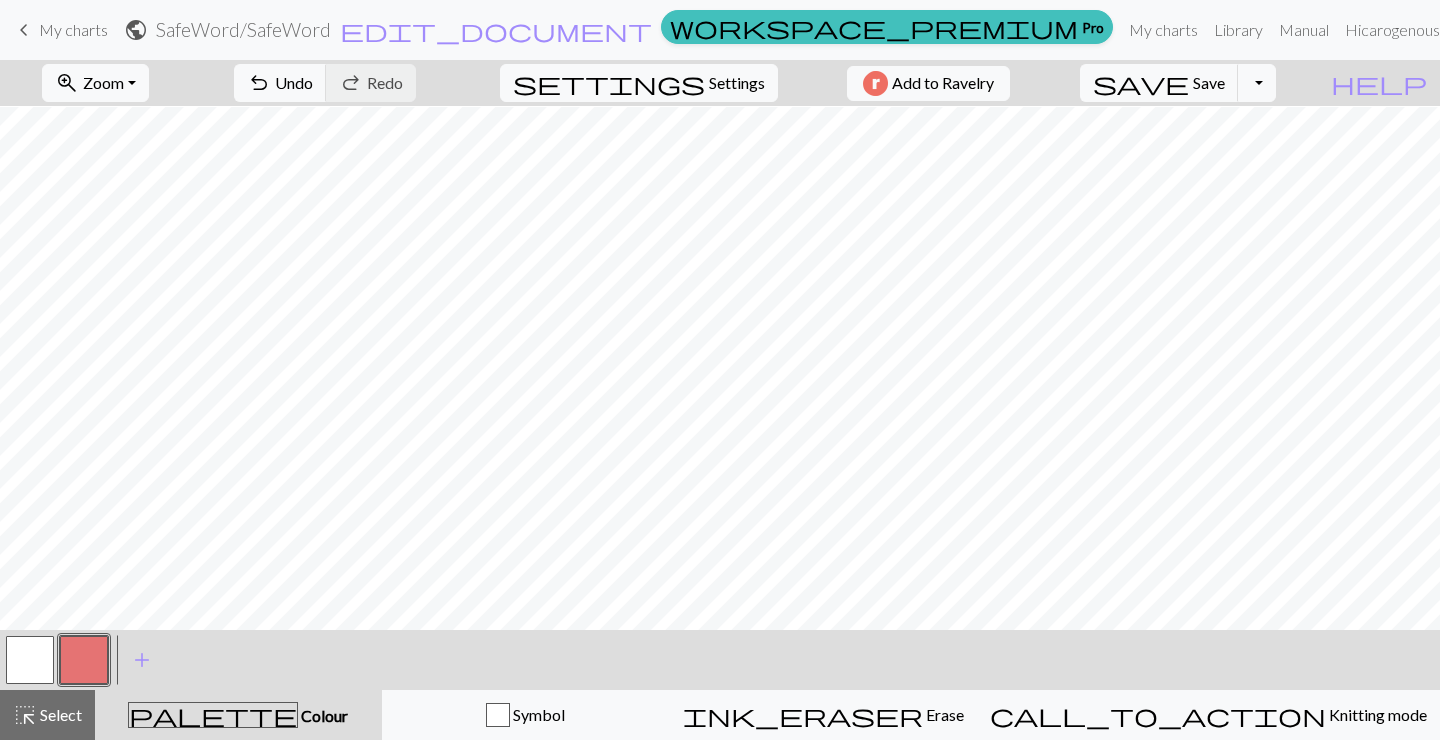 click at bounding box center [30, 660] 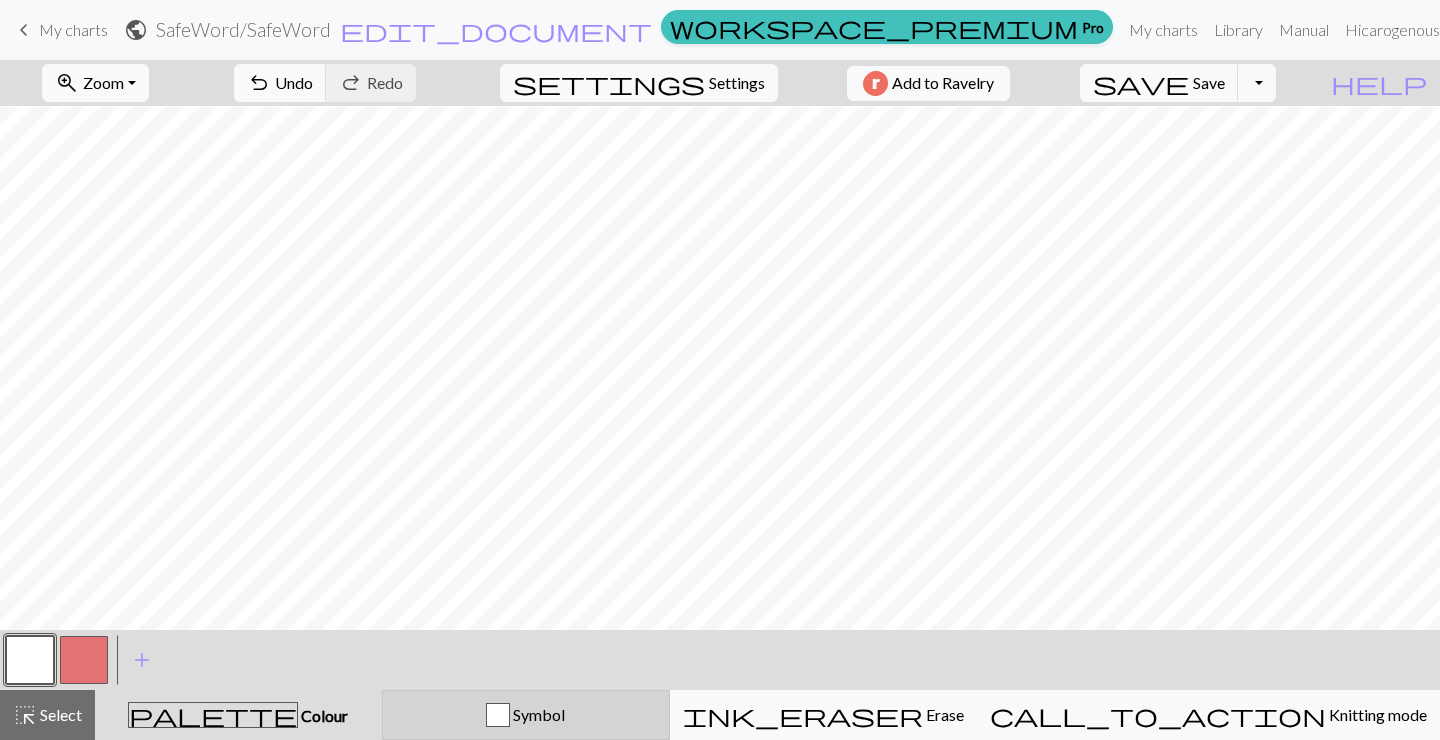 click at bounding box center (498, 715) 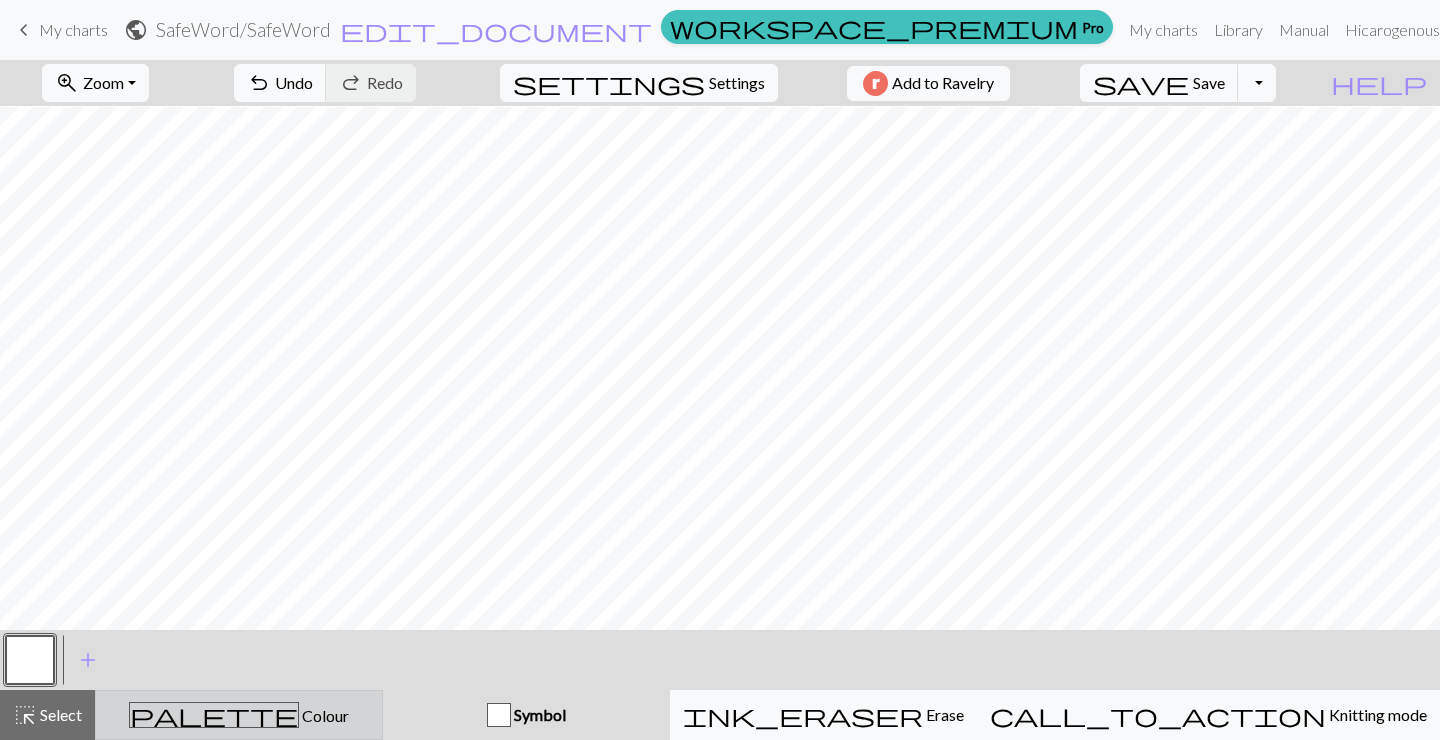 click on "palette   Colour   Colour" at bounding box center [239, 715] 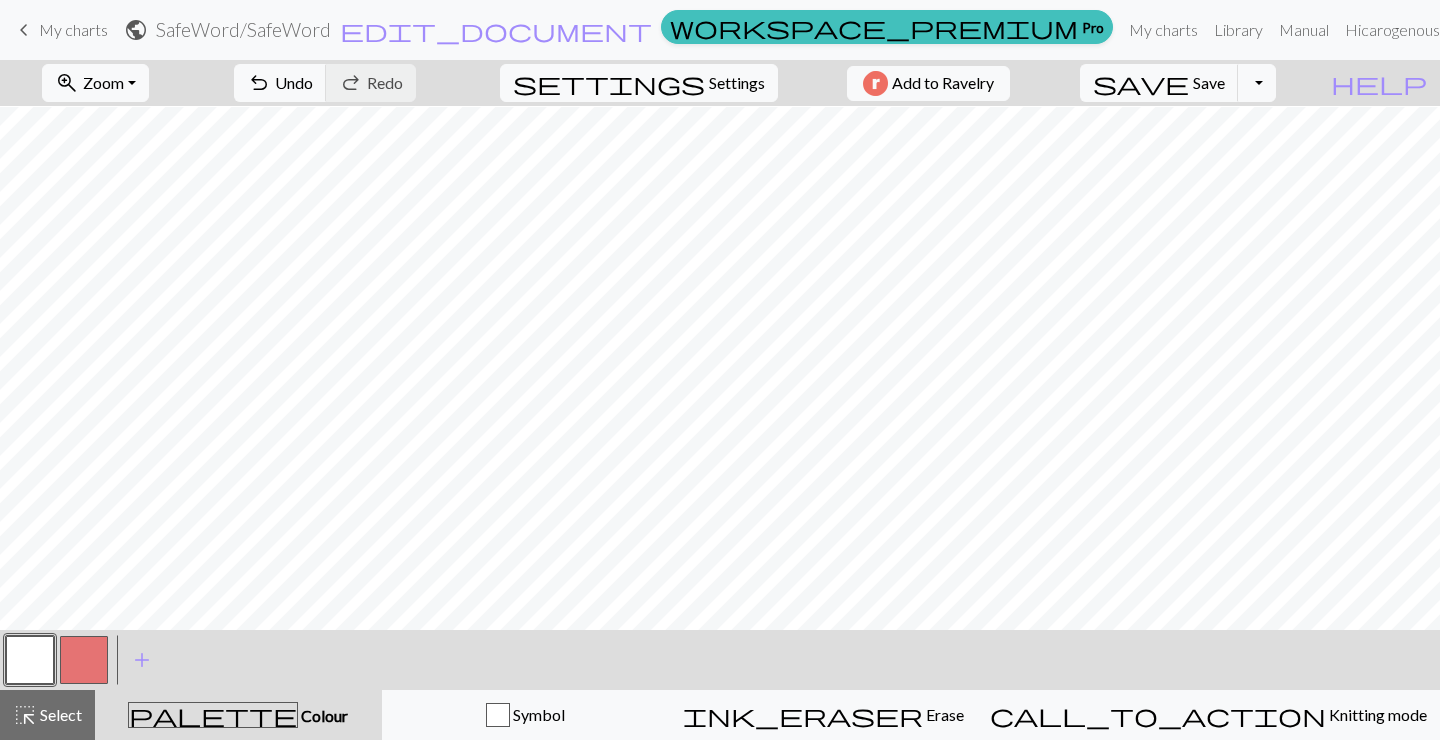 click at bounding box center [84, 660] 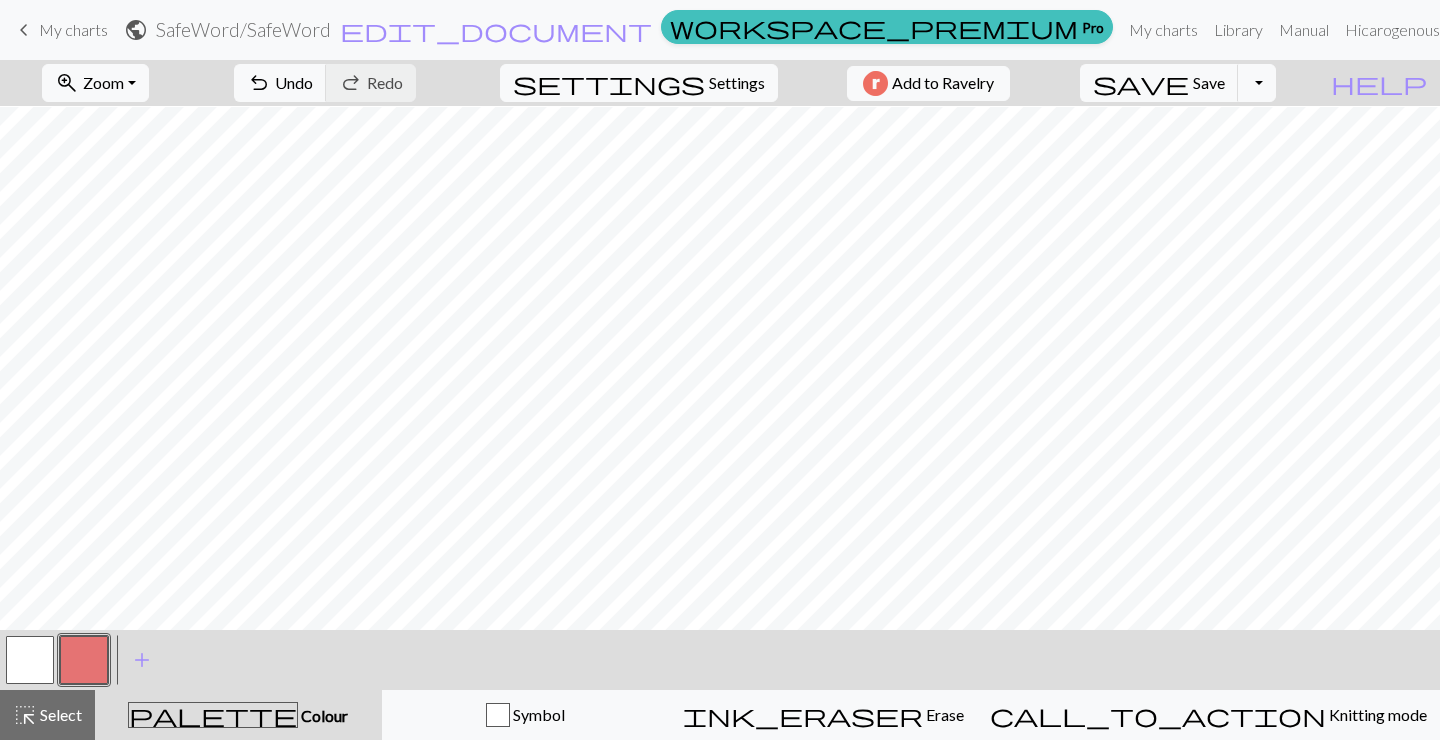 click at bounding box center [84, 660] 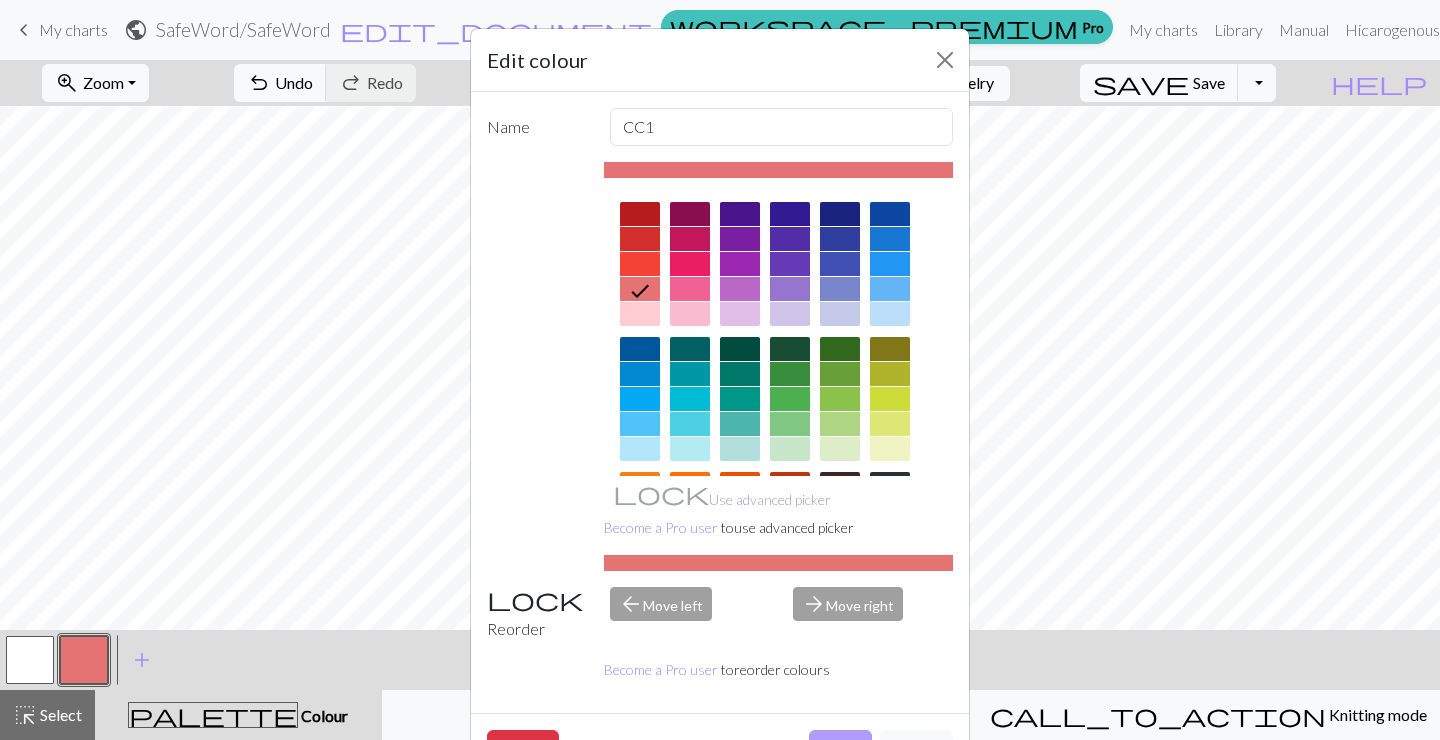 click on "Done" at bounding box center (840, 749) 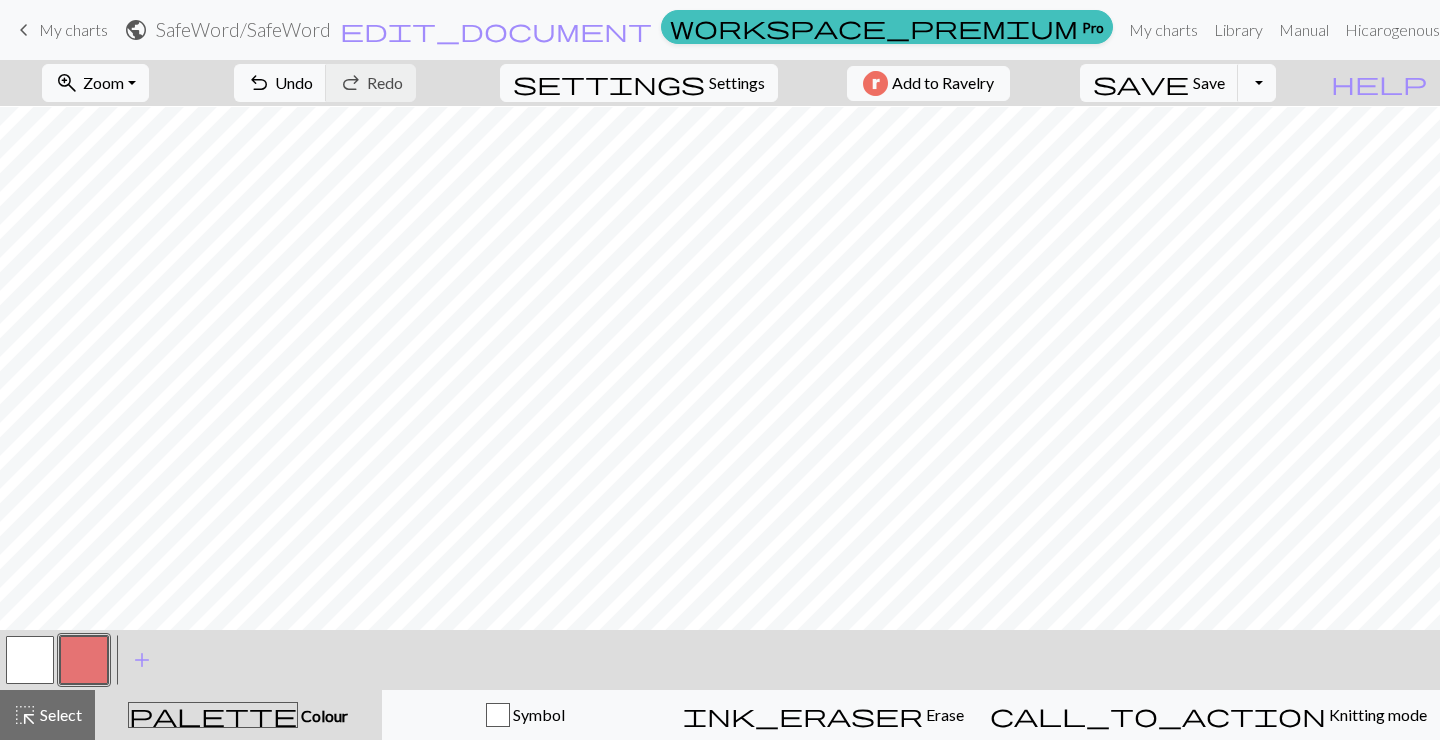 click at bounding box center [30, 660] 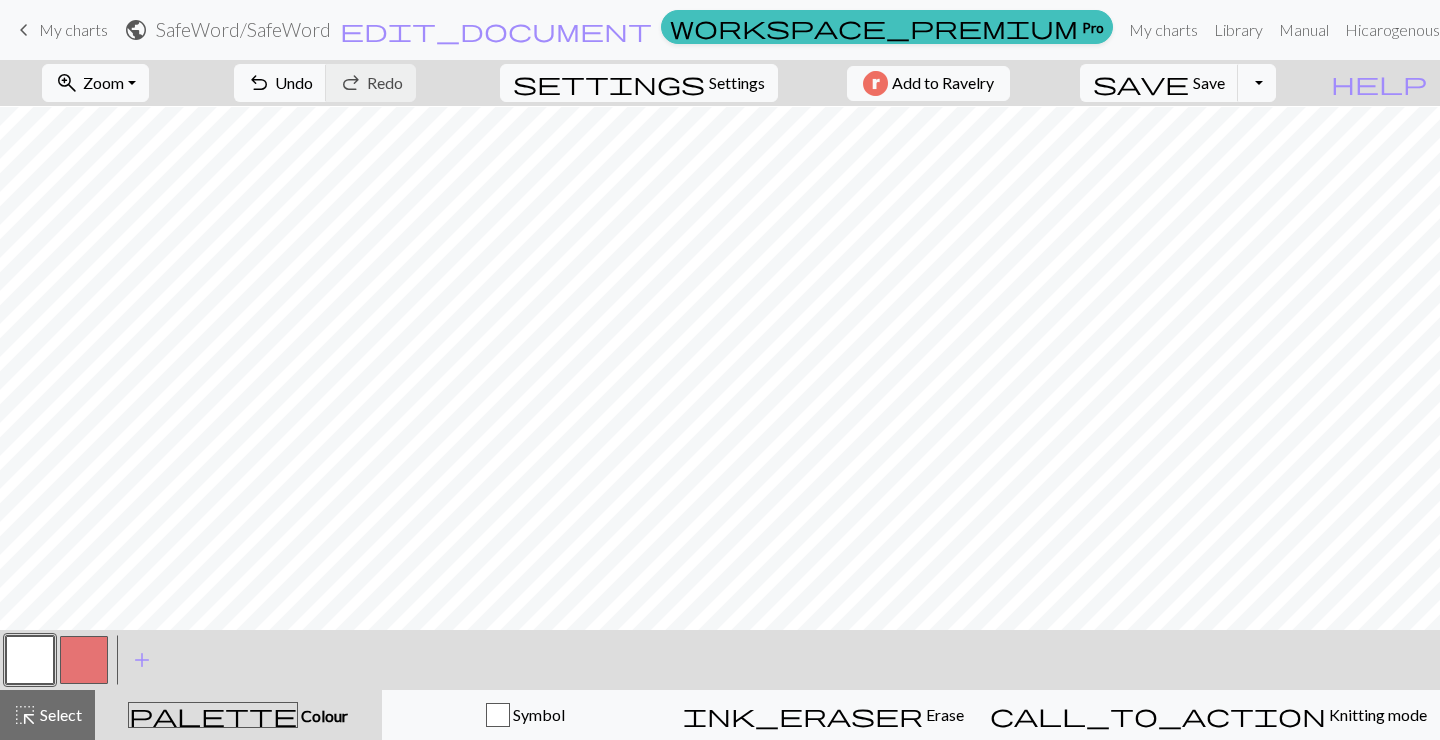 click at bounding box center [84, 660] 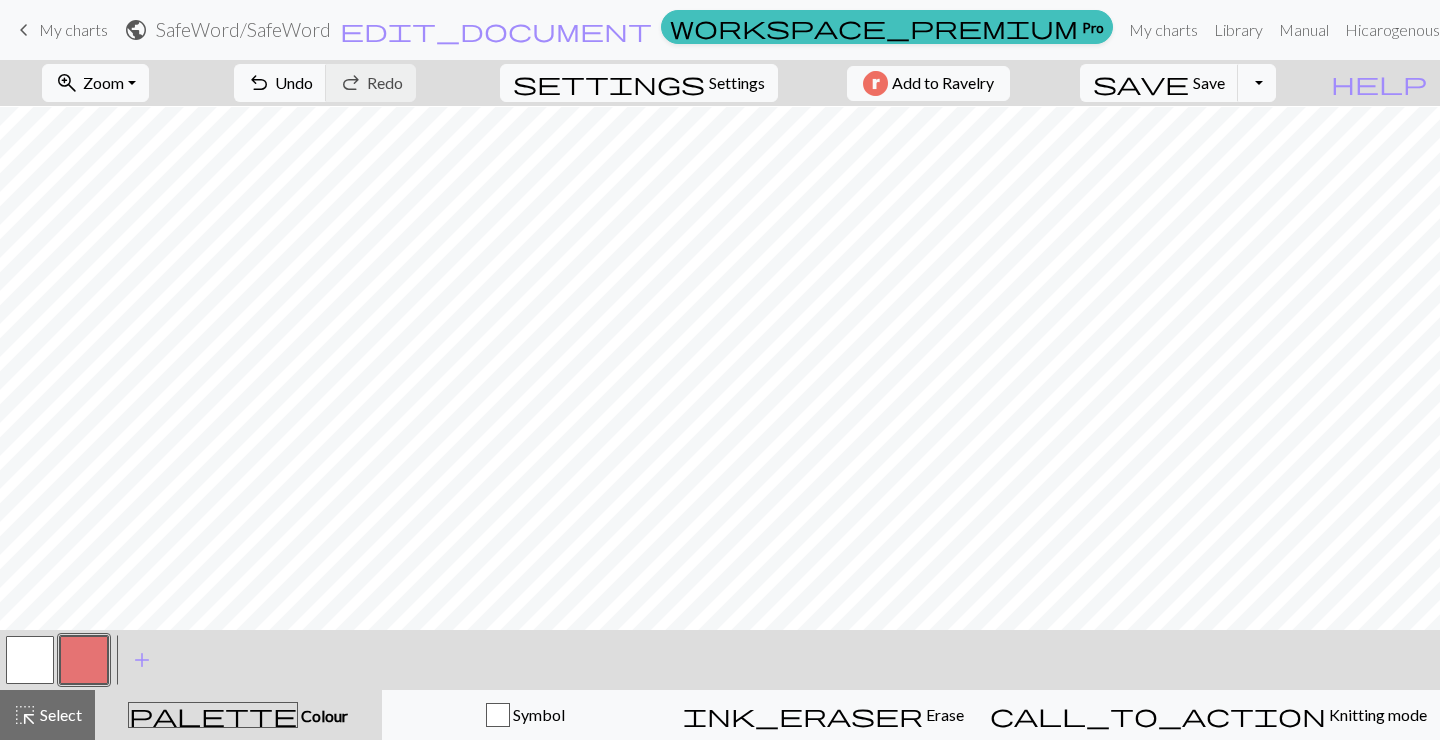 click at bounding box center (30, 660) 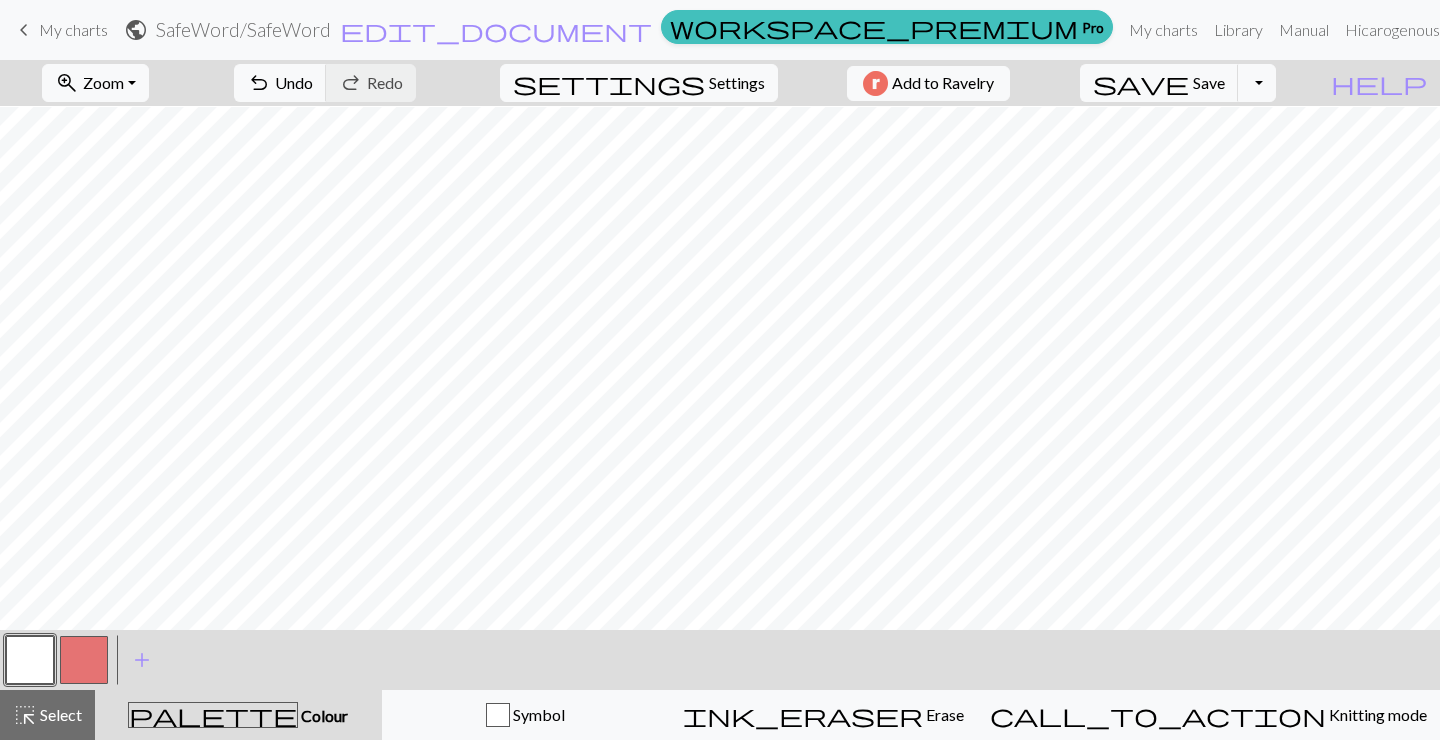 click at bounding box center [84, 660] 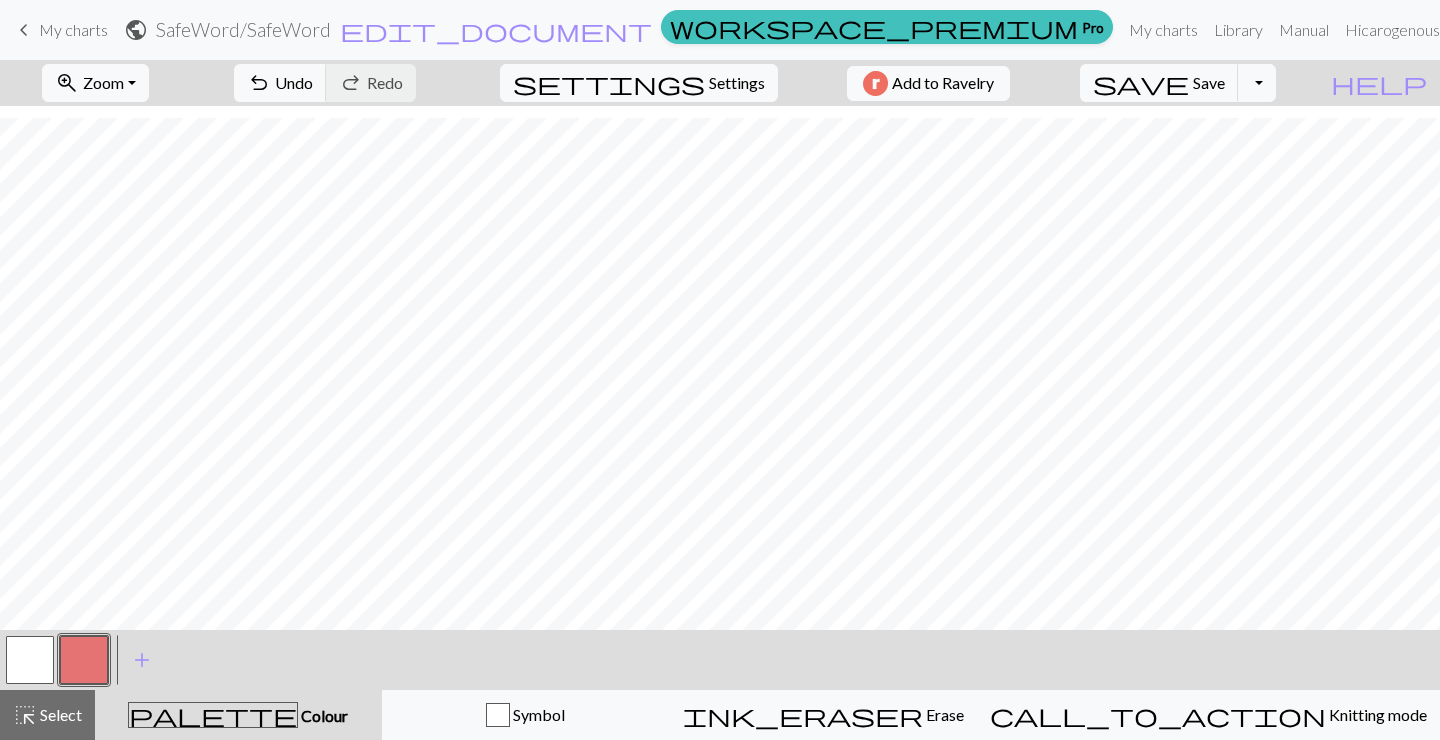 scroll, scrollTop: 767, scrollLeft: 0, axis: vertical 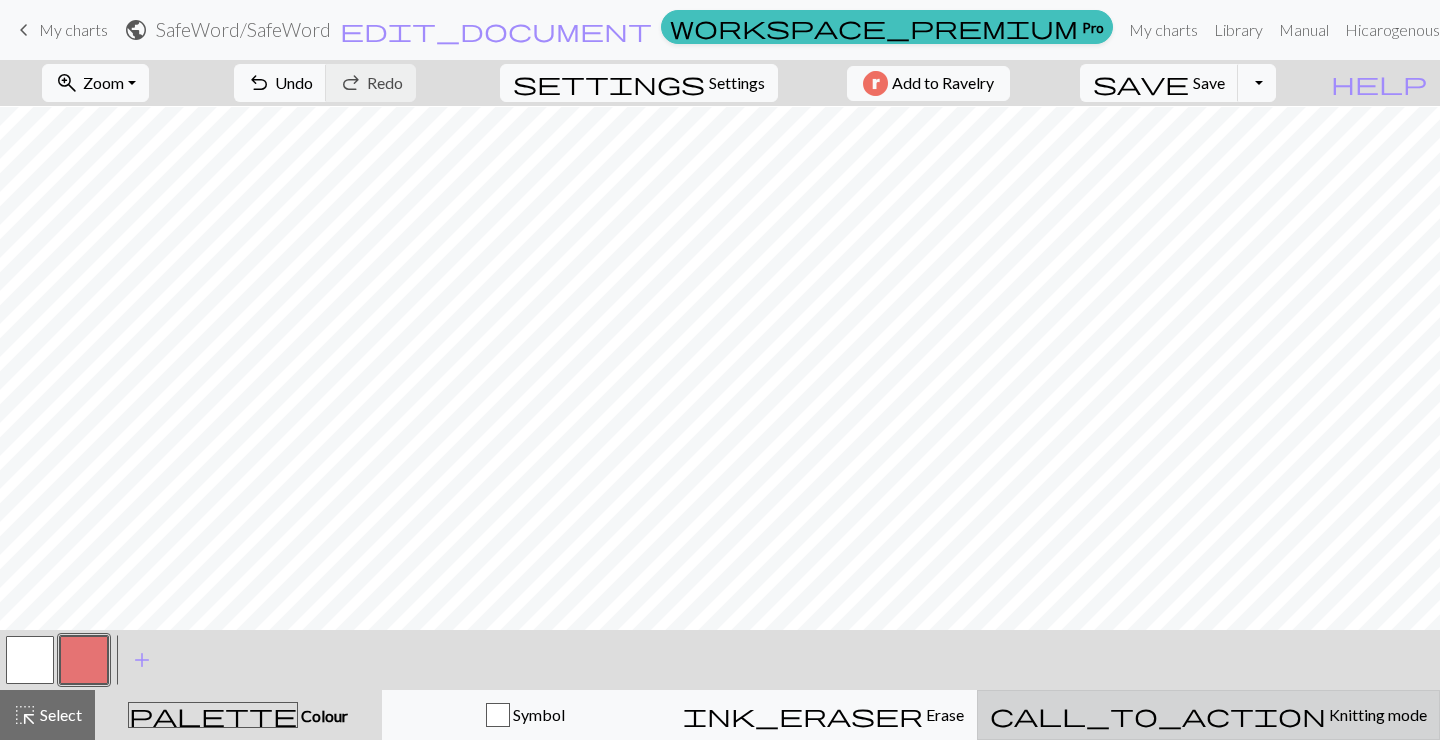 click on "call_to_action   Knitting mode   Knitting mode" at bounding box center (1208, 715) 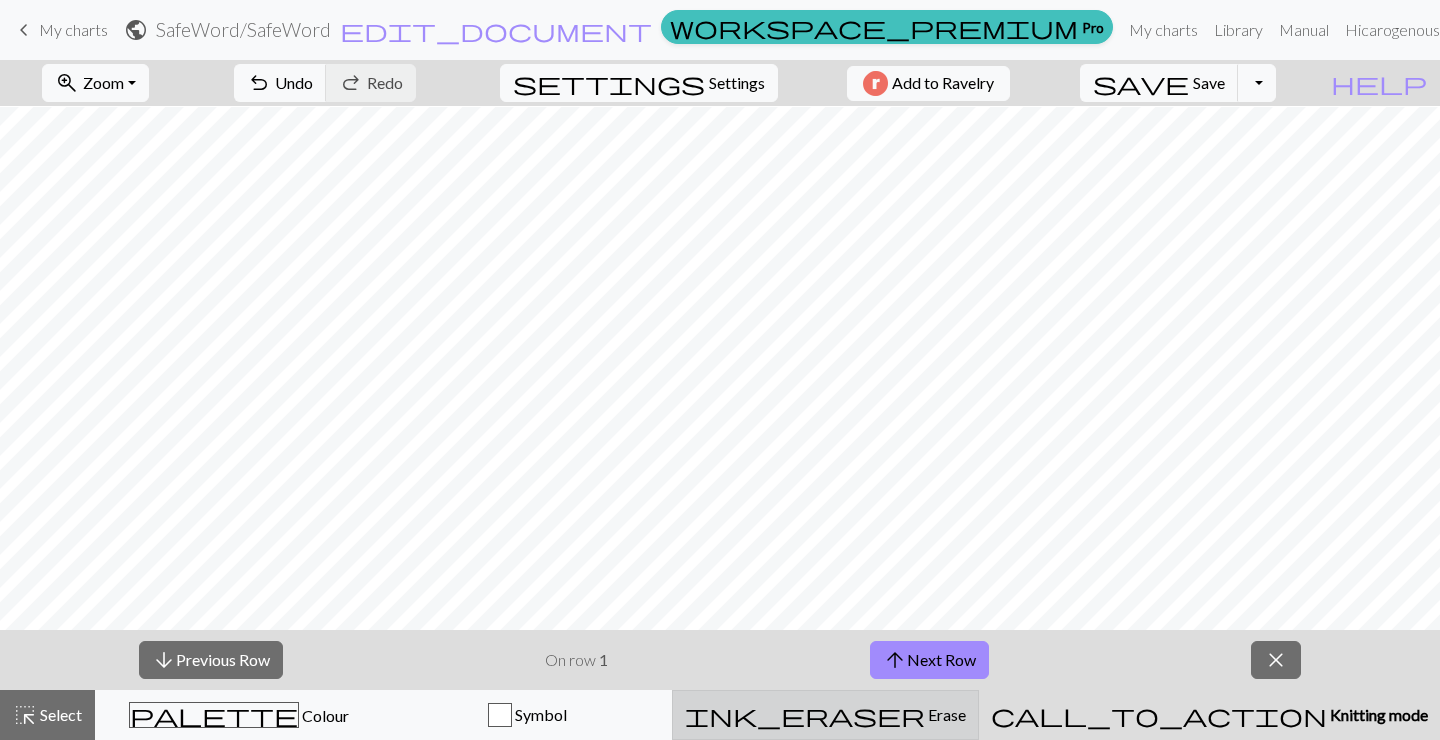 click on "ink_eraser   Erase   Erase" at bounding box center (825, 715) 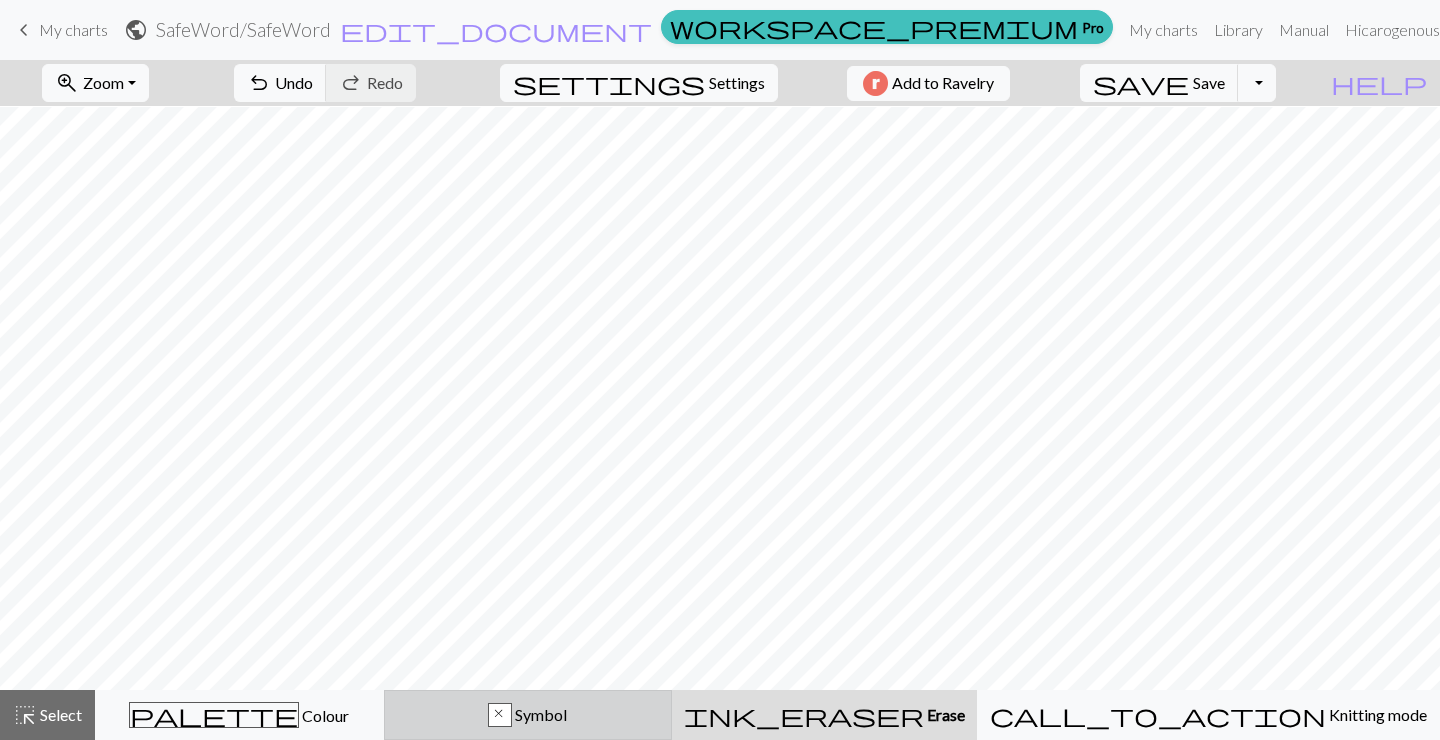 click on "x   Symbol" at bounding box center (528, 715) 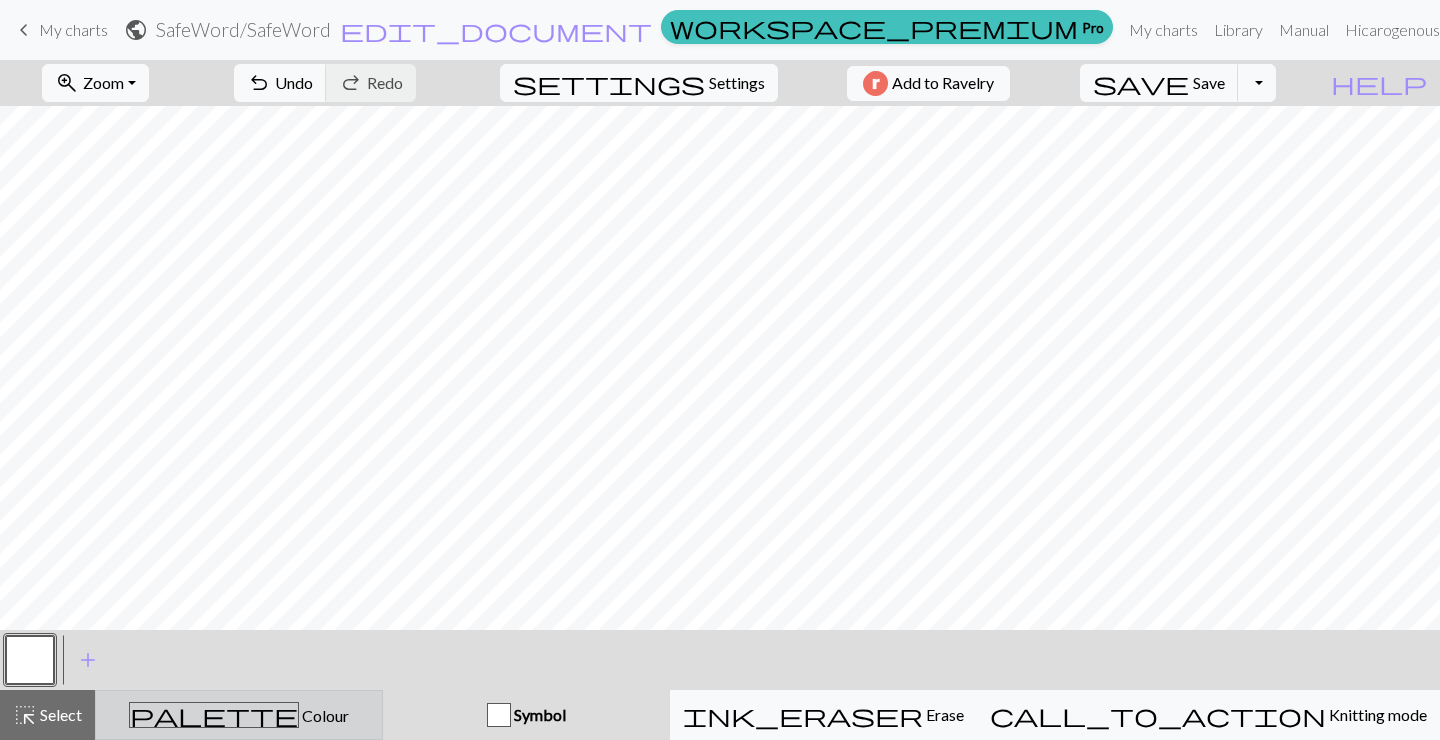 click on "palette   Colour   Colour" at bounding box center (239, 715) 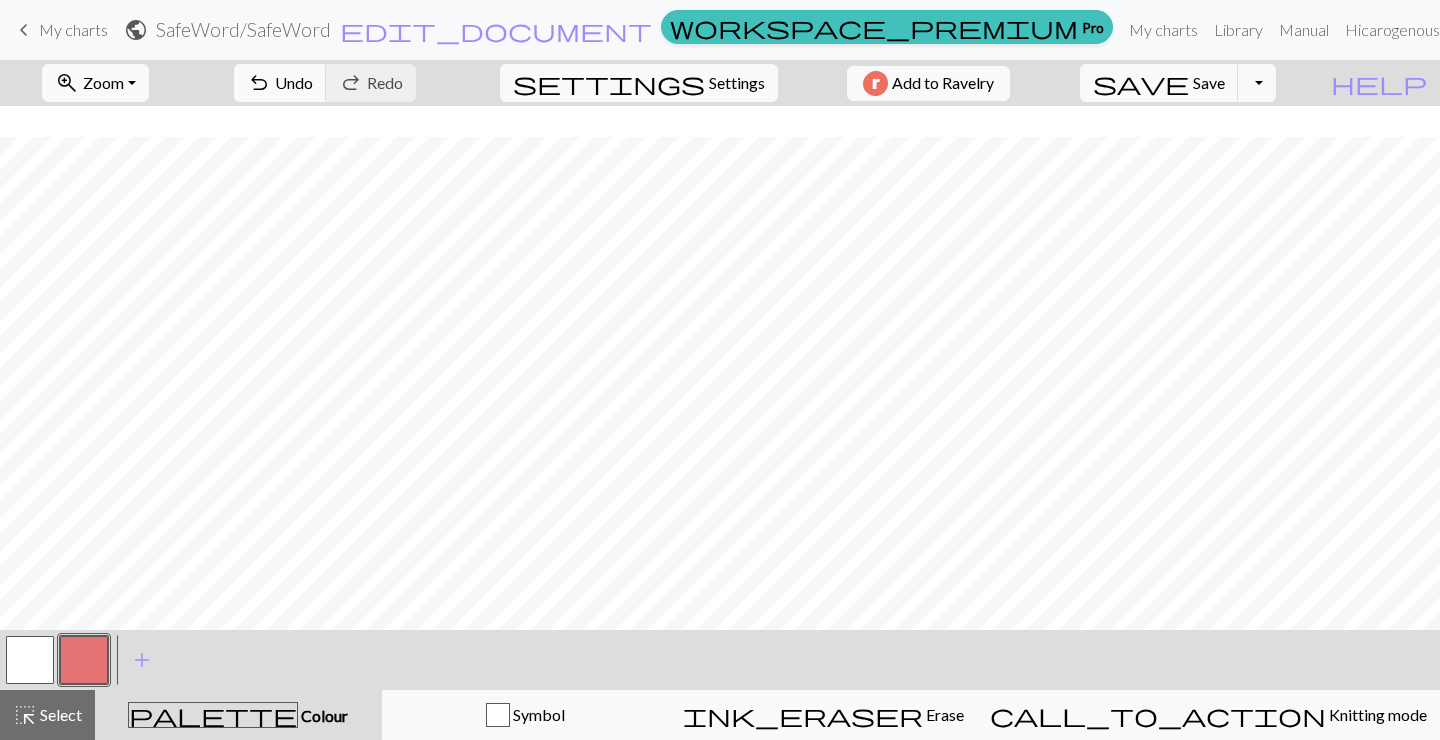 scroll, scrollTop: 767, scrollLeft: 0, axis: vertical 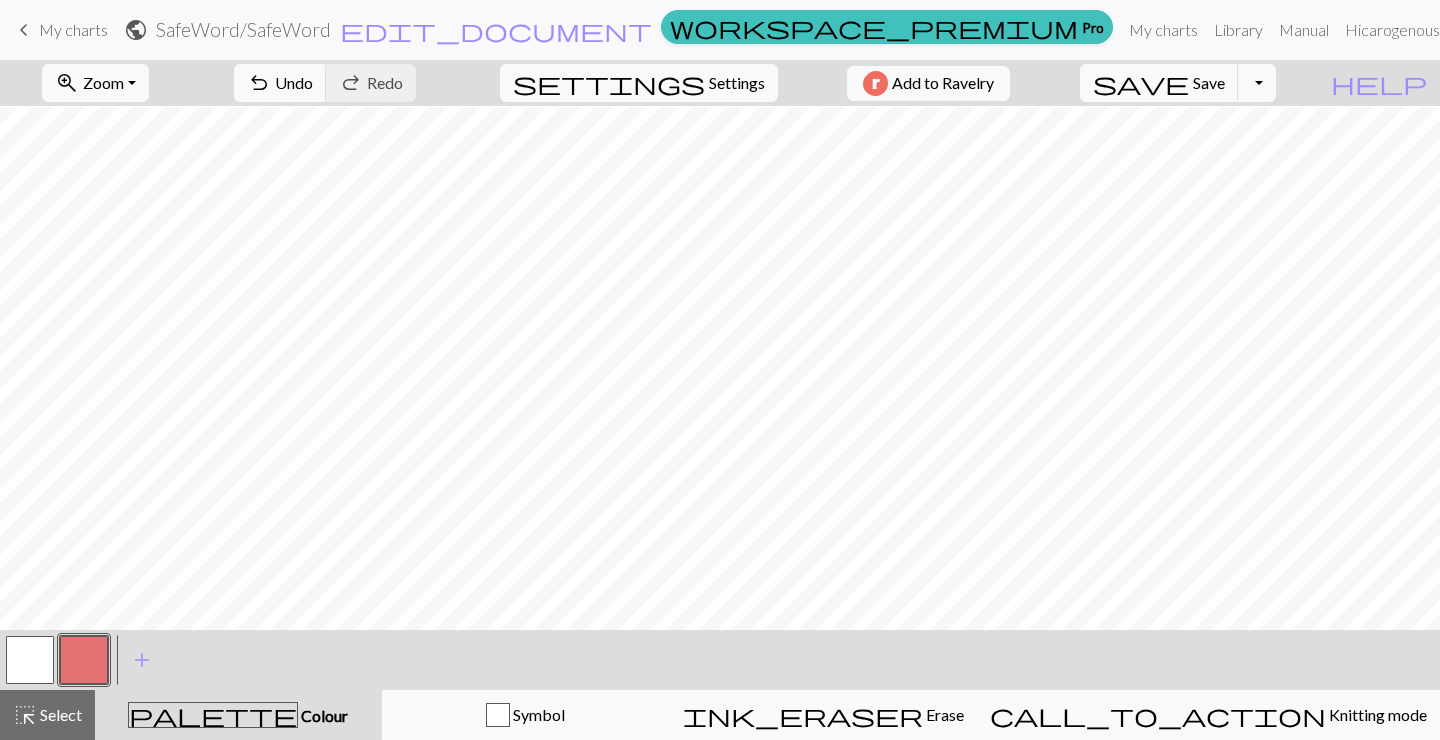 click at bounding box center (30, 660) 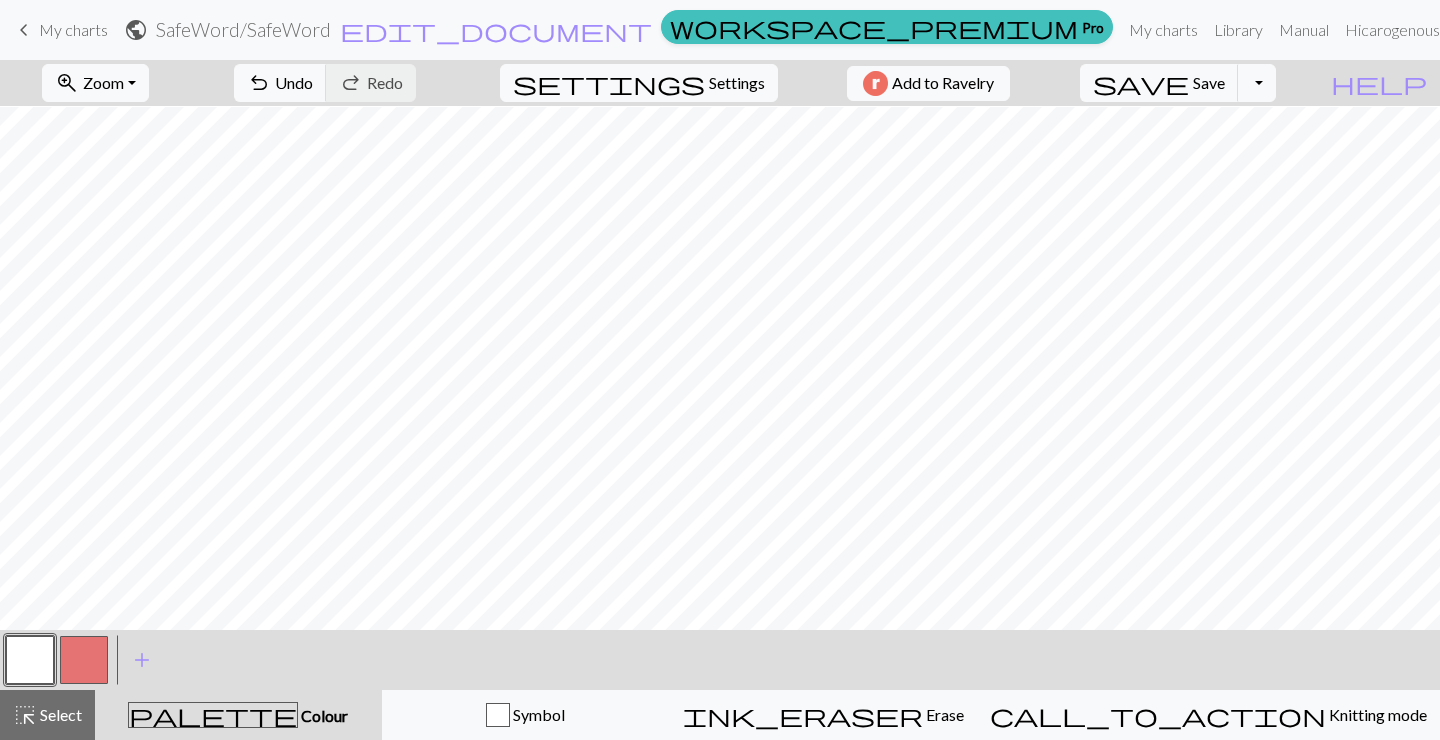 click at bounding box center (84, 660) 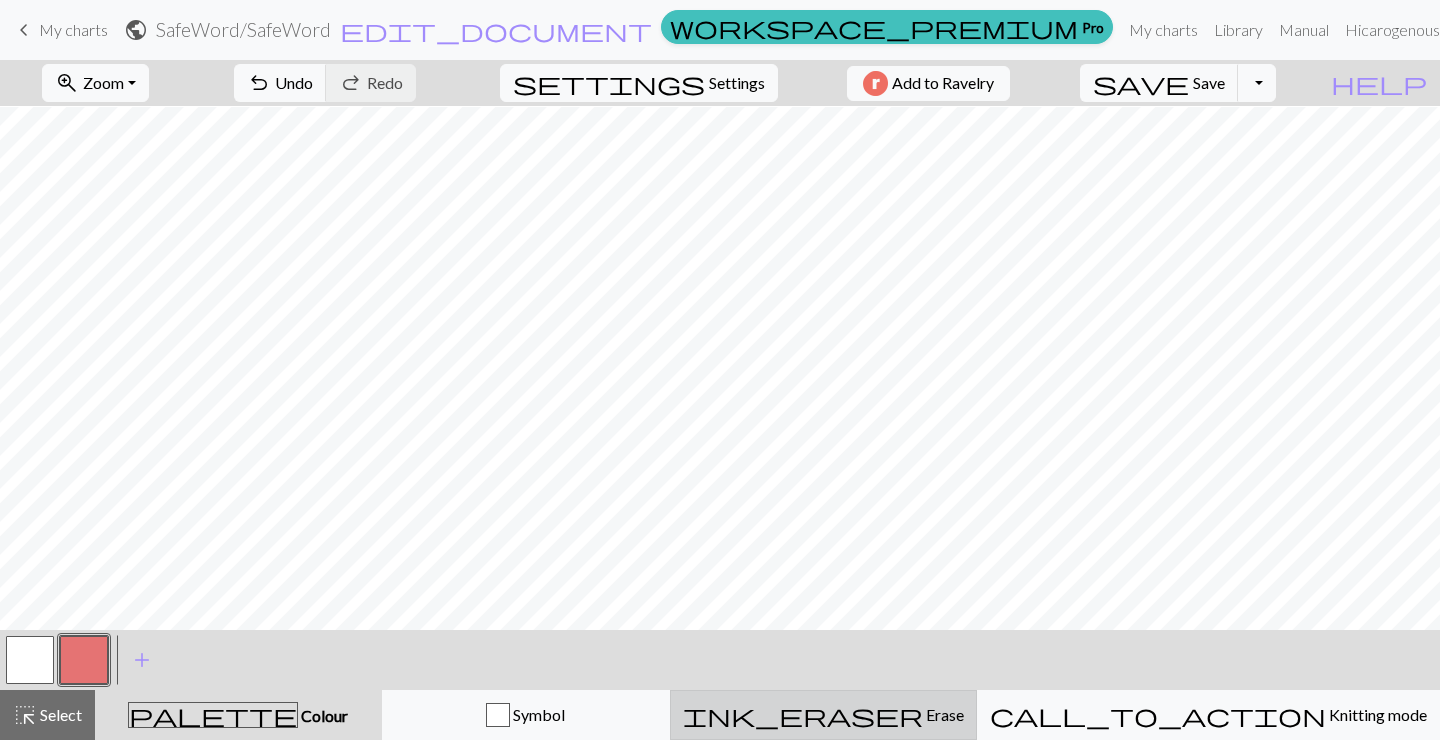 click on "ink_eraser" at bounding box center (803, 715) 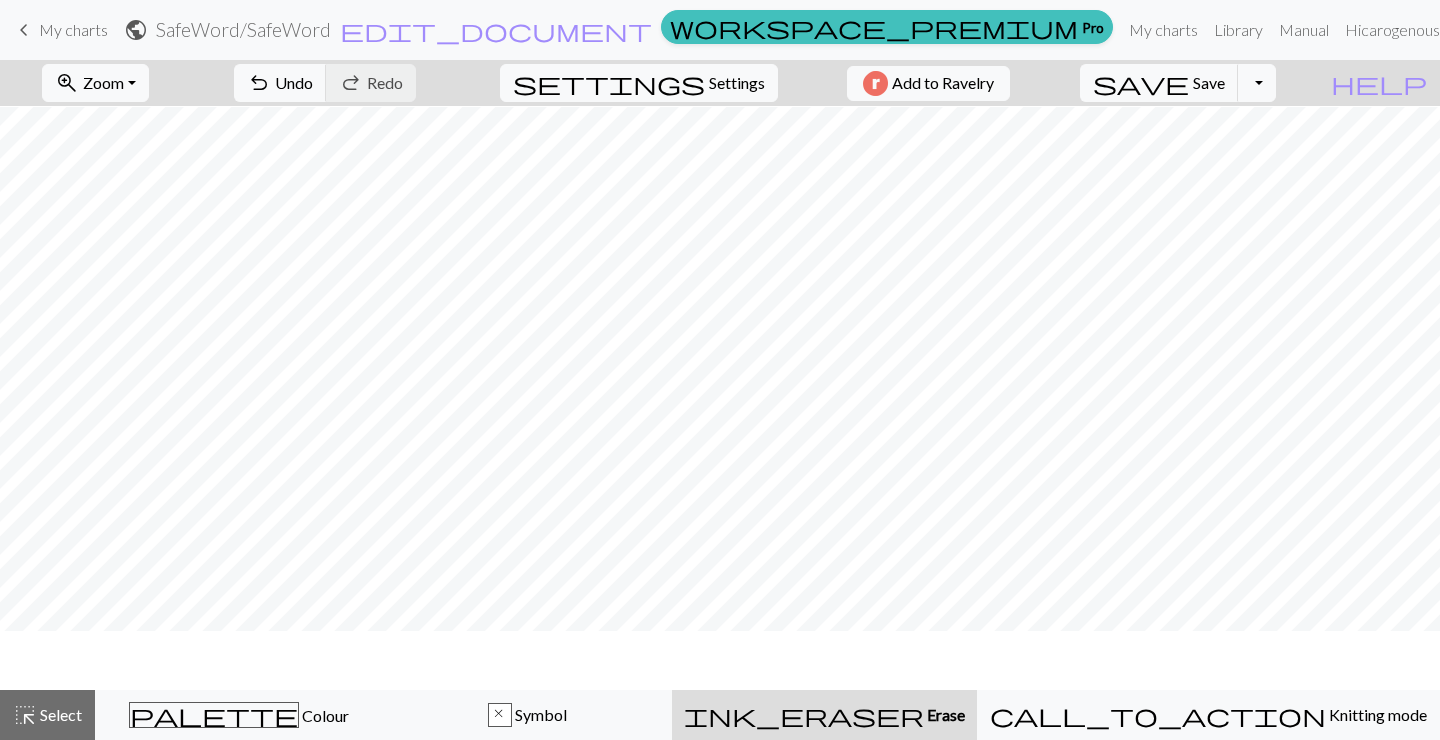 scroll, scrollTop: 707, scrollLeft: 0, axis: vertical 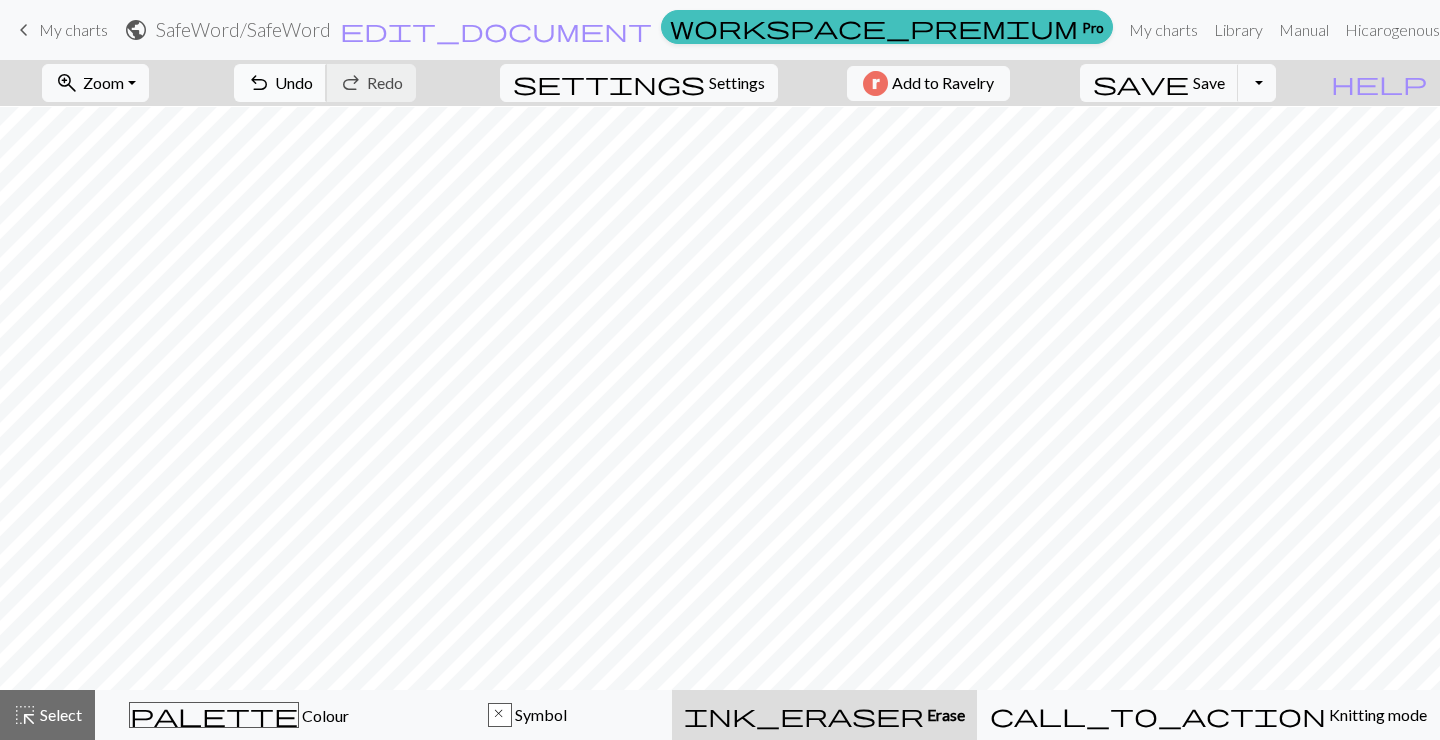 click on "Undo" at bounding box center (294, 82) 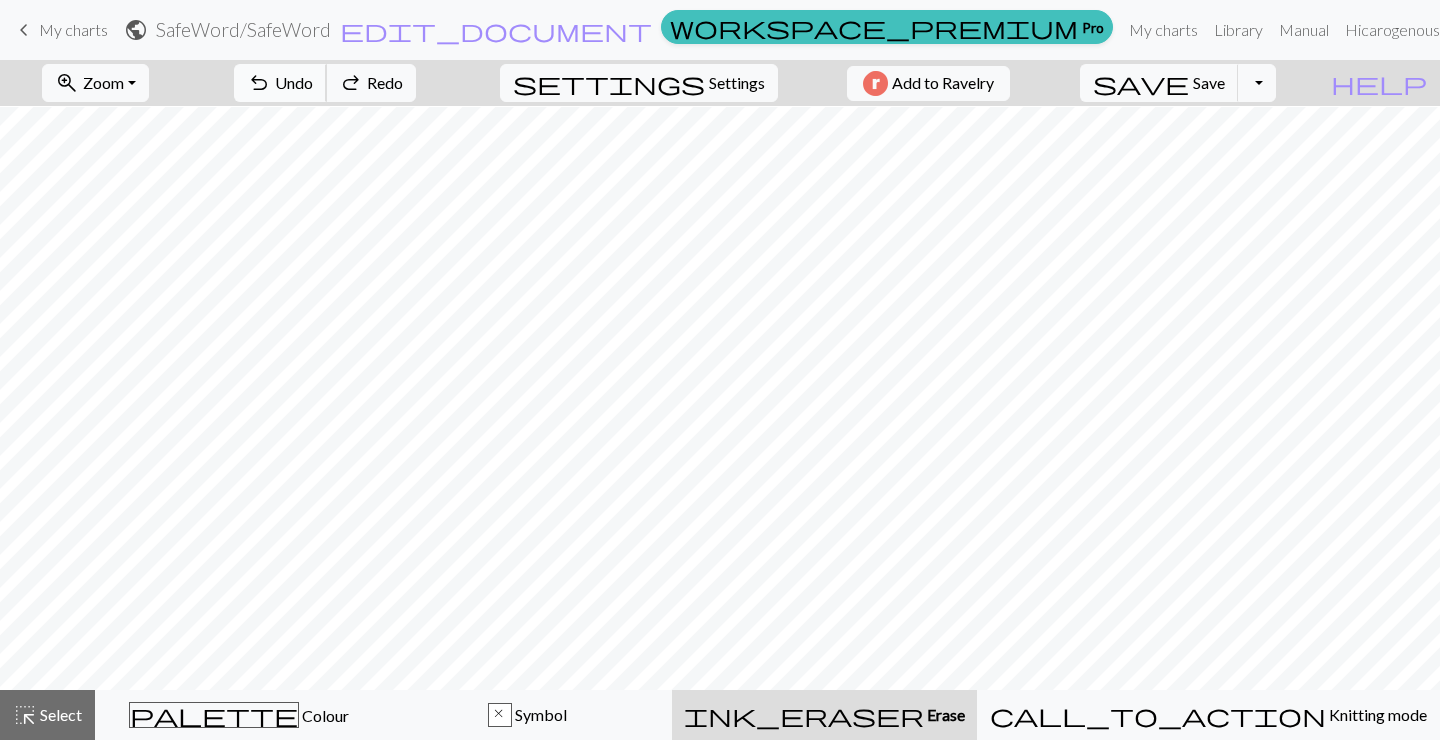click on "Undo" at bounding box center (294, 82) 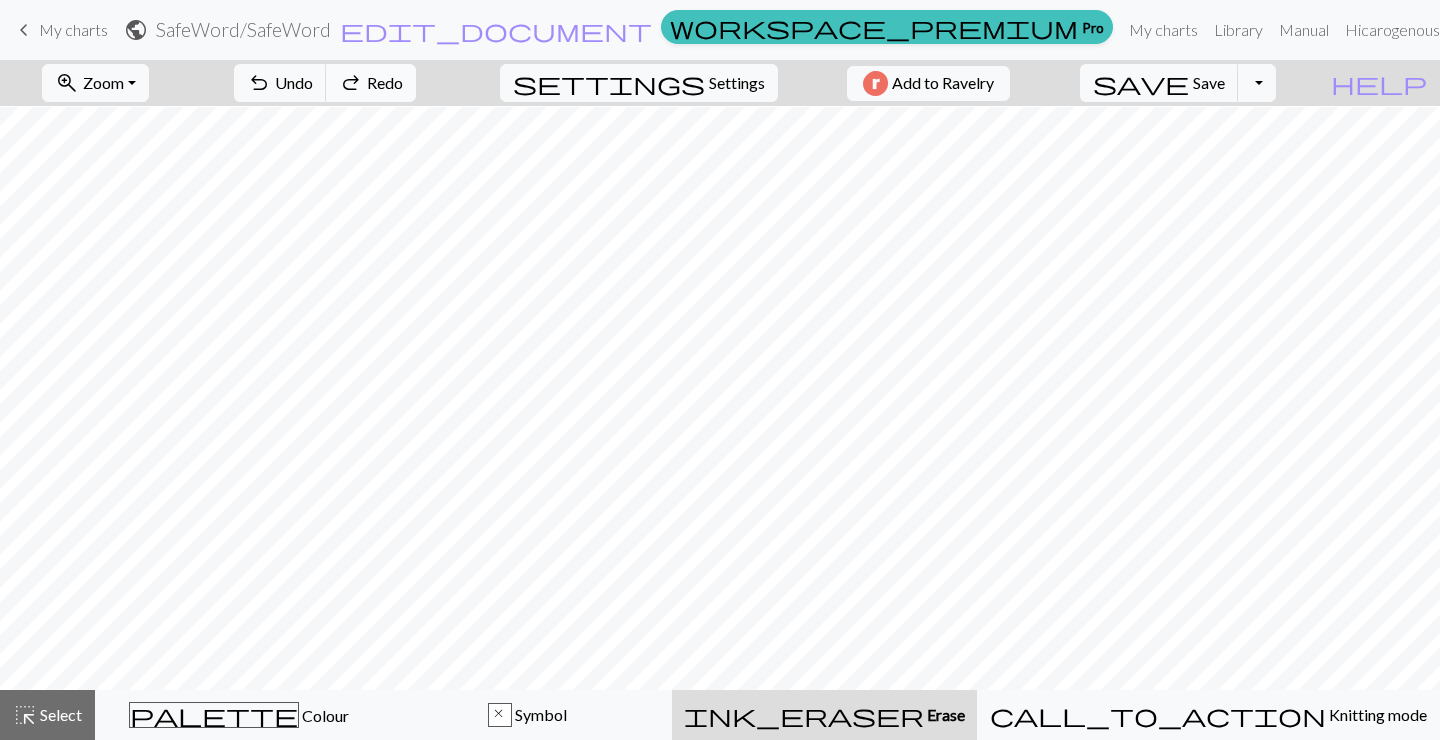 click on "Redo" at bounding box center (385, 82) 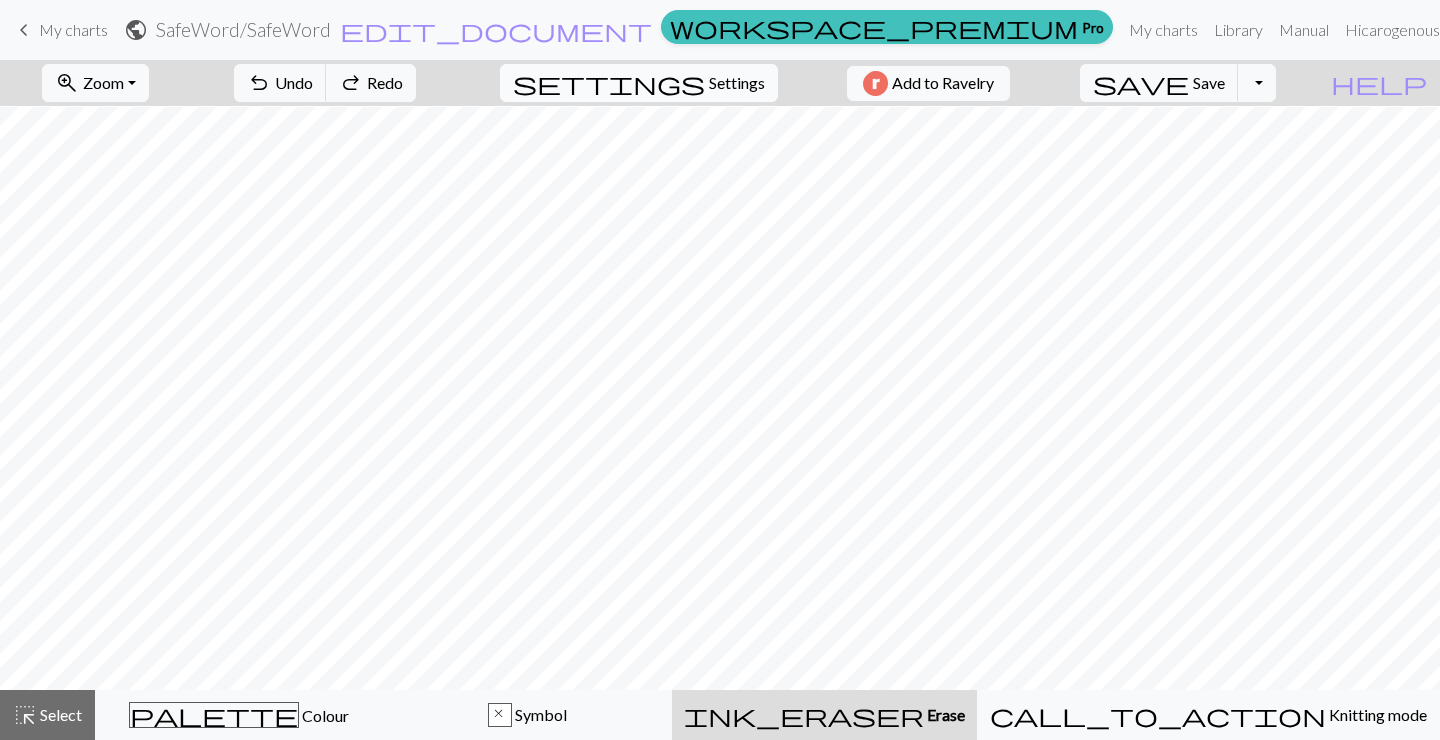 click on "settings  Settings" at bounding box center [639, 83] 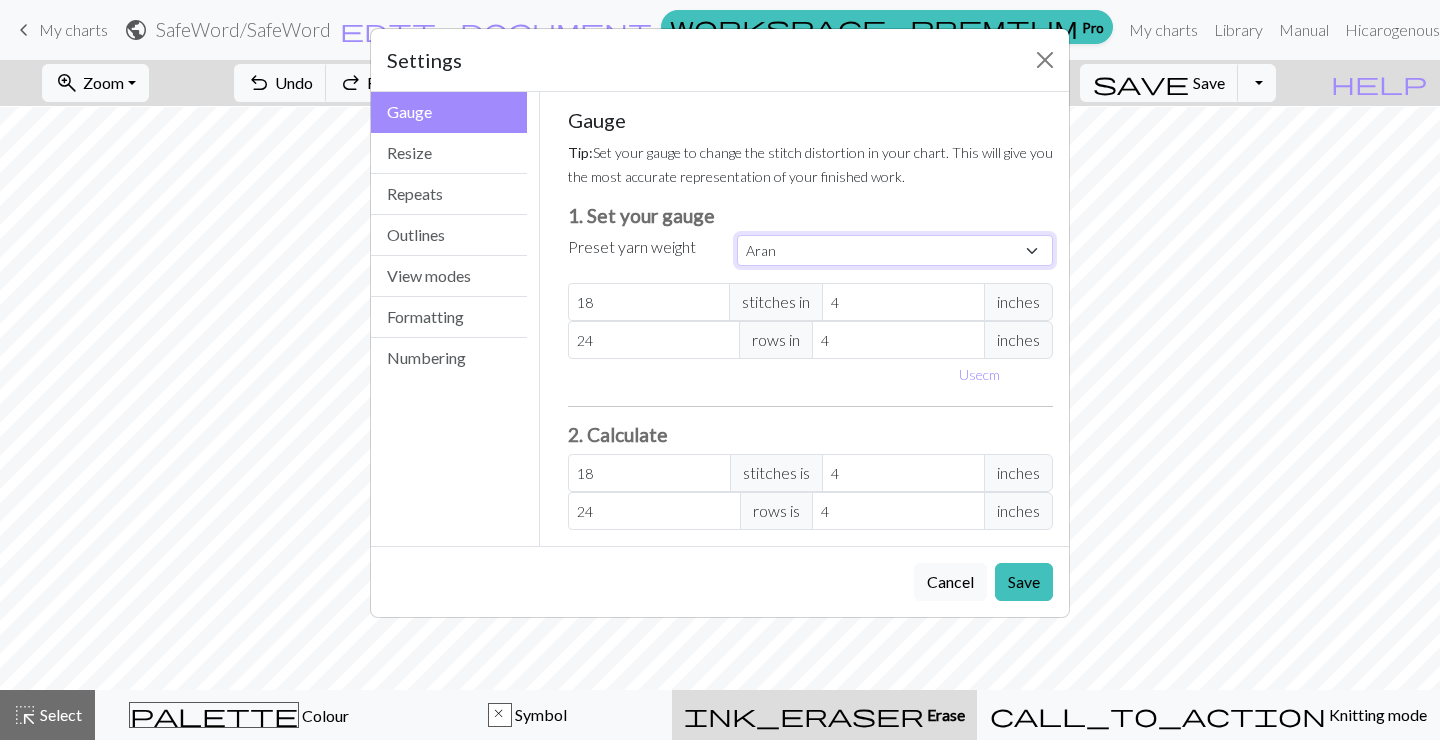 click on "Custom Square Lace Light Fingering Fingering Sport Double knit Worsted Aran Bulky Super Bulky" at bounding box center (895, 250) 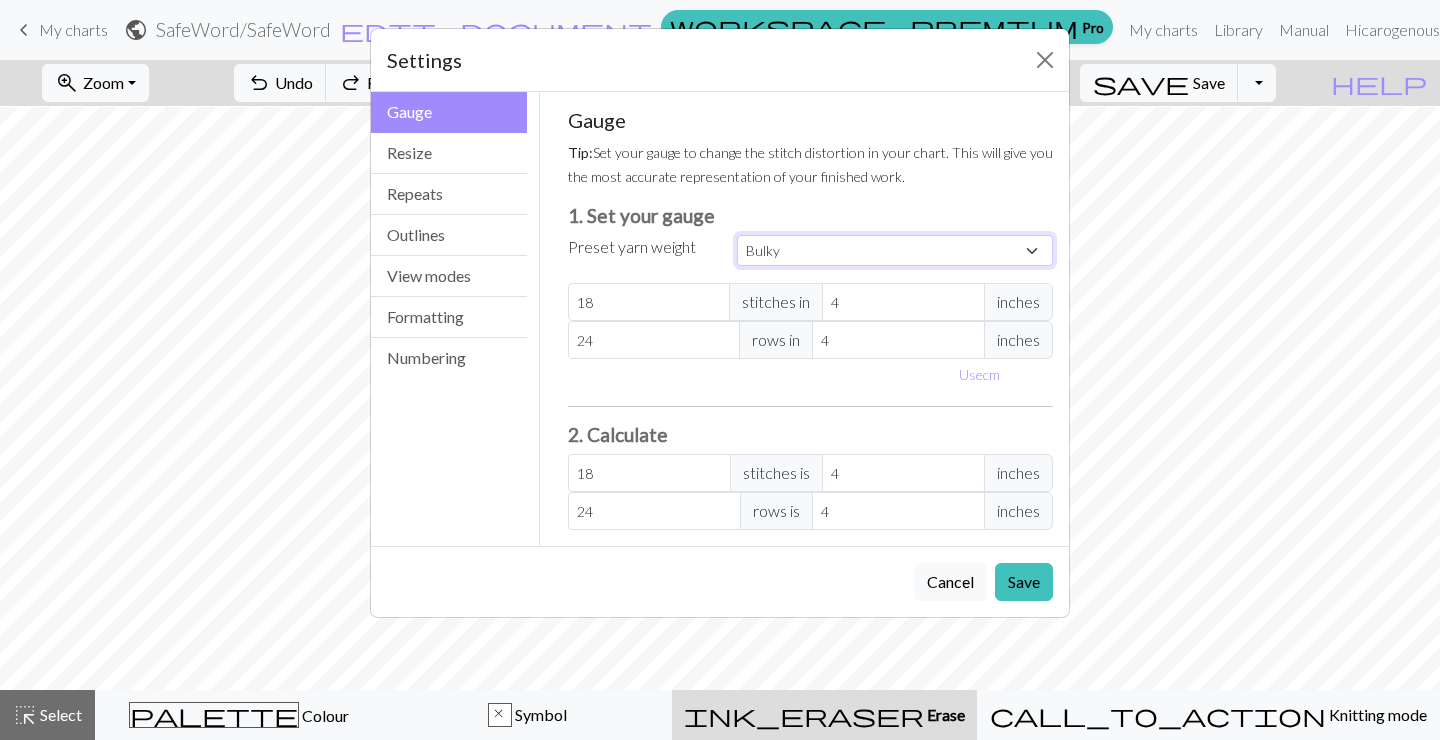 click on "Bulky" at bounding box center (0, 0) 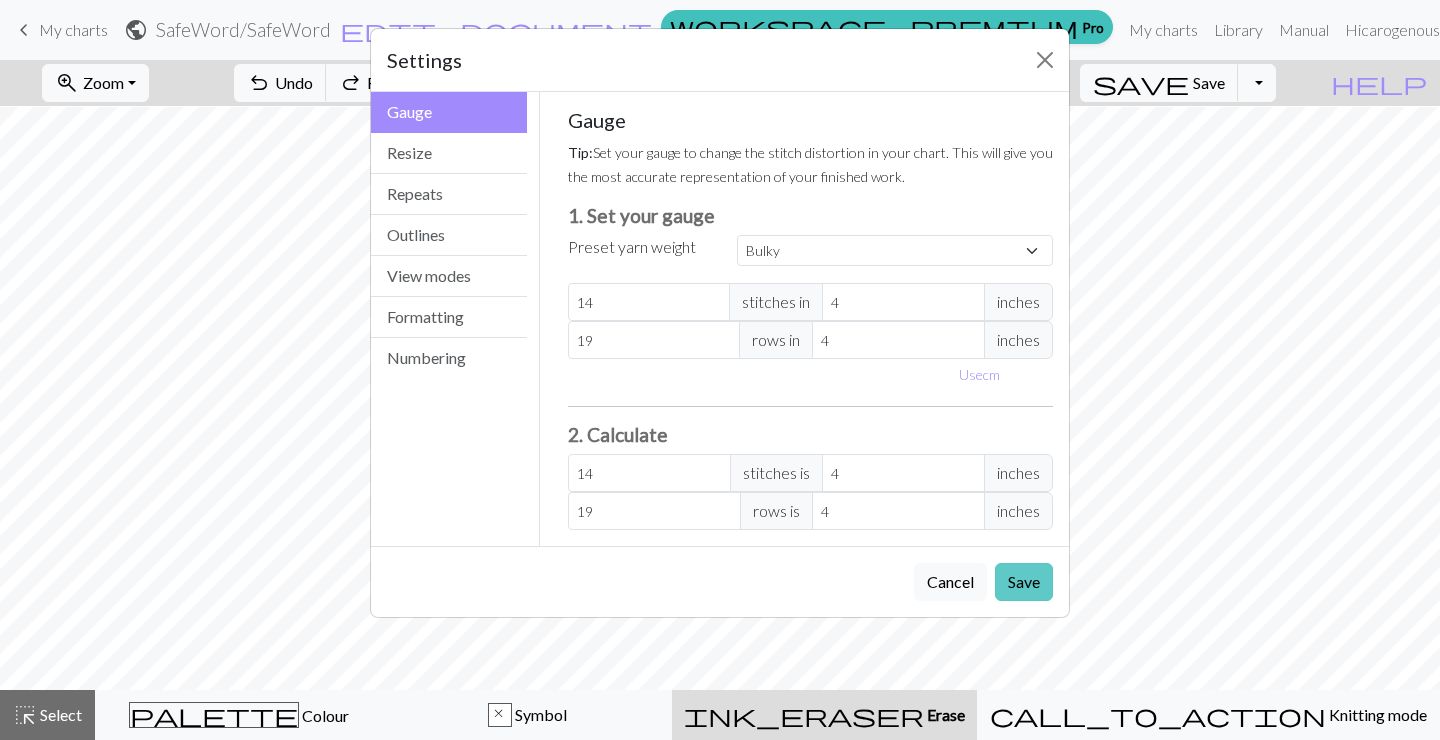 click on "Save" at bounding box center (1024, 582) 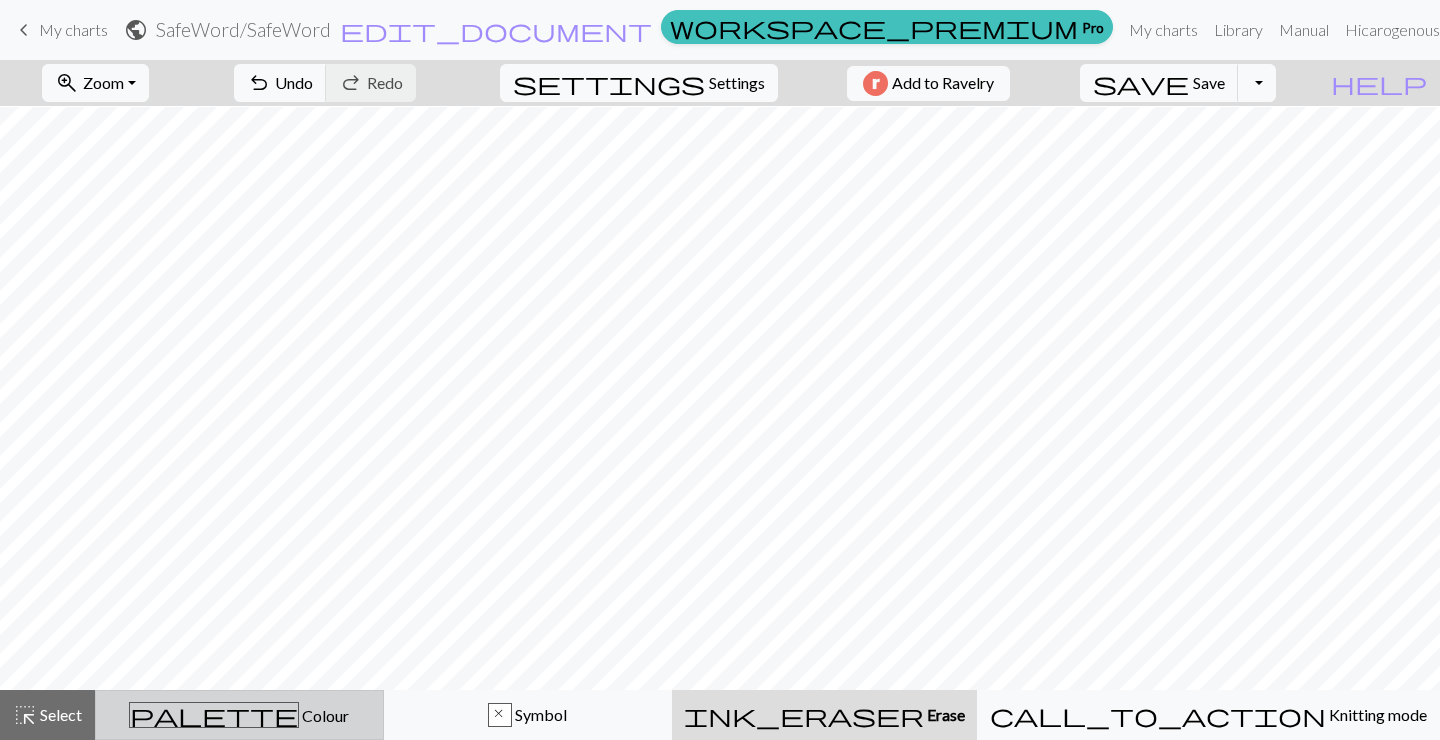 click on "Colour" at bounding box center [324, 715] 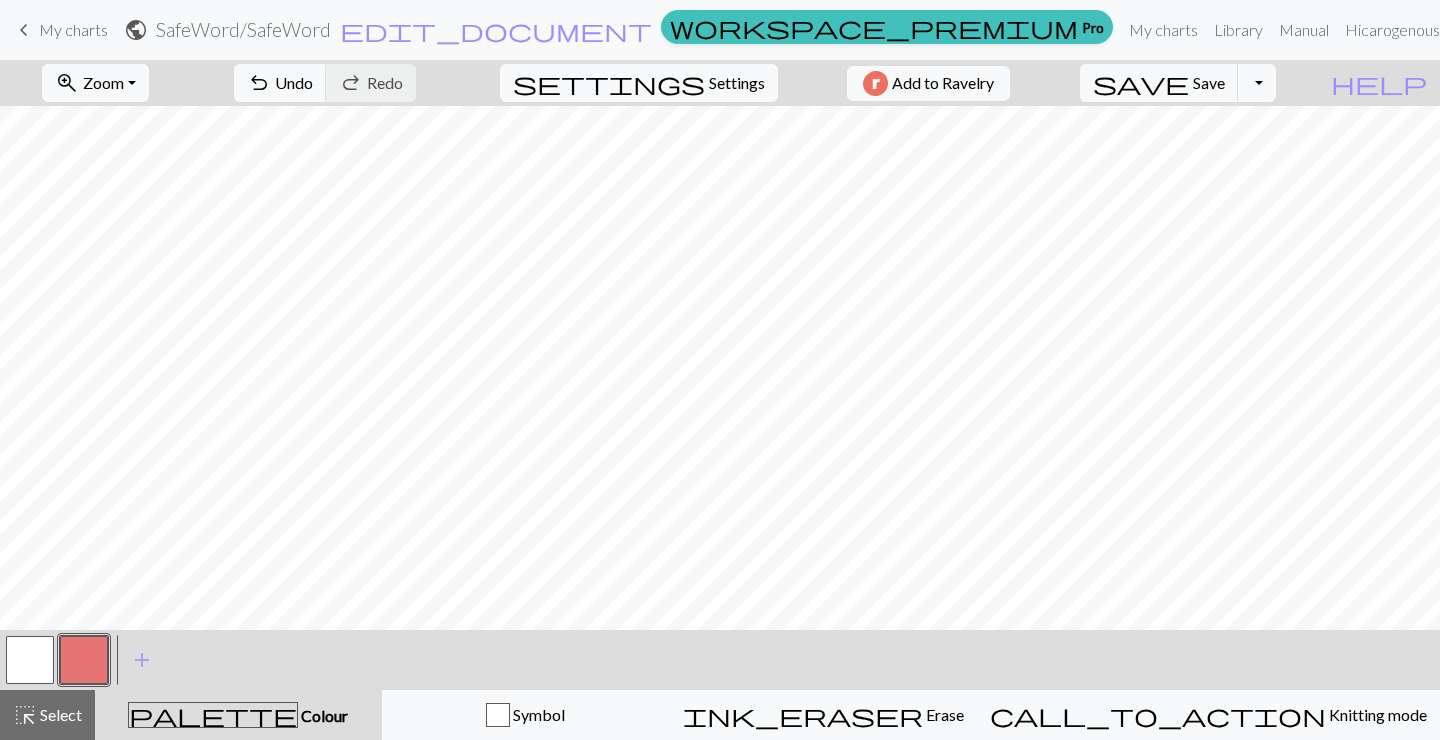 click at bounding box center (30, 660) 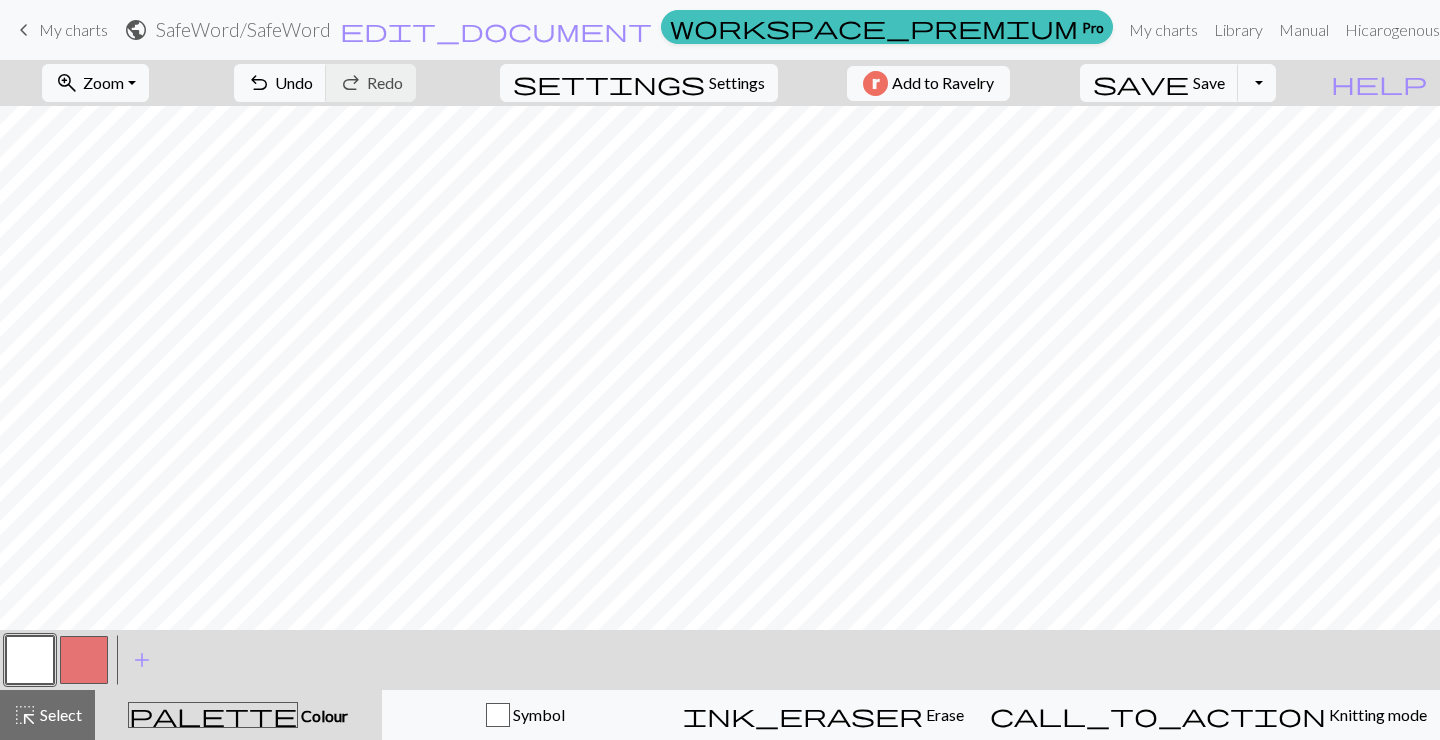 scroll, scrollTop: 767, scrollLeft: 0, axis: vertical 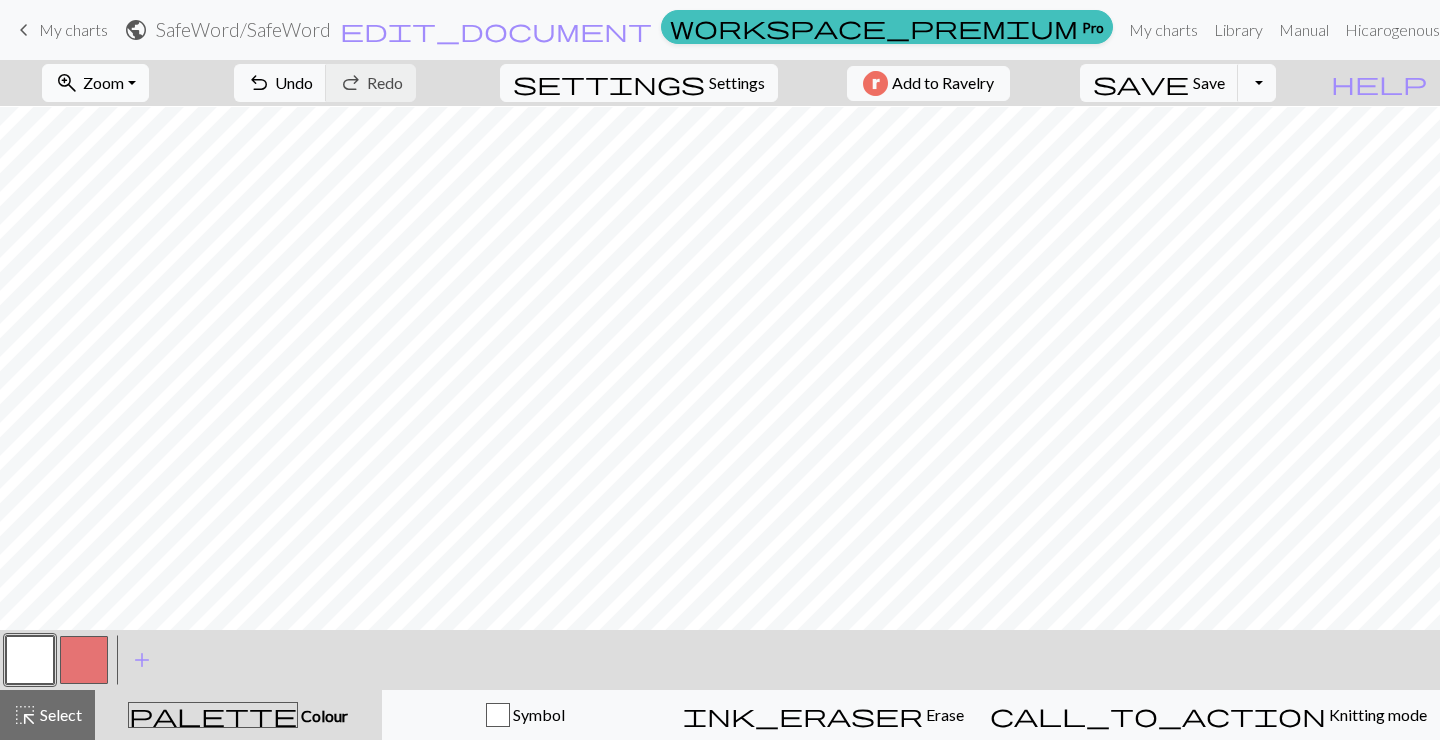 click on "Zoom" at bounding box center (103, 82) 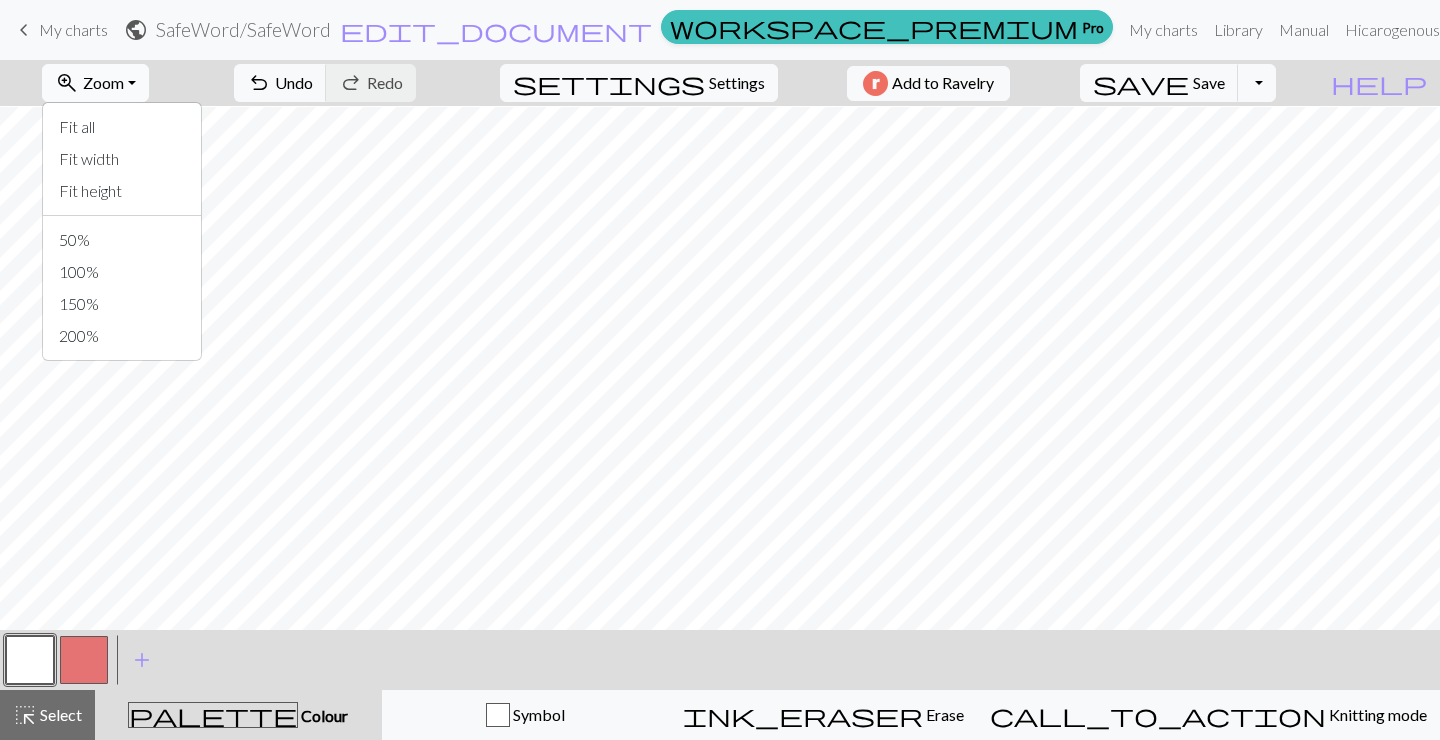 click on "Zoom" at bounding box center [103, 82] 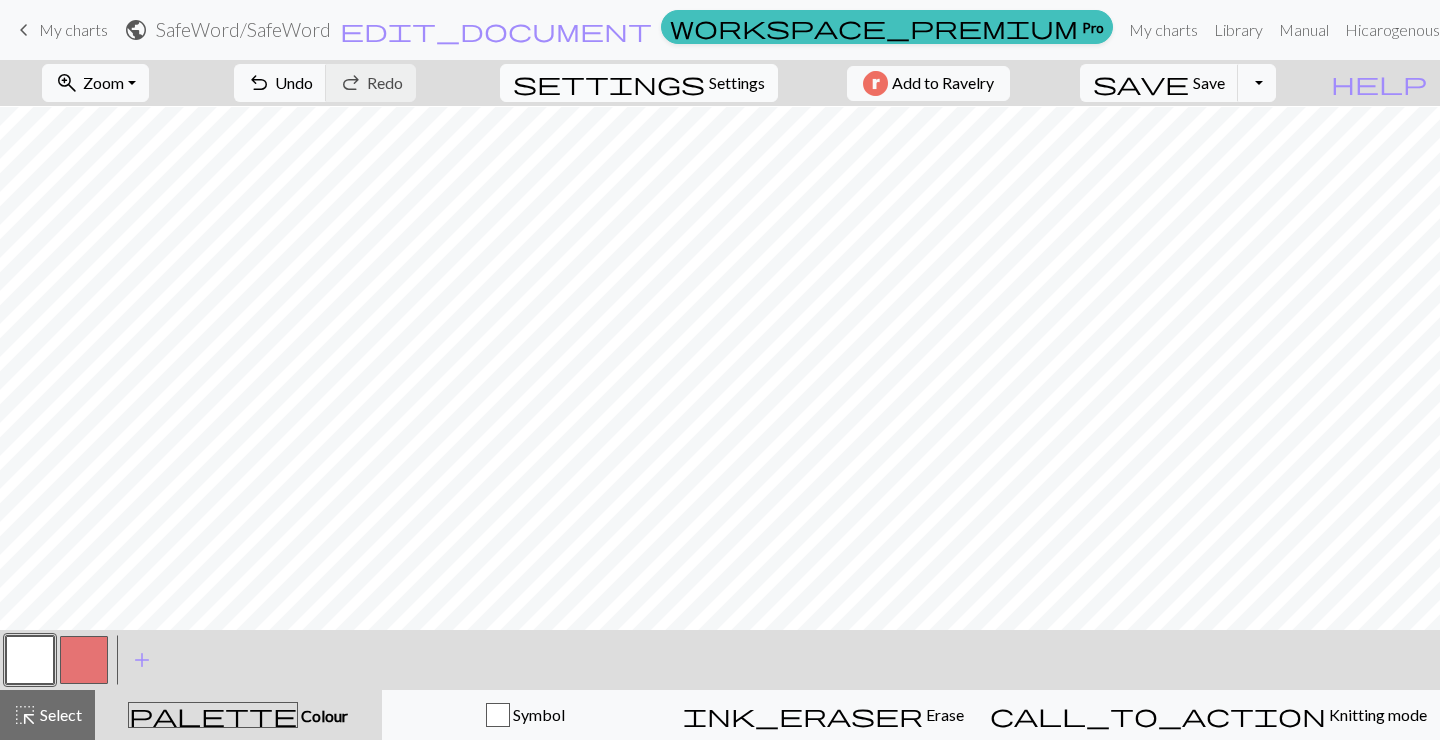 click on "Settings" at bounding box center [737, 83] 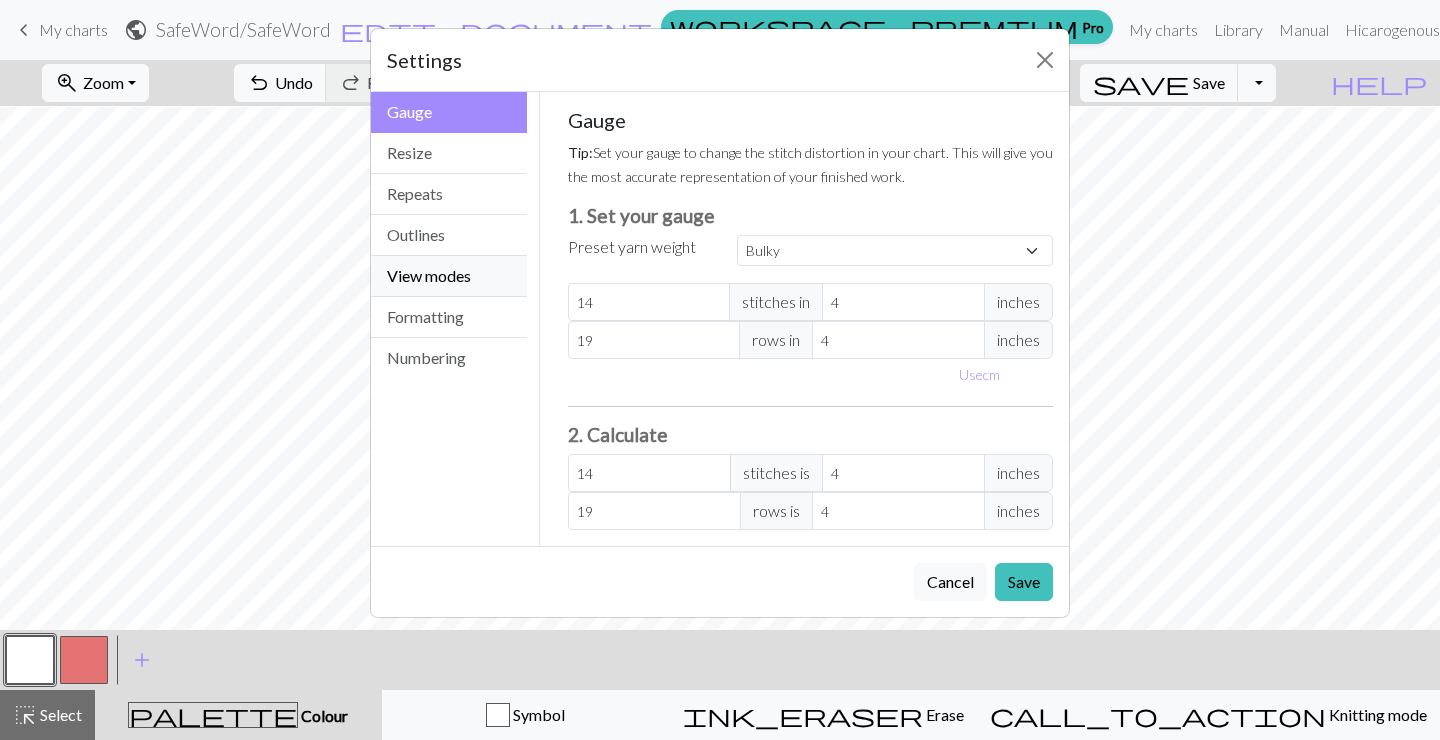click on "View modes" at bounding box center [449, 276] 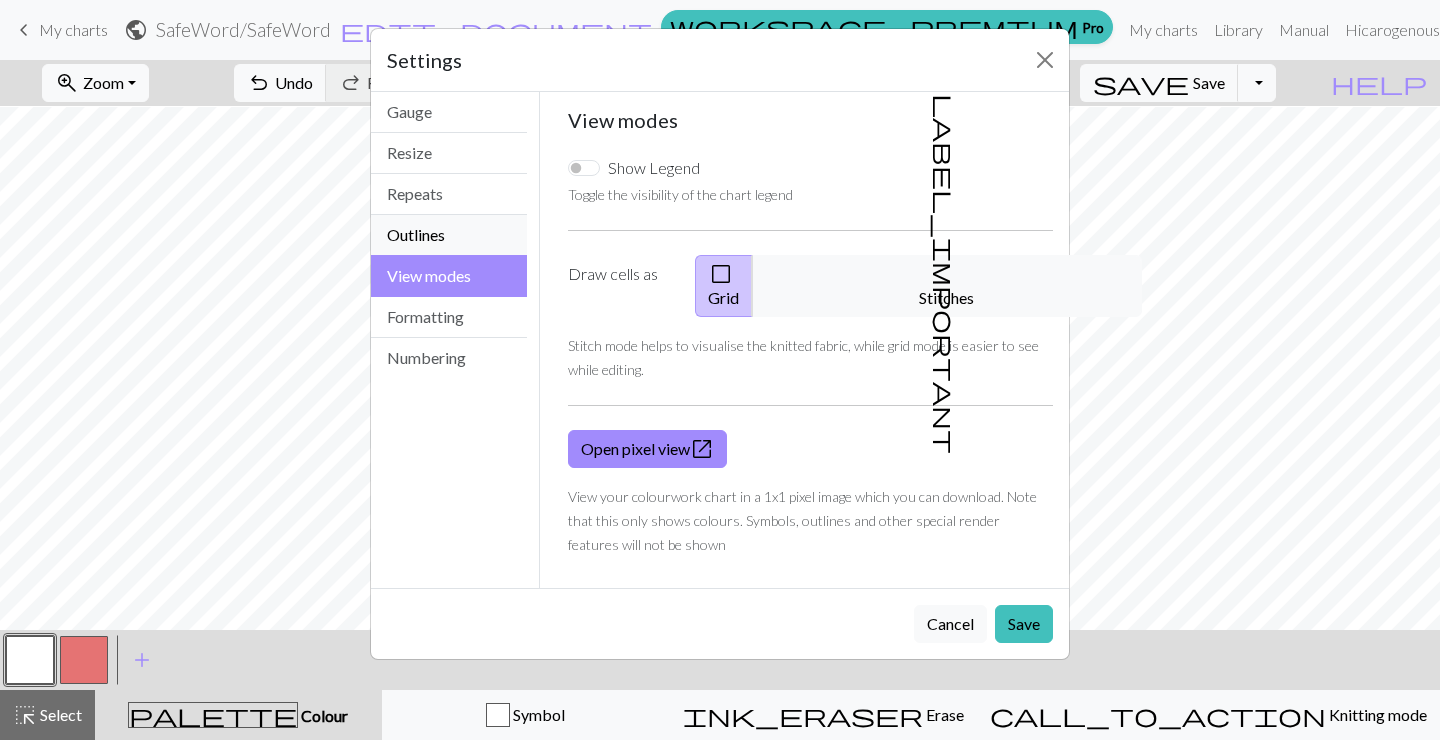 click on "Outlines" at bounding box center (449, 235) 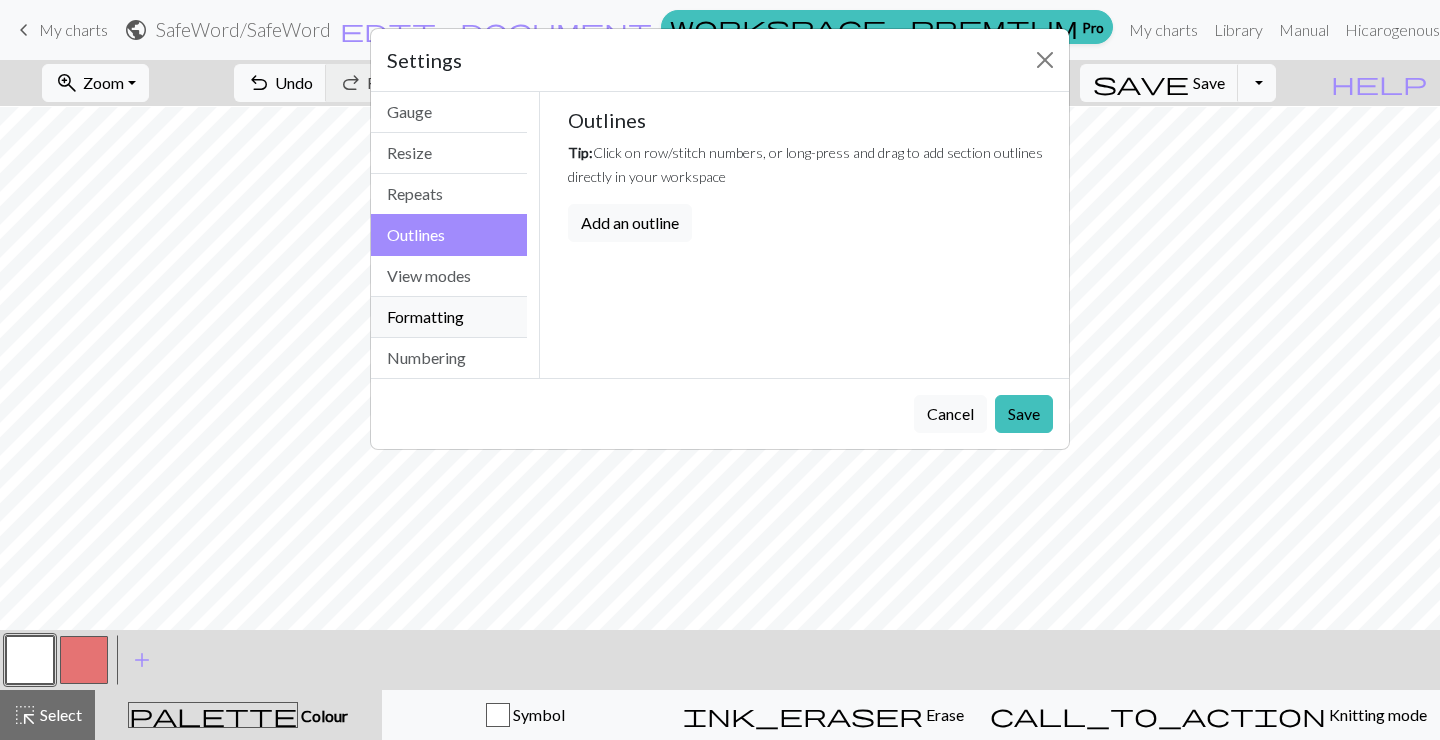 click on "Formatting" at bounding box center [449, 317] 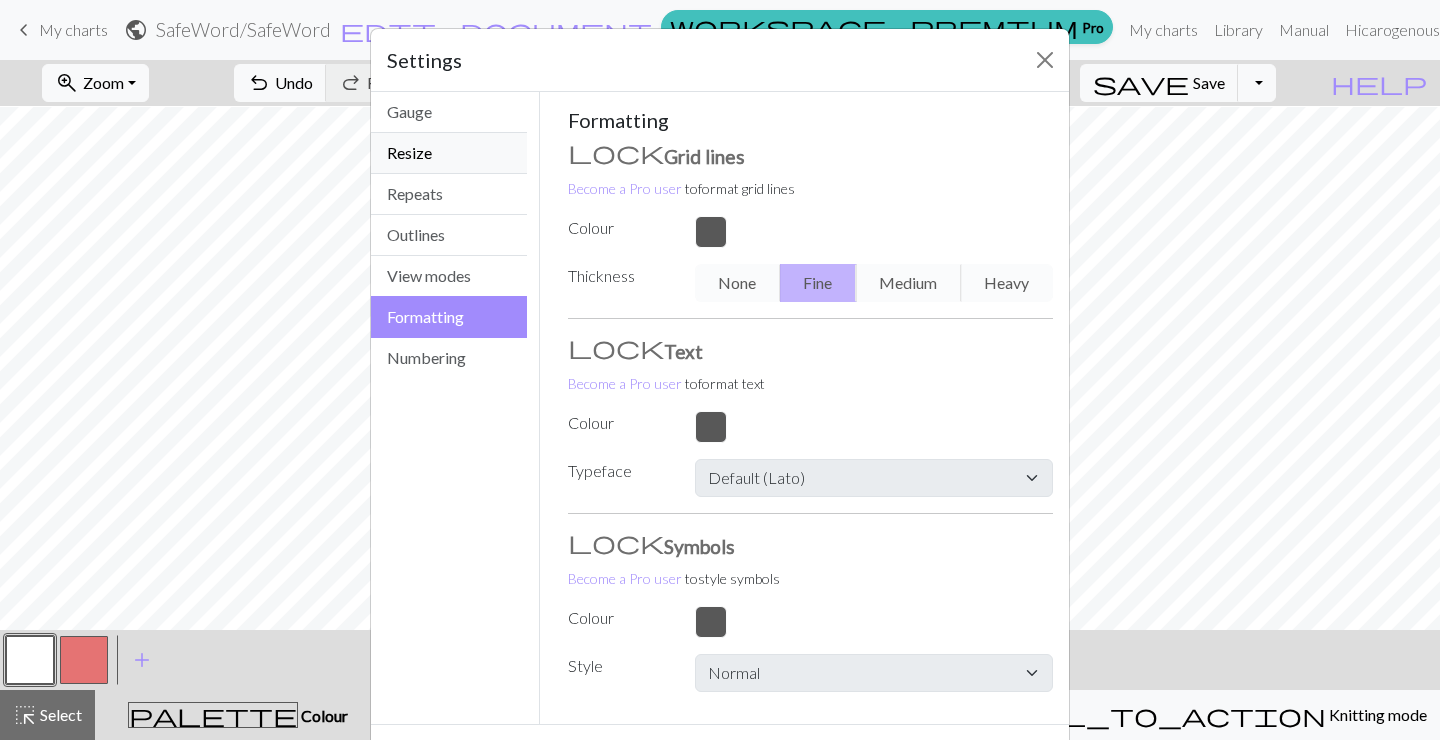 click on "Resize" at bounding box center (449, 153) 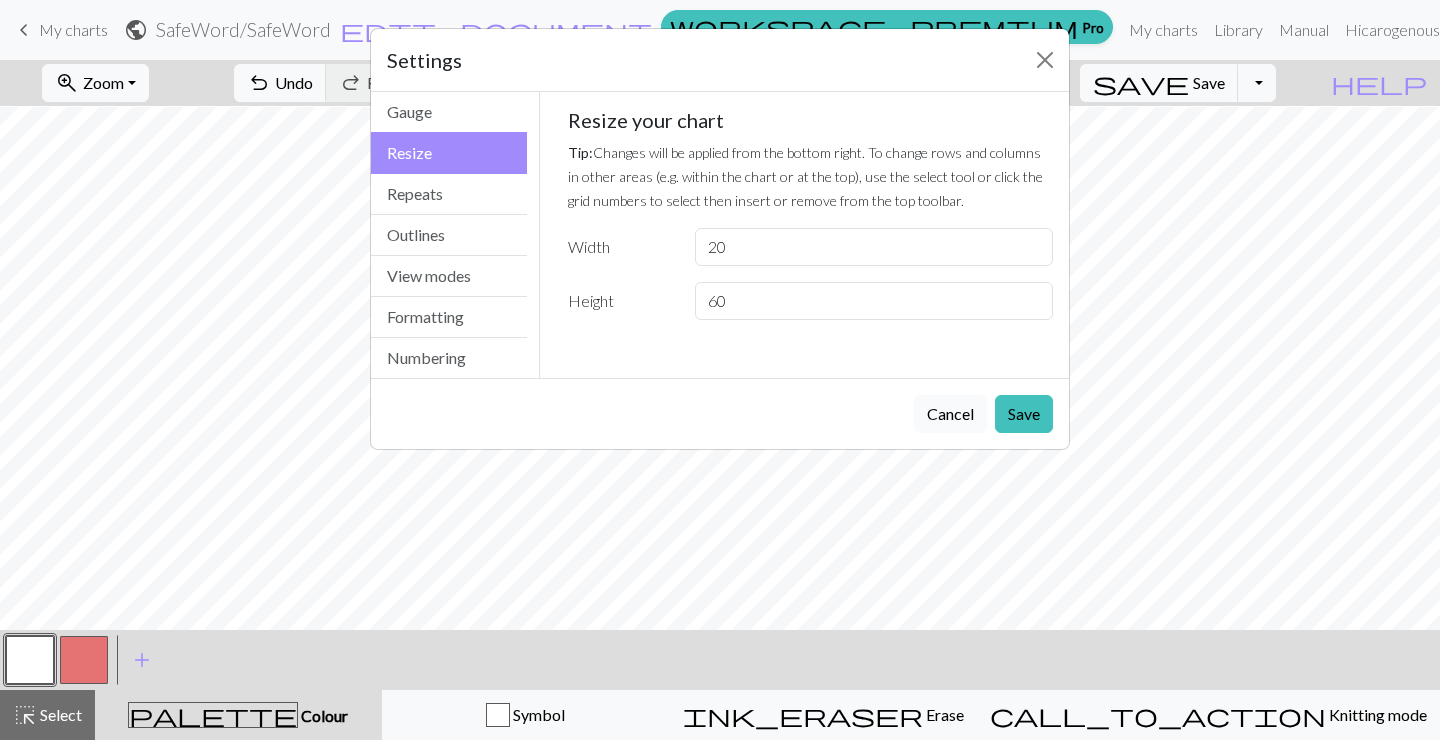 click on "Cancel" at bounding box center [950, 414] 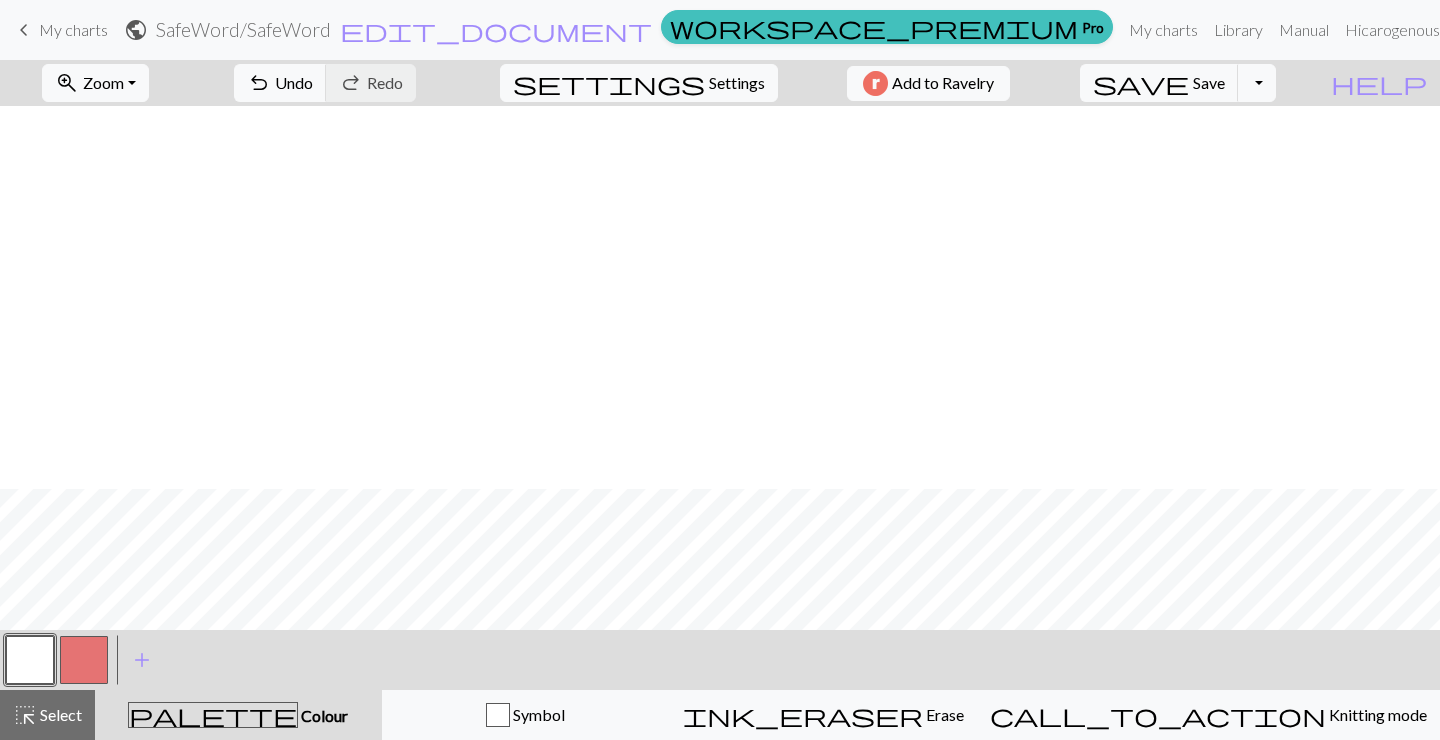 scroll, scrollTop: 767, scrollLeft: 0, axis: vertical 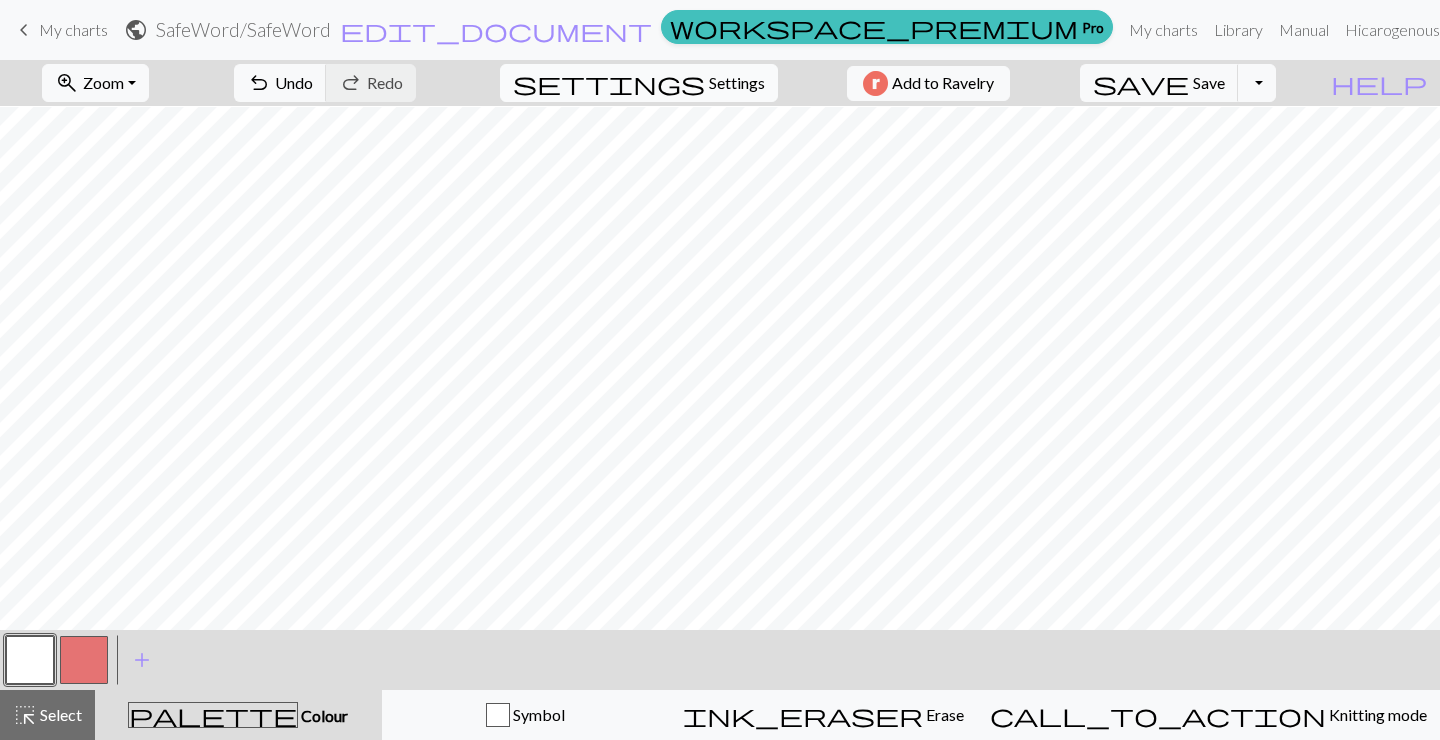 click on "Settings" at bounding box center (737, 83) 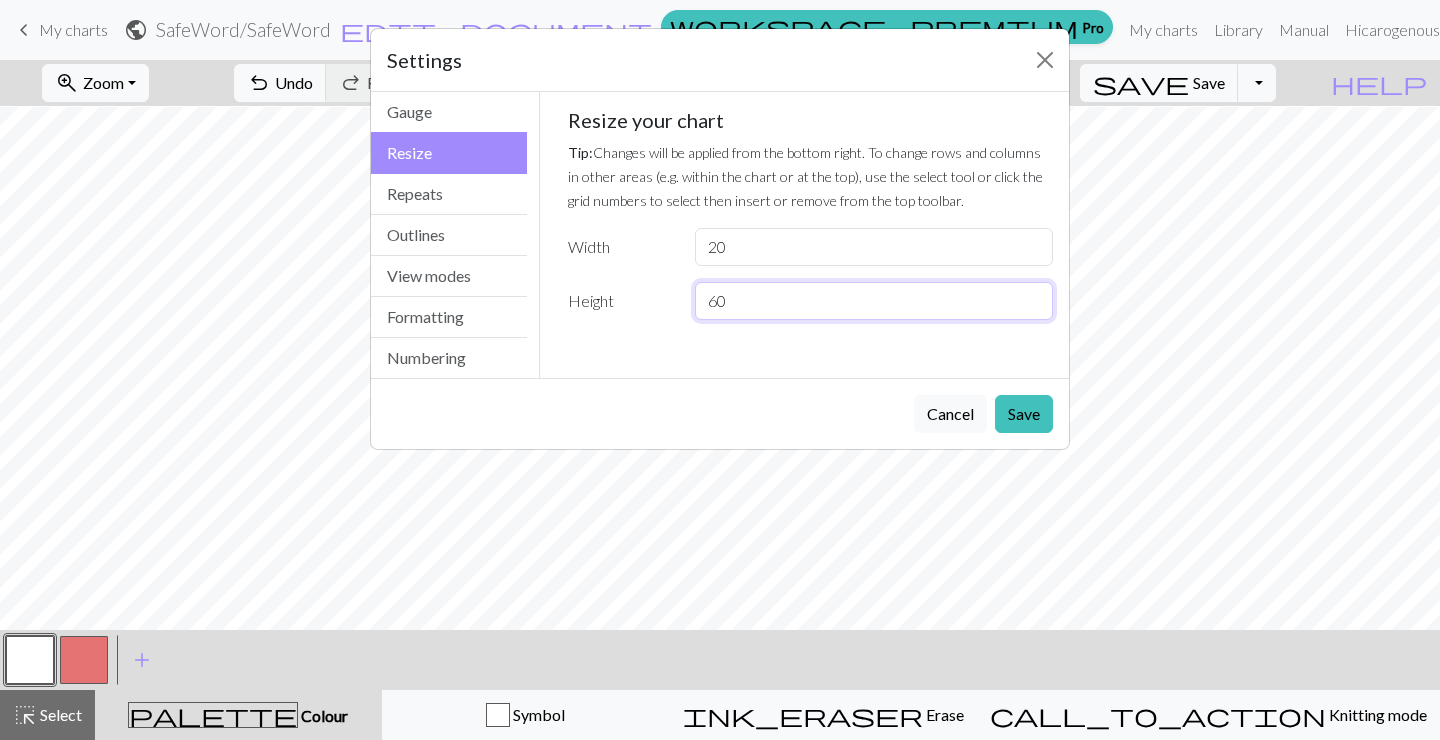 click on "60" at bounding box center (874, 301) 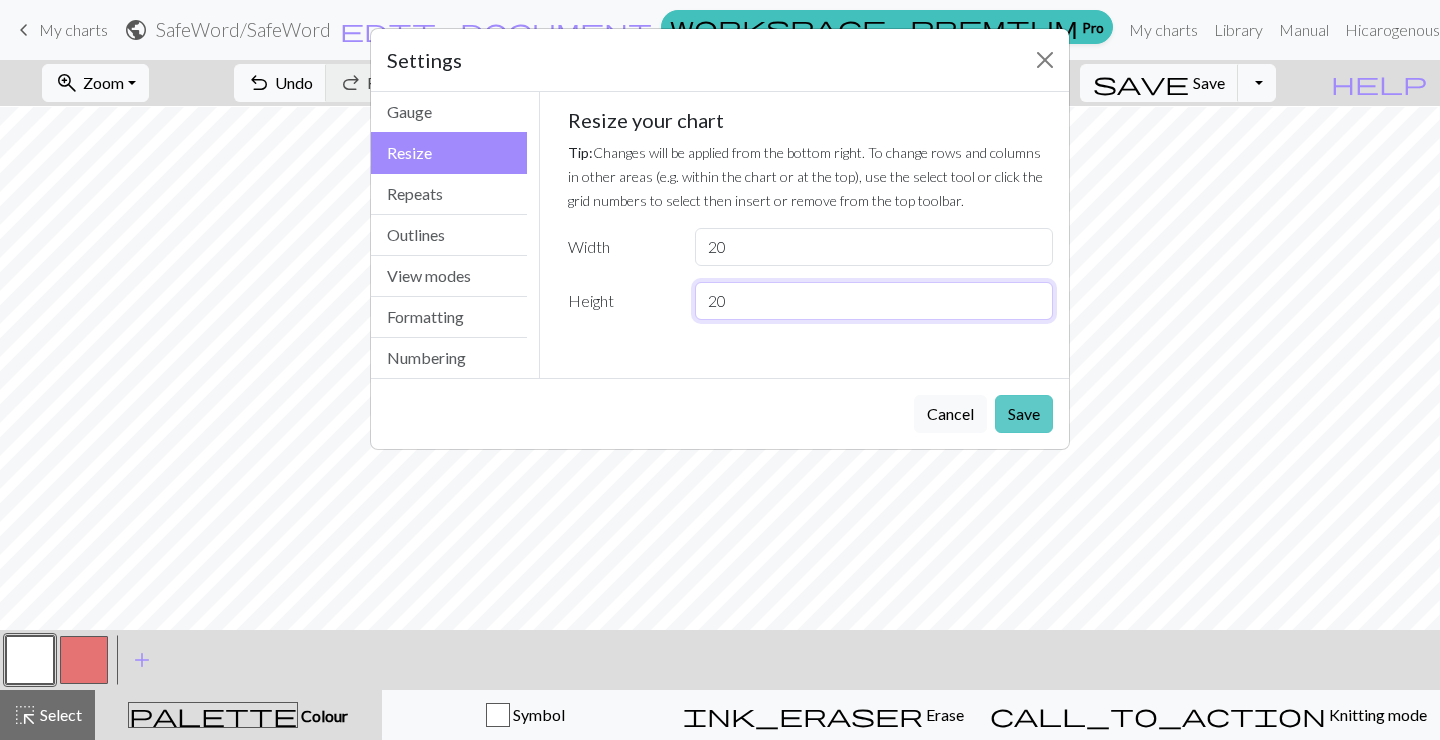 type on "20" 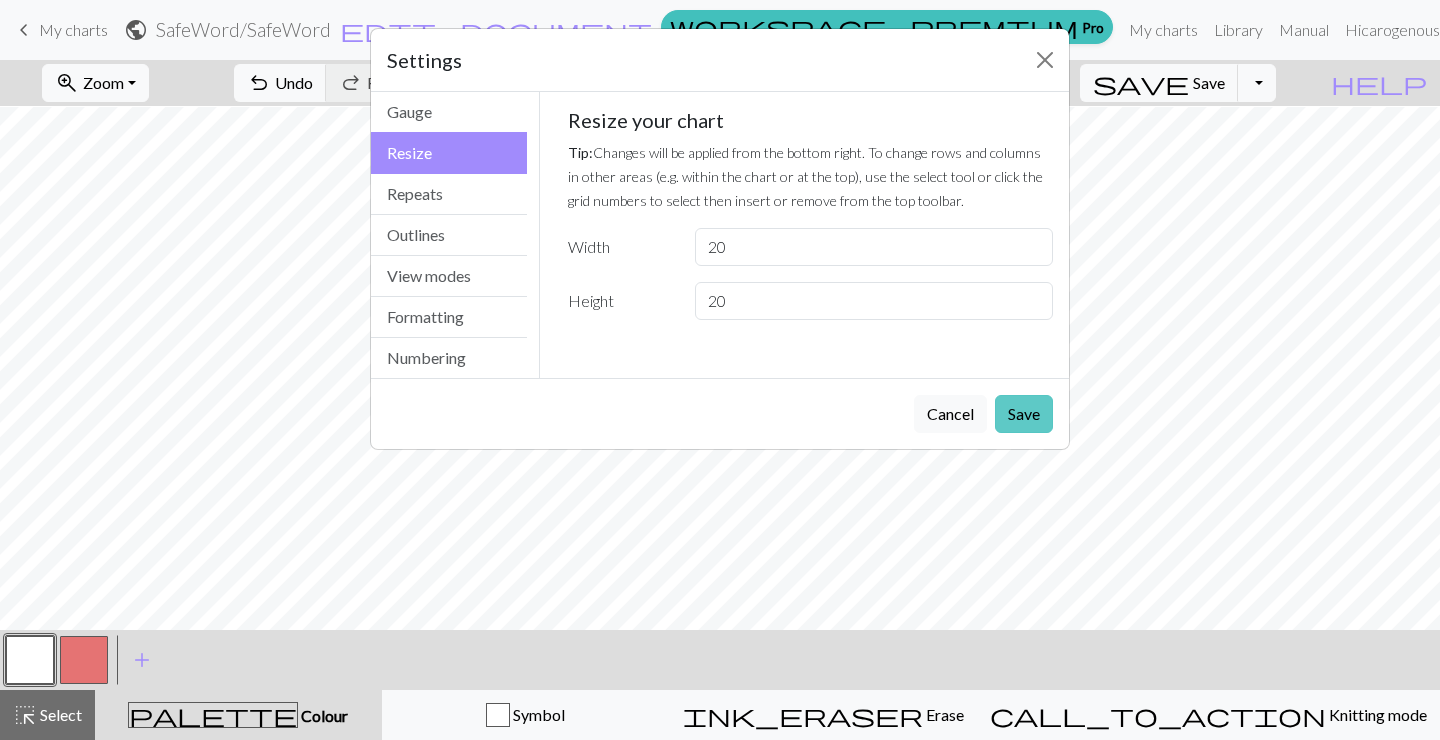 click on "Save" at bounding box center (1024, 414) 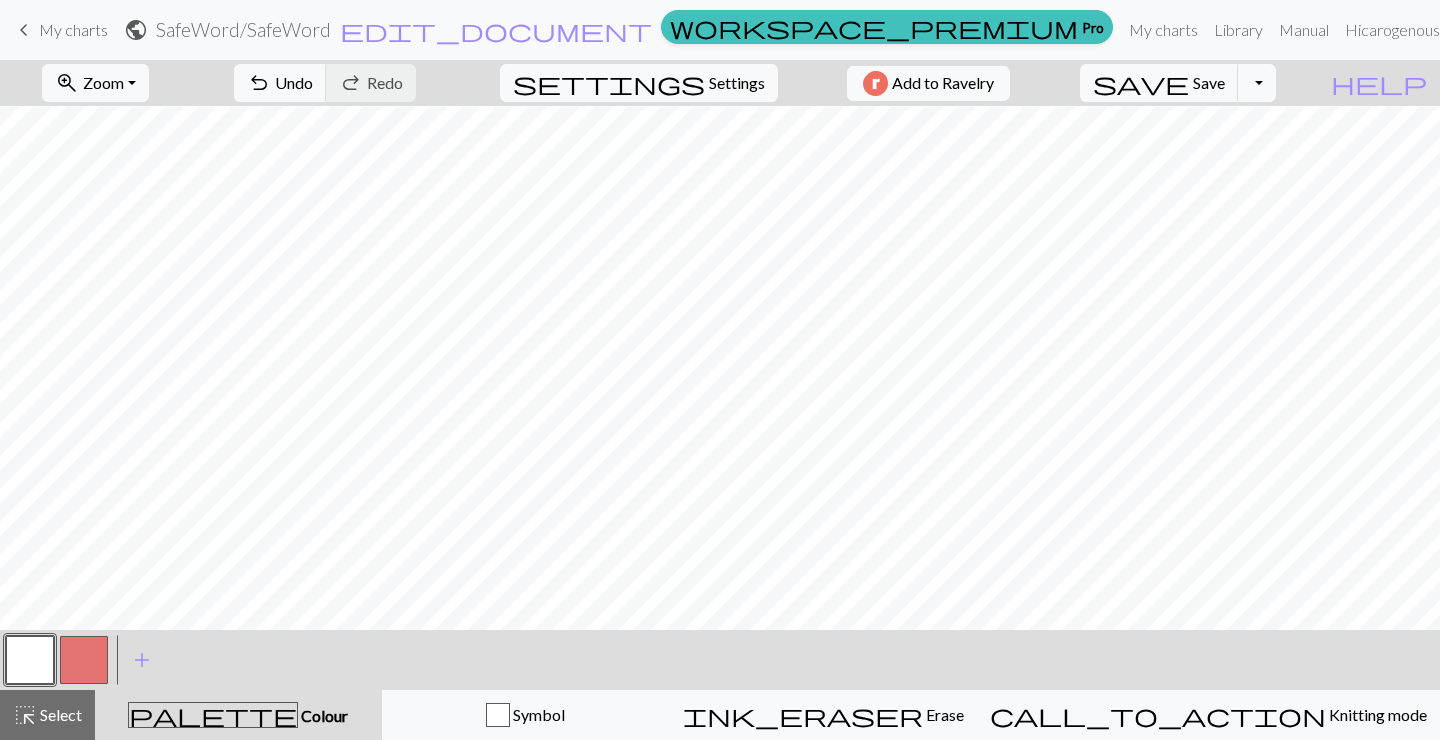 click at bounding box center [84, 660] 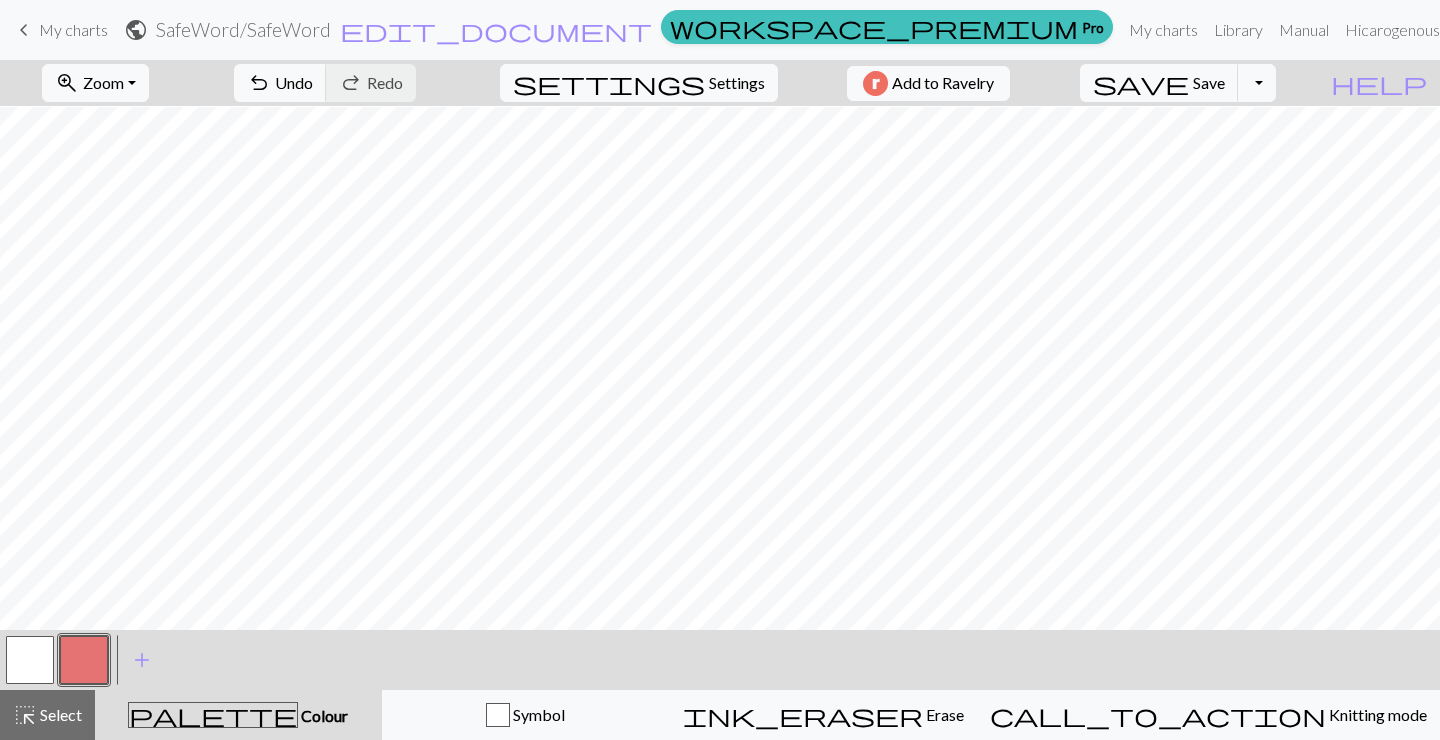 click at bounding box center [30, 660] 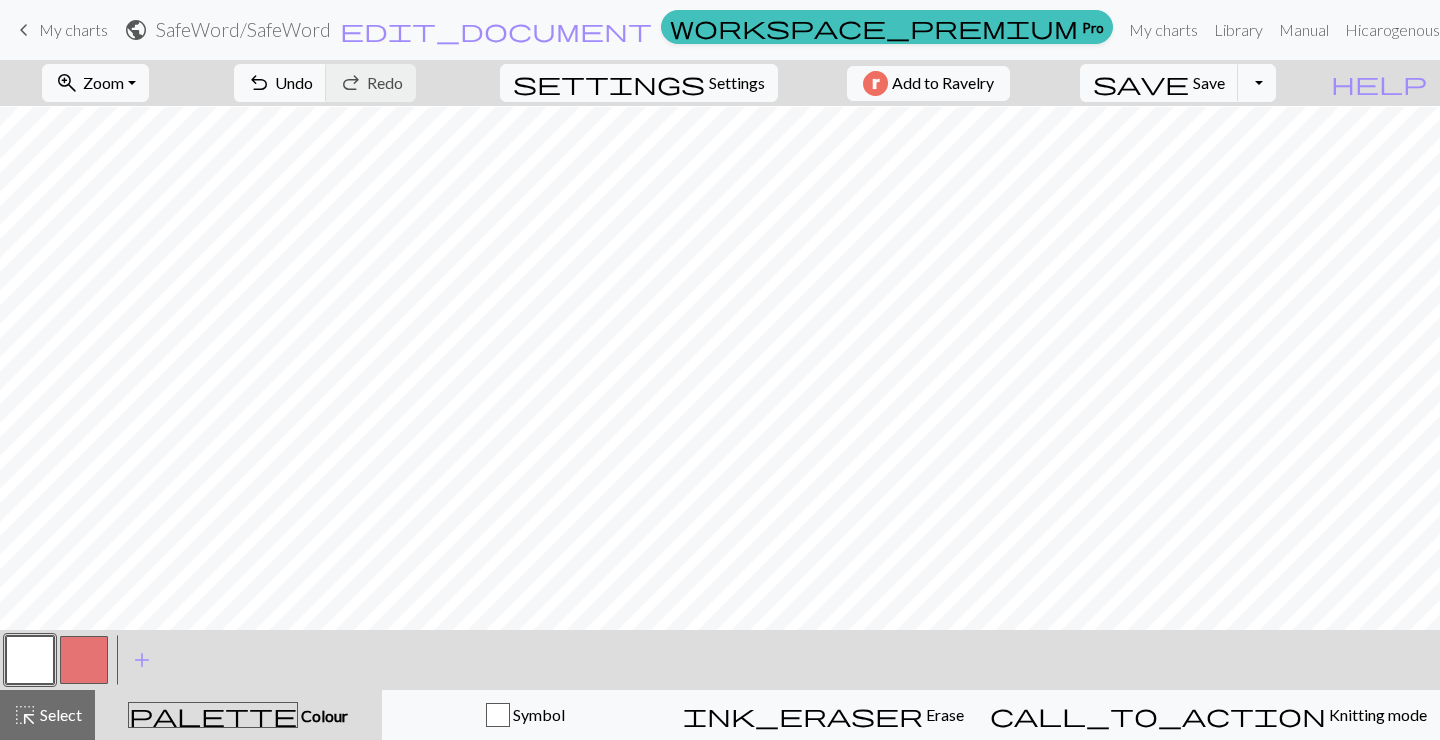 click at bounding box center [84, 660] 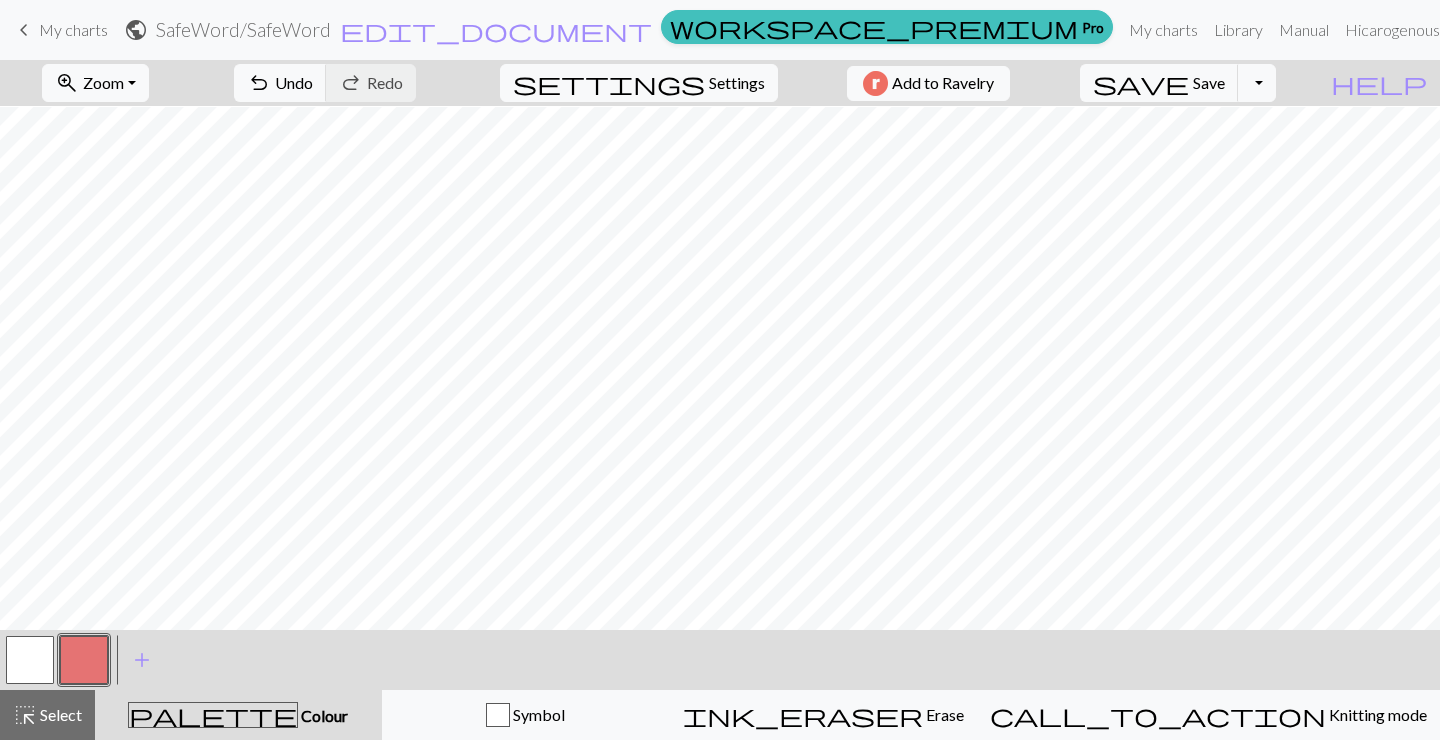 scroll, scrollTop: 0, scrollLeft: 0, axis: both 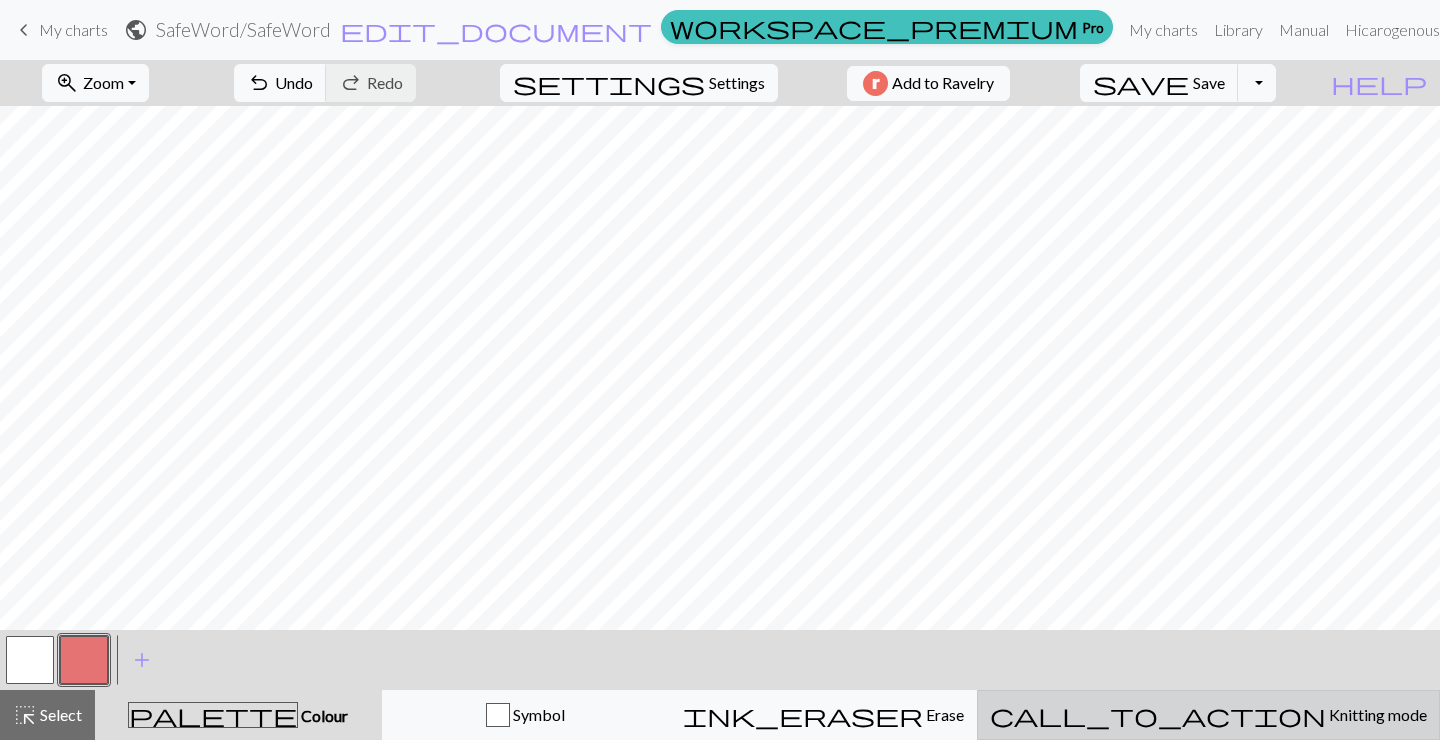 click on "Knitting mode" at bounding box center (1376, 714) 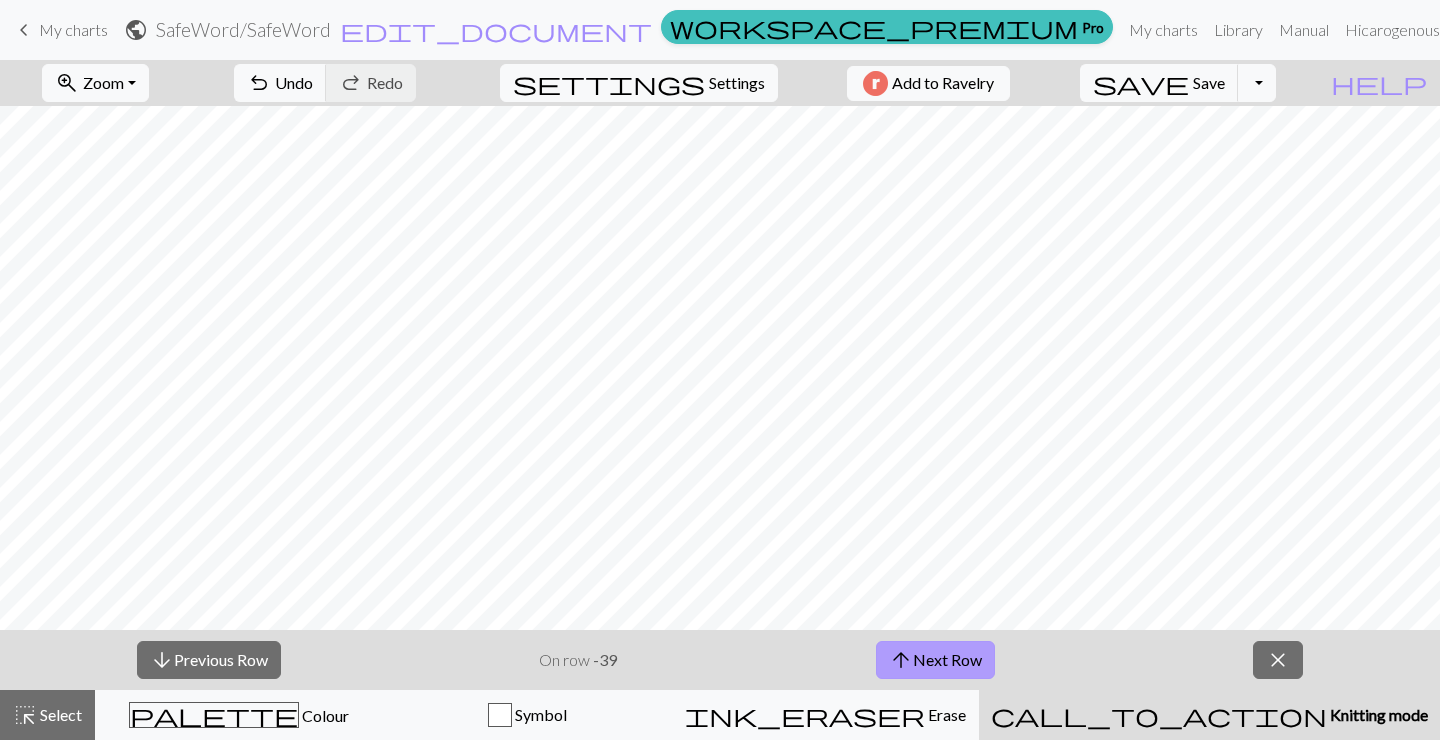 click on "arrow_upward  Next Row" at bounding box center [935, 660] 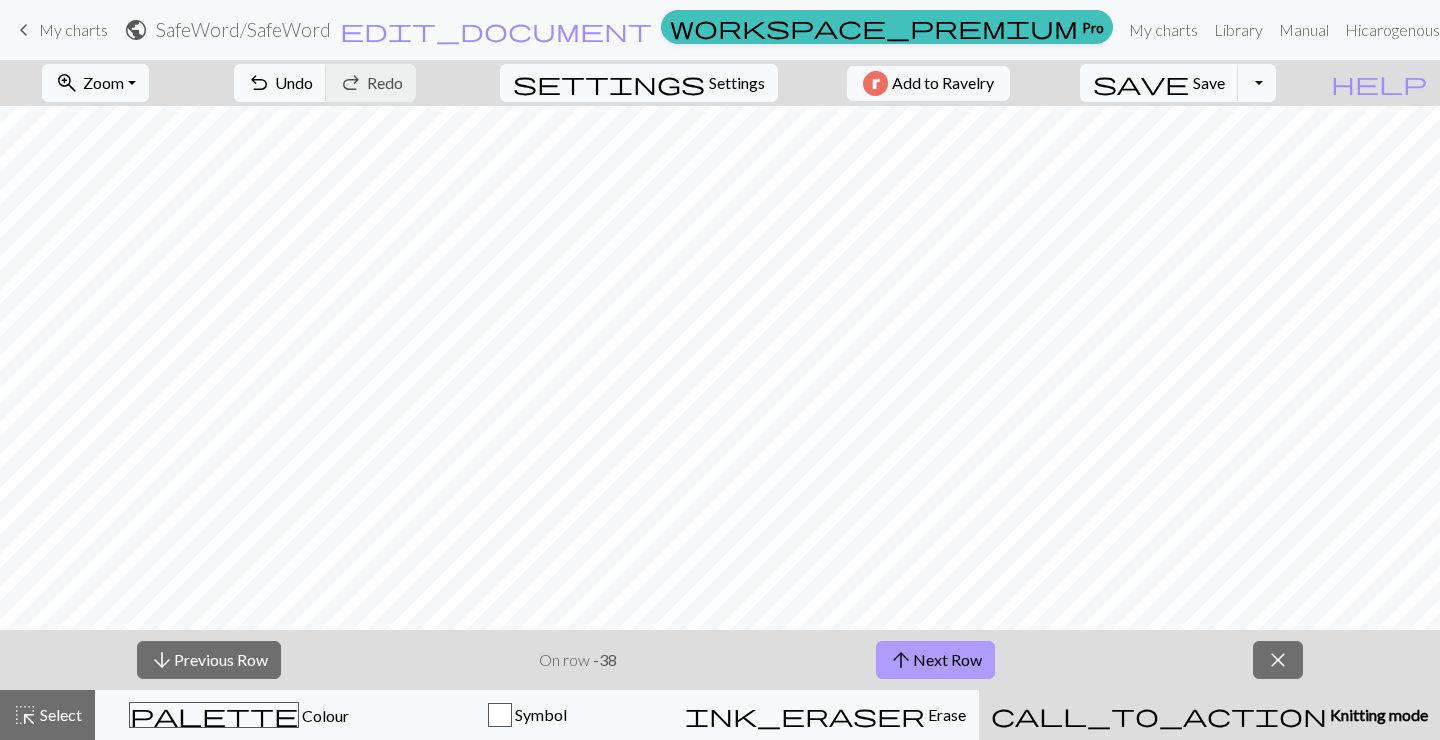 click on "arrow_upward  Next Row" at bounding box center (935, 660) 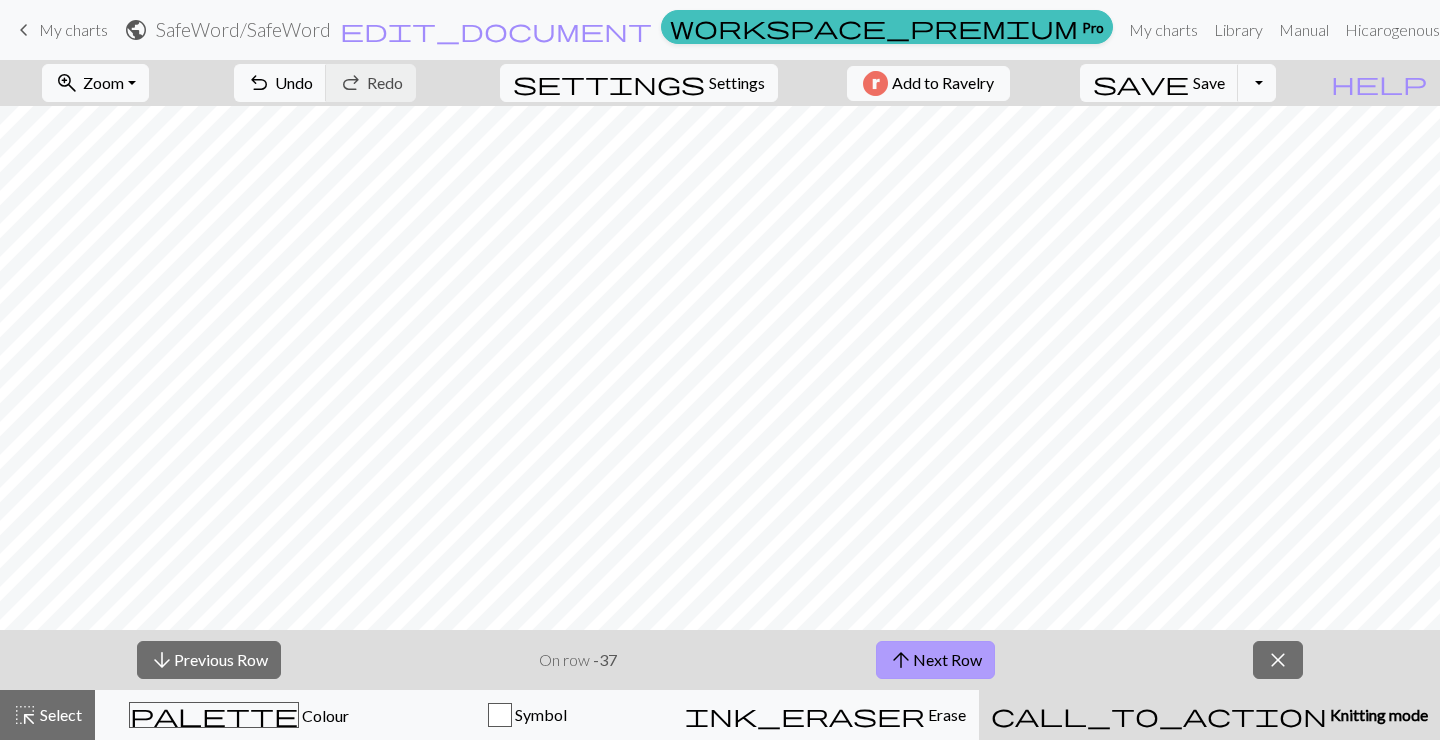 click on "arrow_upward  Next Row" at bounding box center (935, 660) 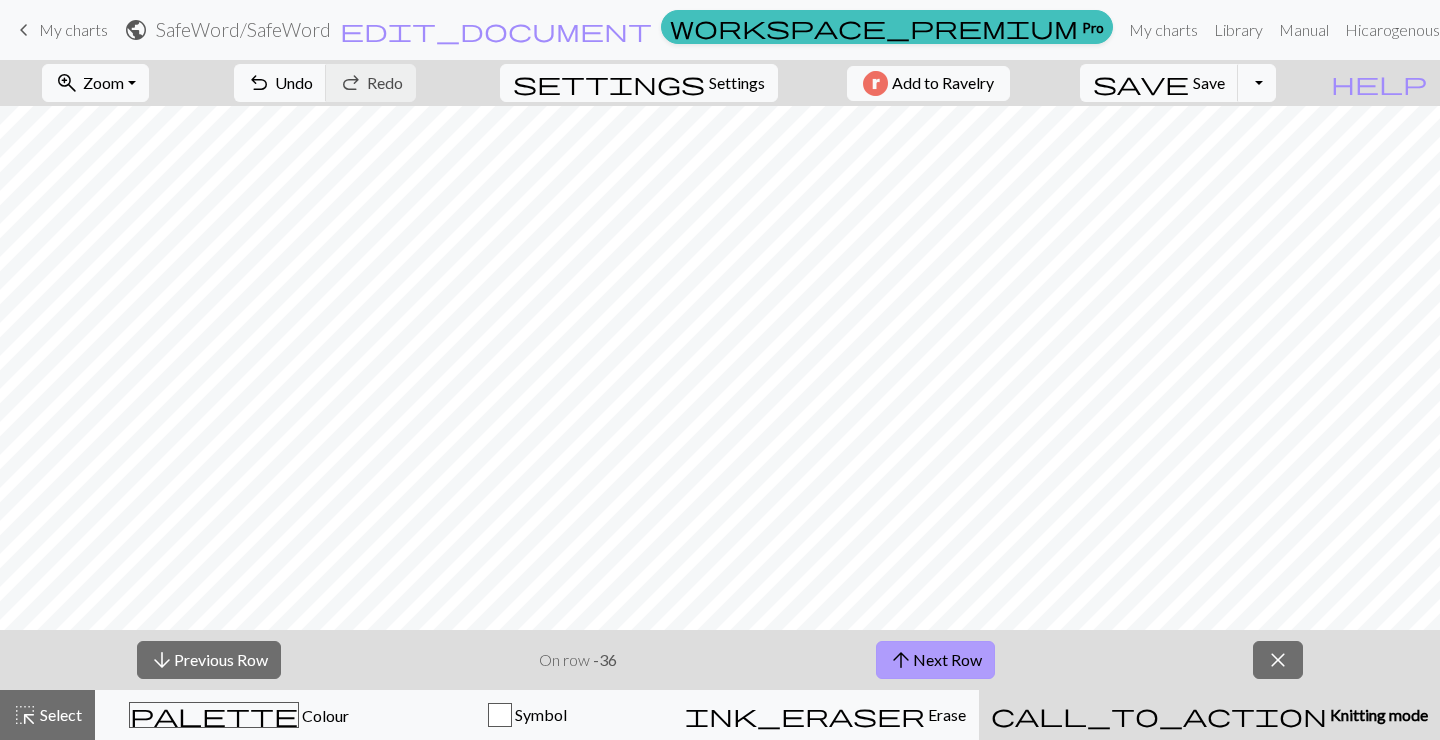 click on "arrow_upward  Next Row" at bounding box center (935, 660) 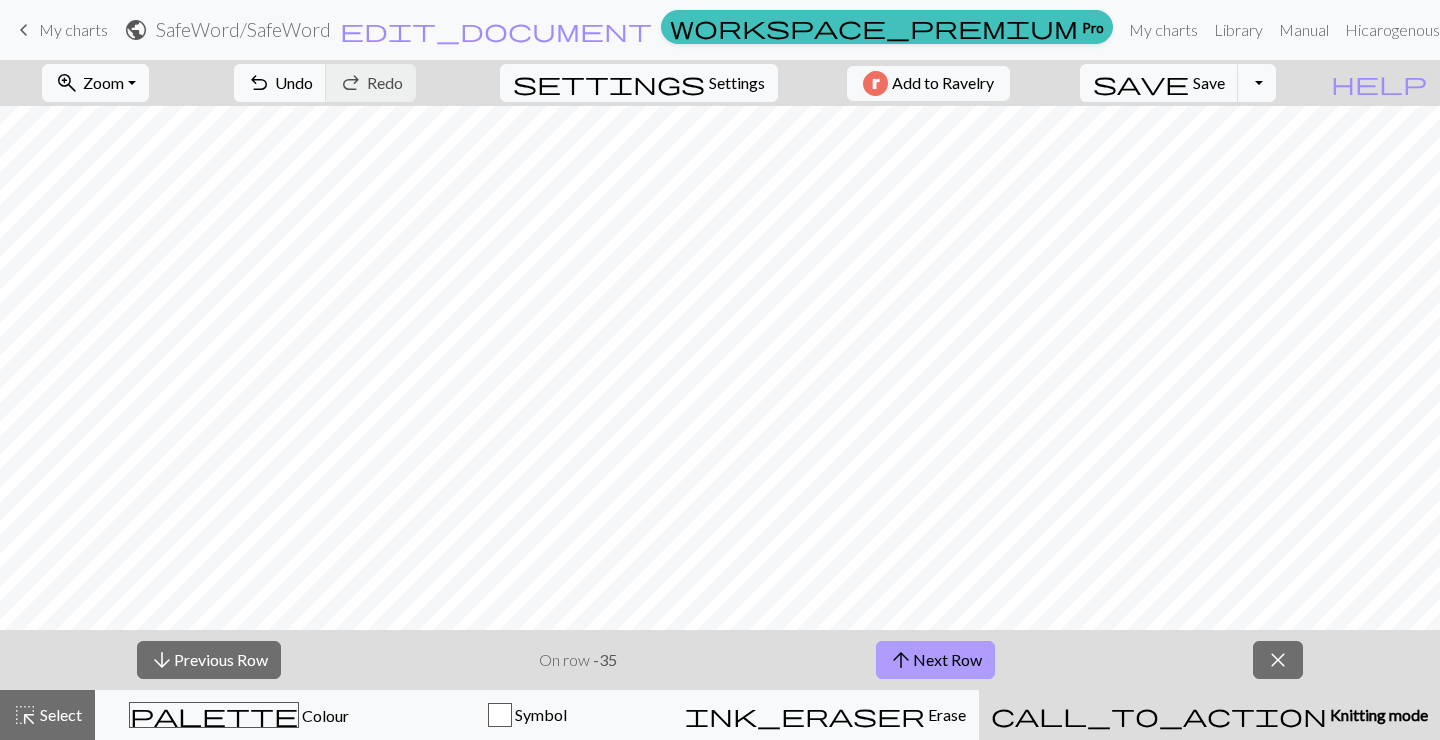 click on "arrow_upward  Next Row" at bounding box center [935, 660] 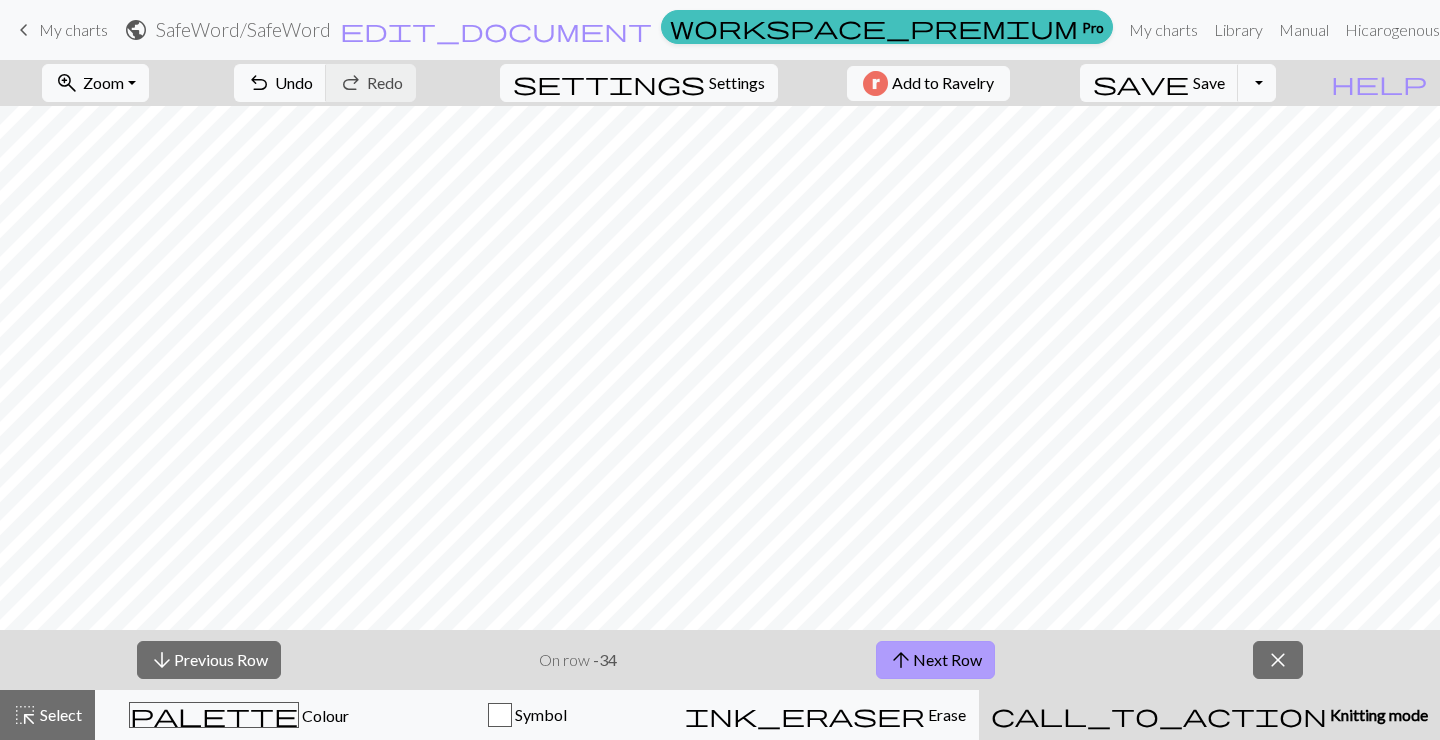 click on "arrow_upward  Next Row" at bounding box center (935, 660) 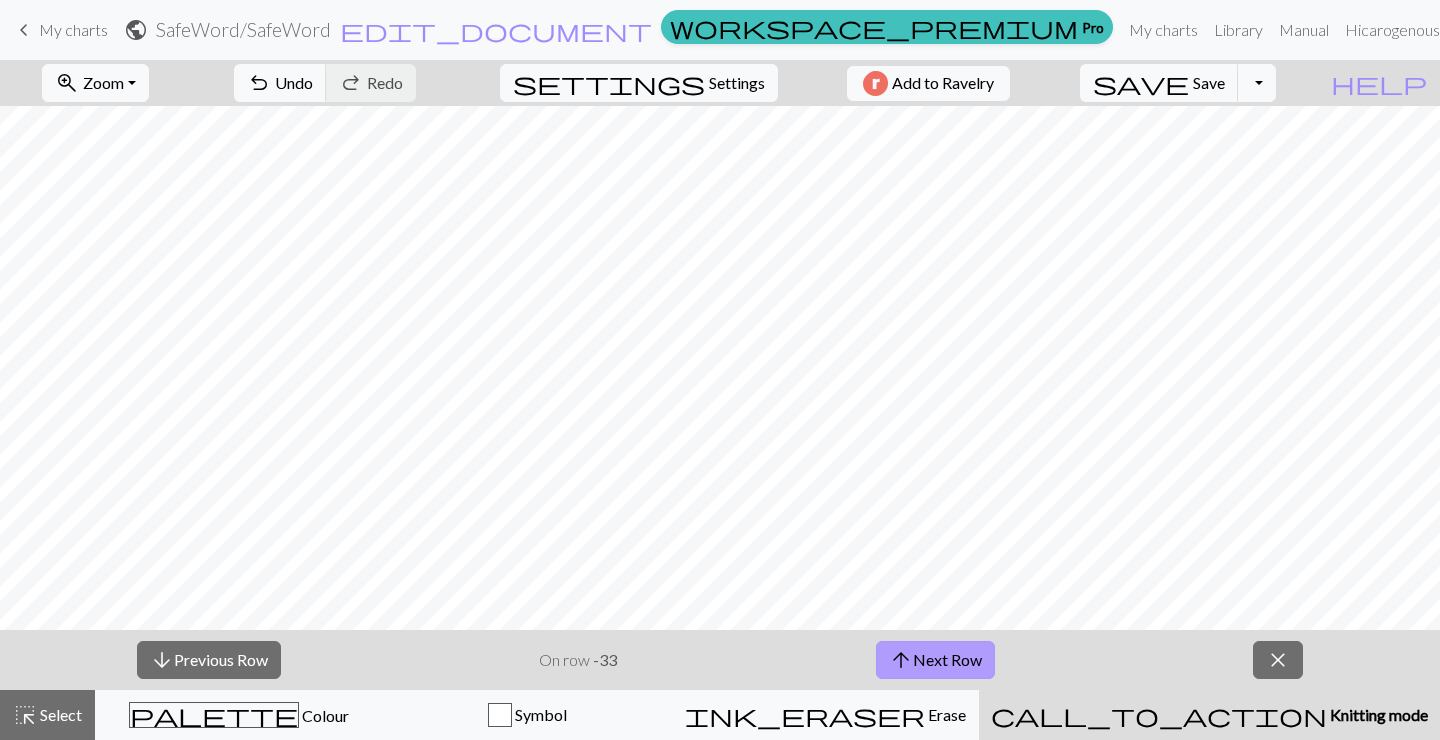 click on "arrow_upward  Next Row" at bounding box center [935, 660] 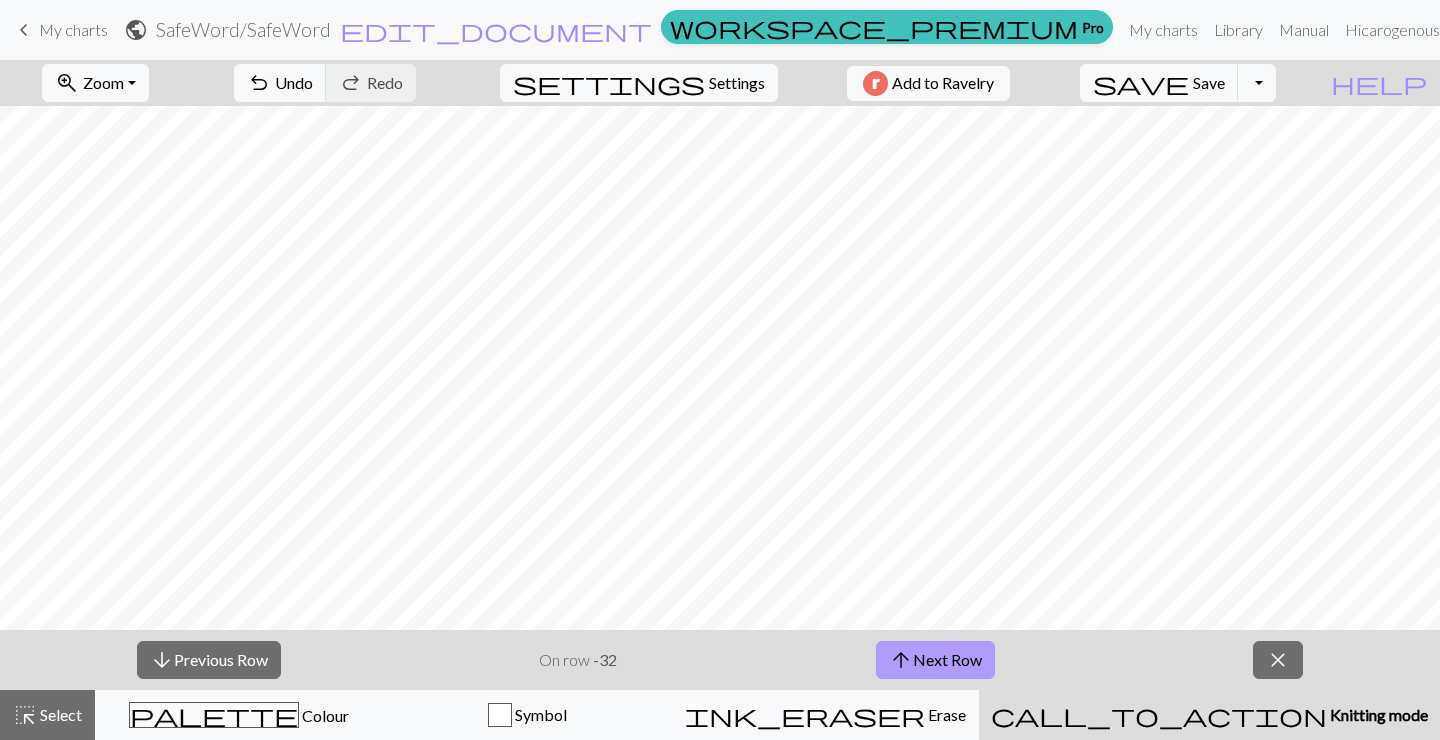 click on "arrow_upward  Next Row" at bounding box center (935, 660) 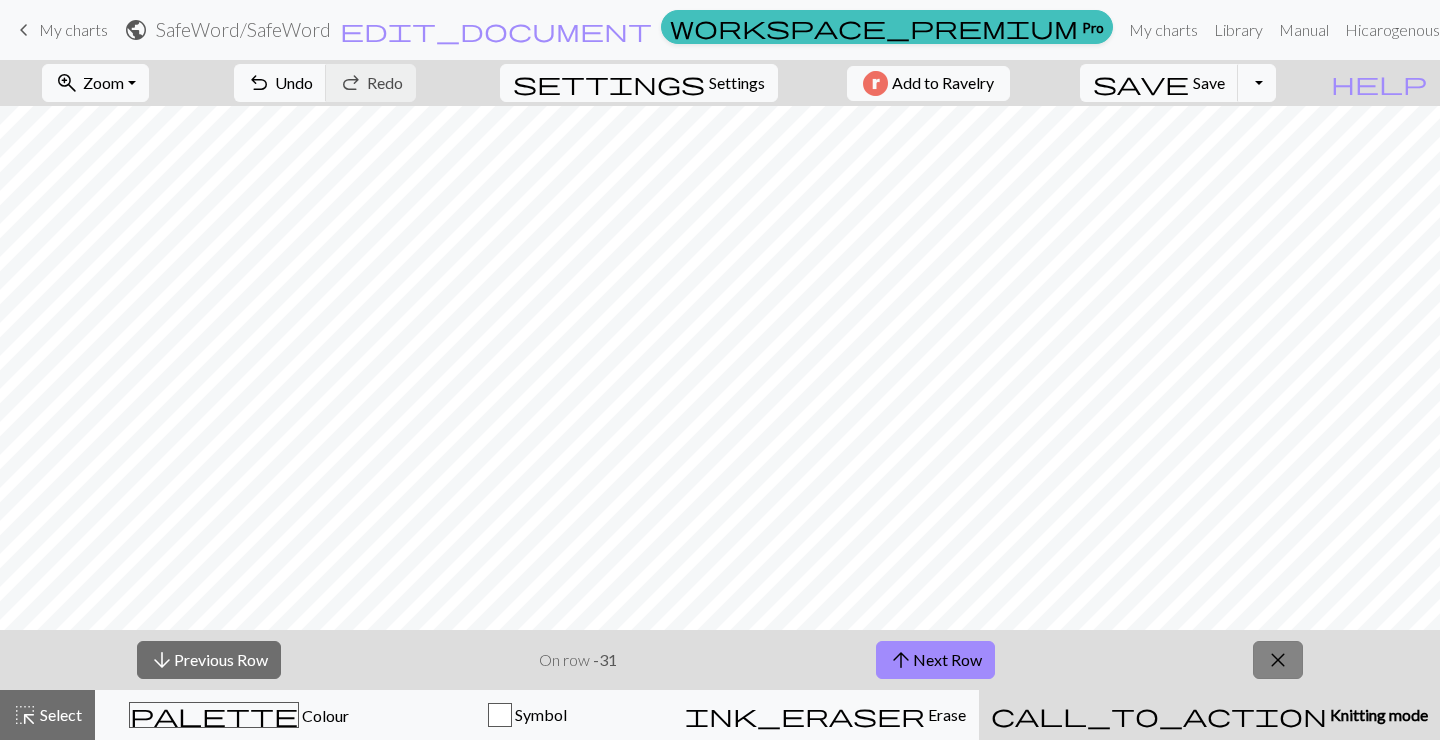 click on "close" at bounding box center [1278, 660] 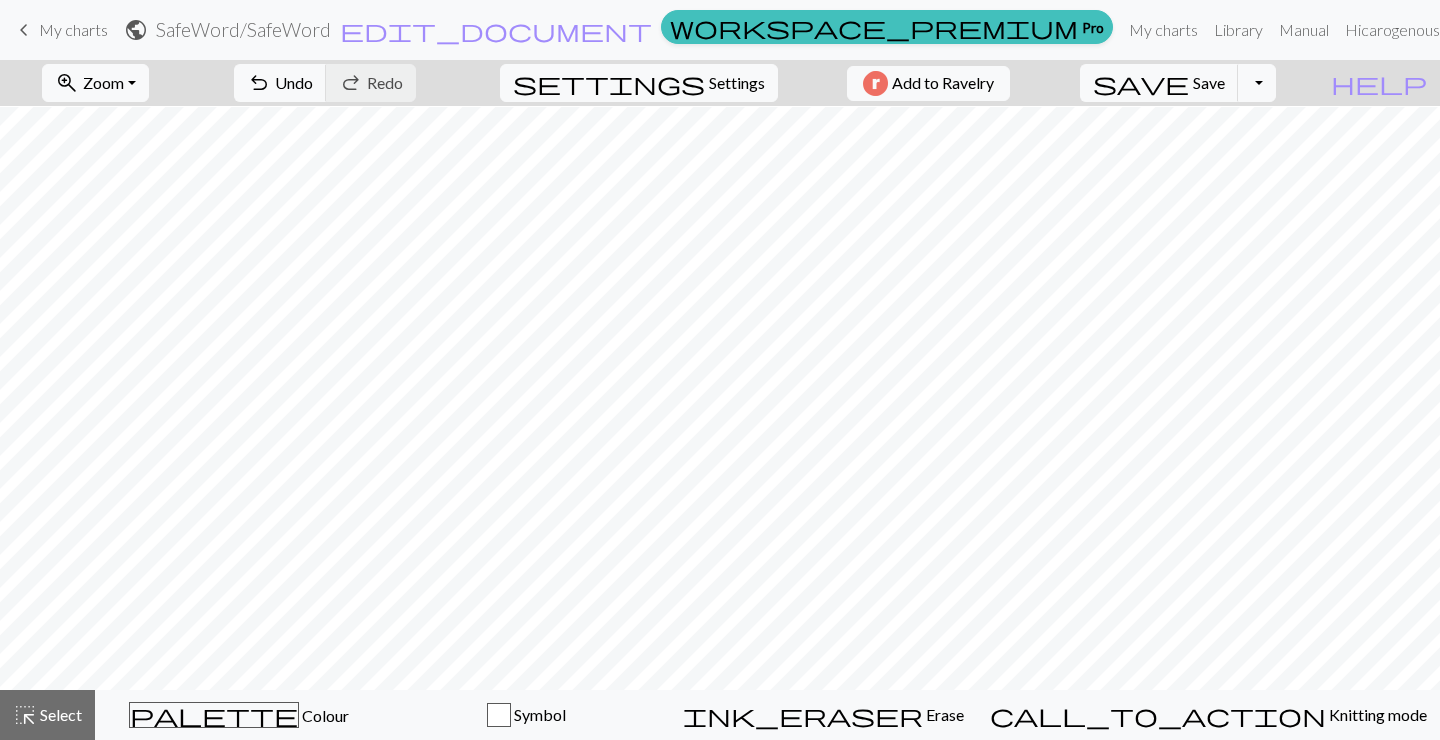 scroll, scrollTop: 0, scrollLeft: 0, axis: both 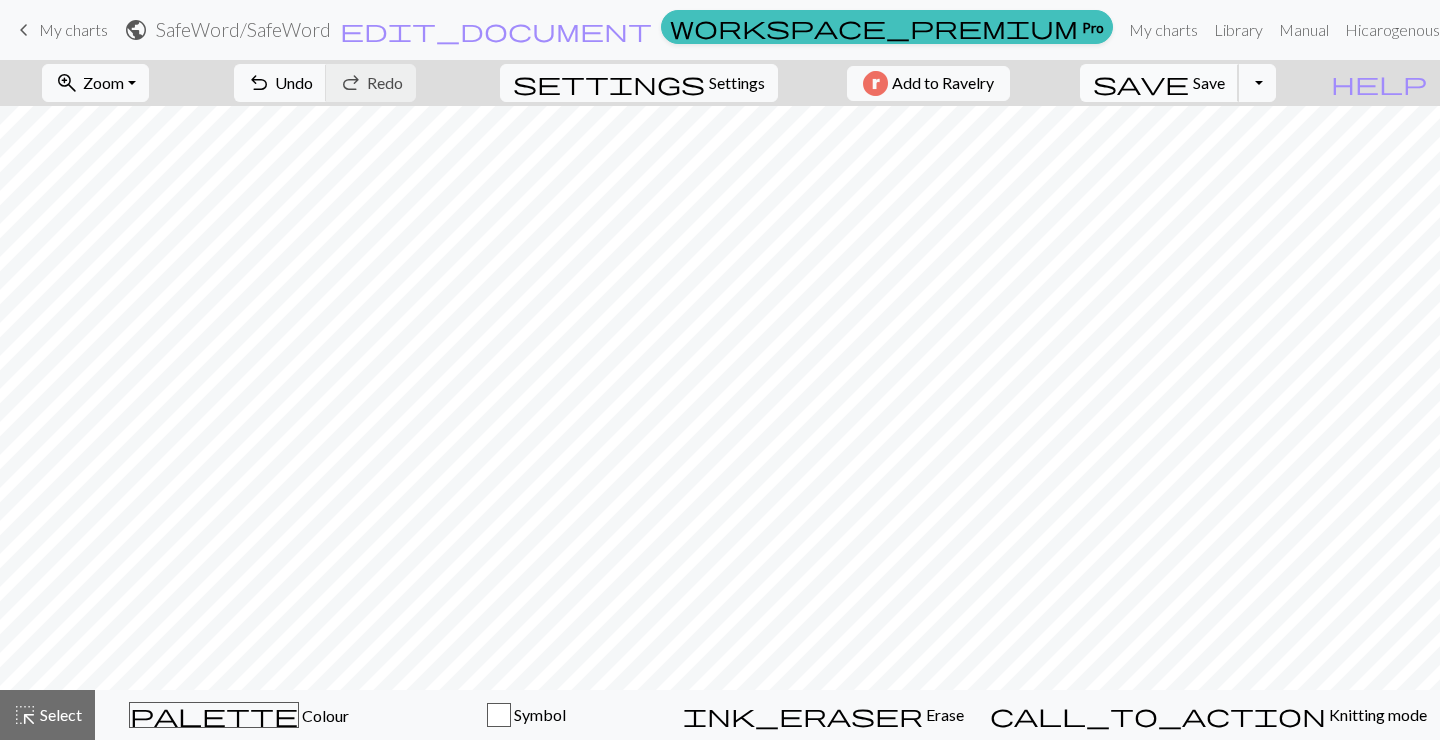 click on "save Save Save" at bounding box center (1159, 83) 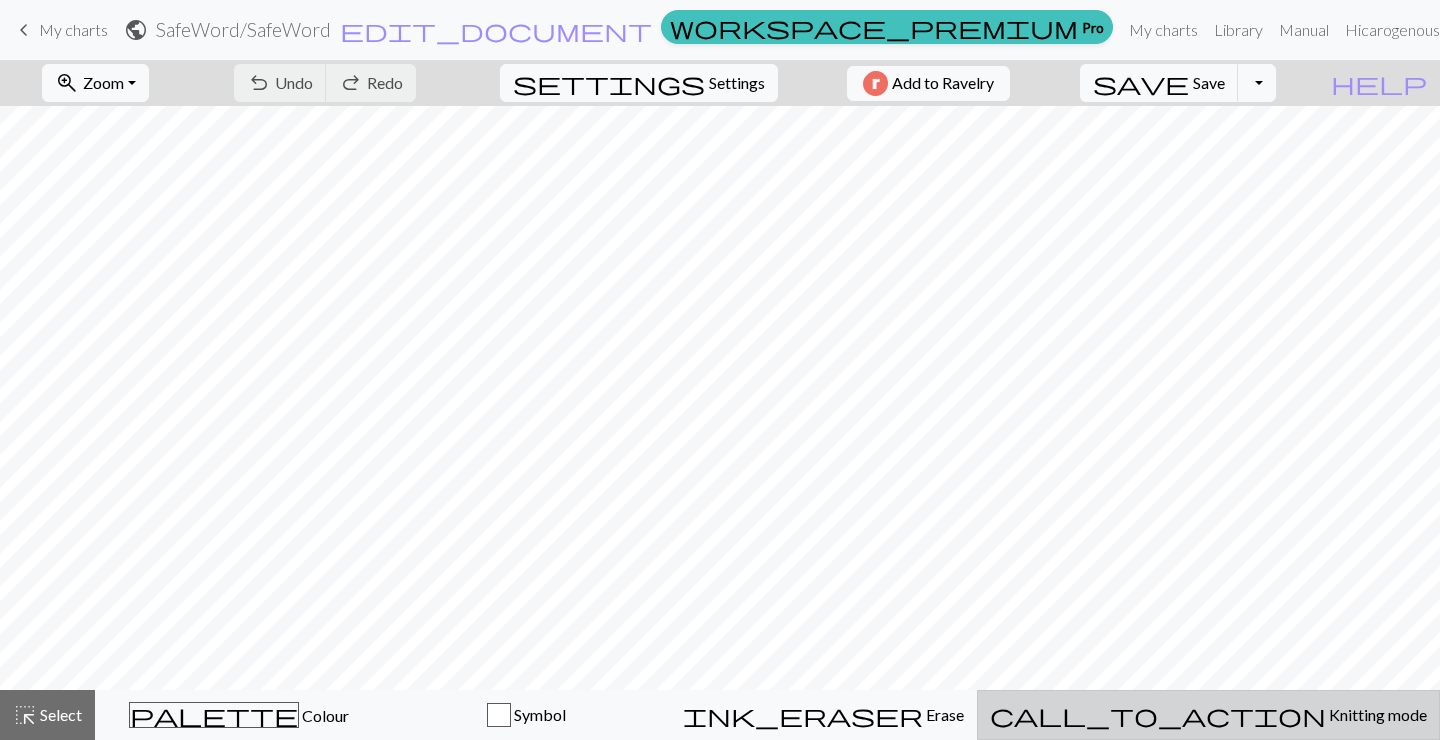 click on "call_to_action   Knitting mode   Knitting mode" at bounding box center [1208, 715] 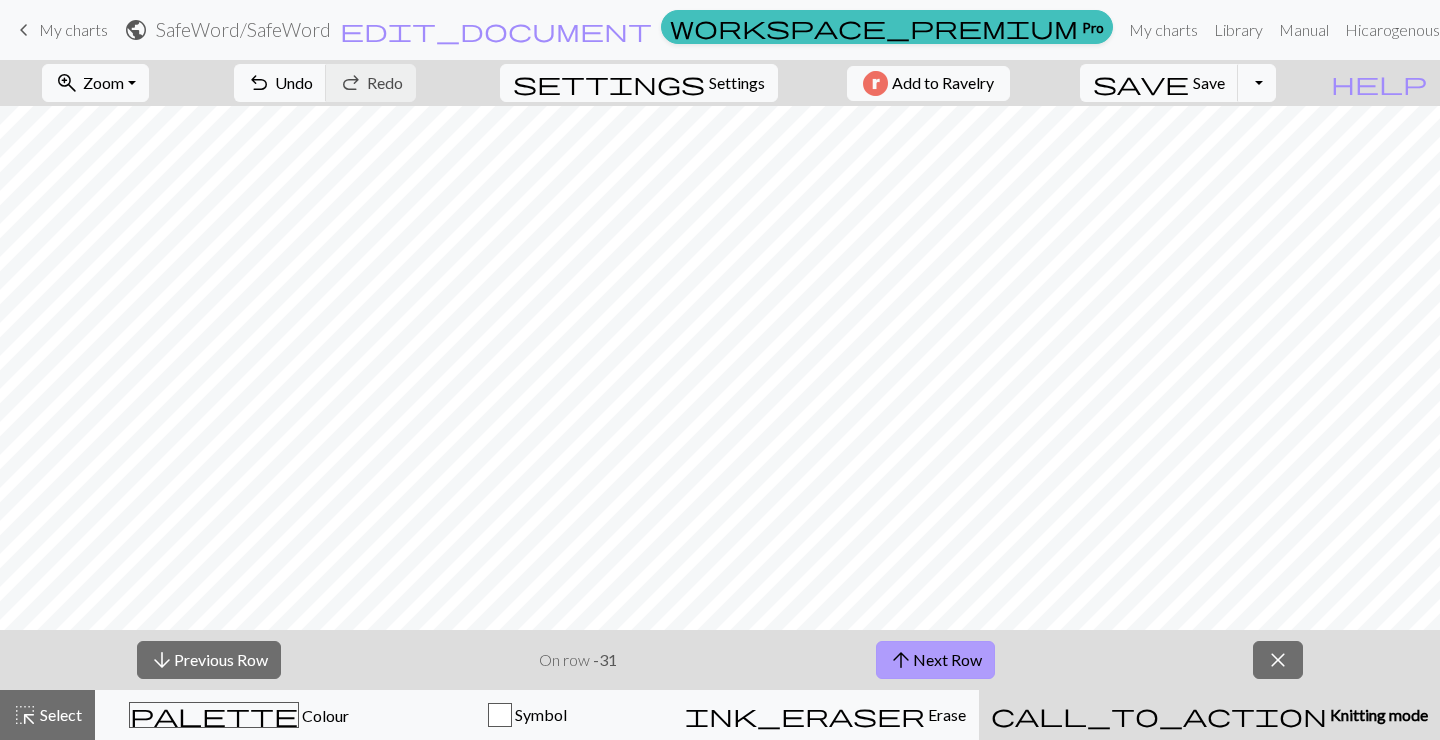 click on "arrow_upward" at bounding box center [901, 660] 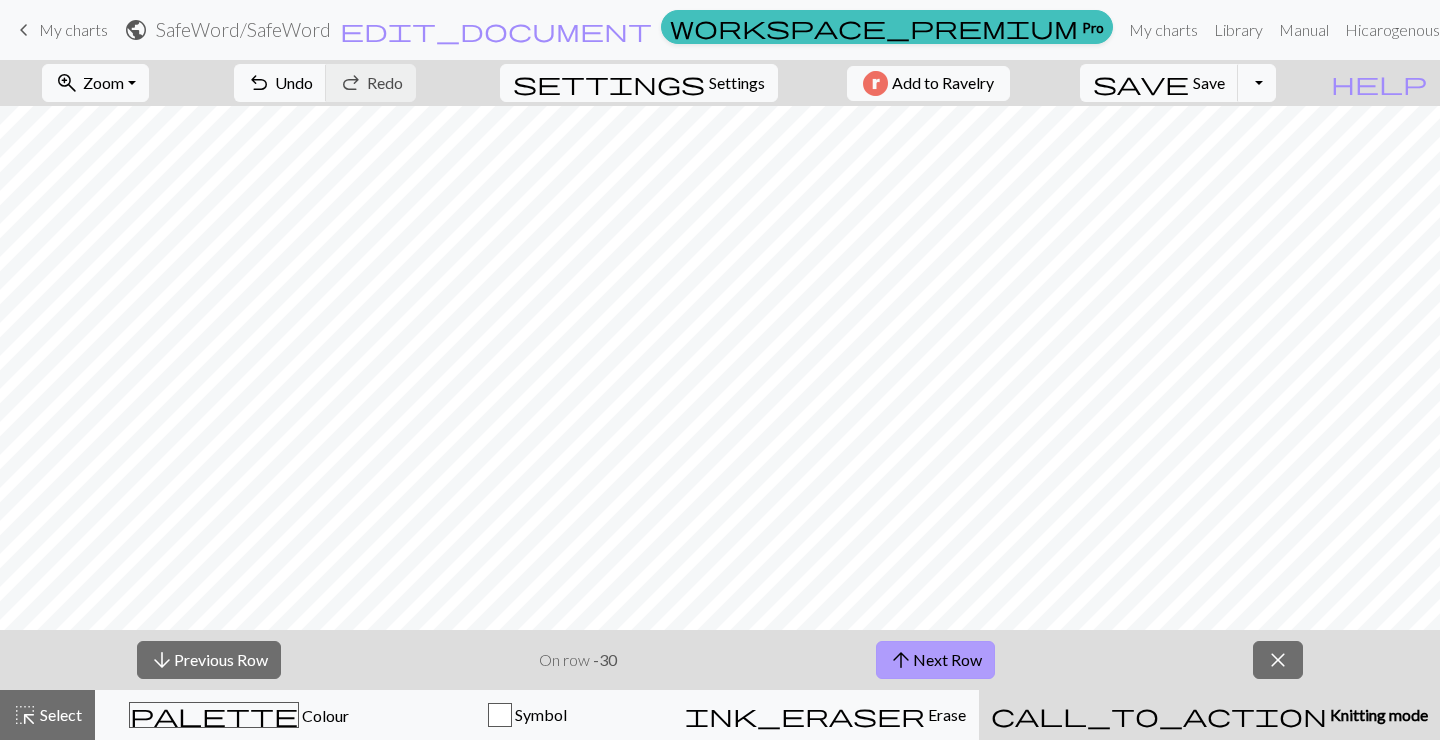 click on "arrow_upward" at bounding box center (901, 660) 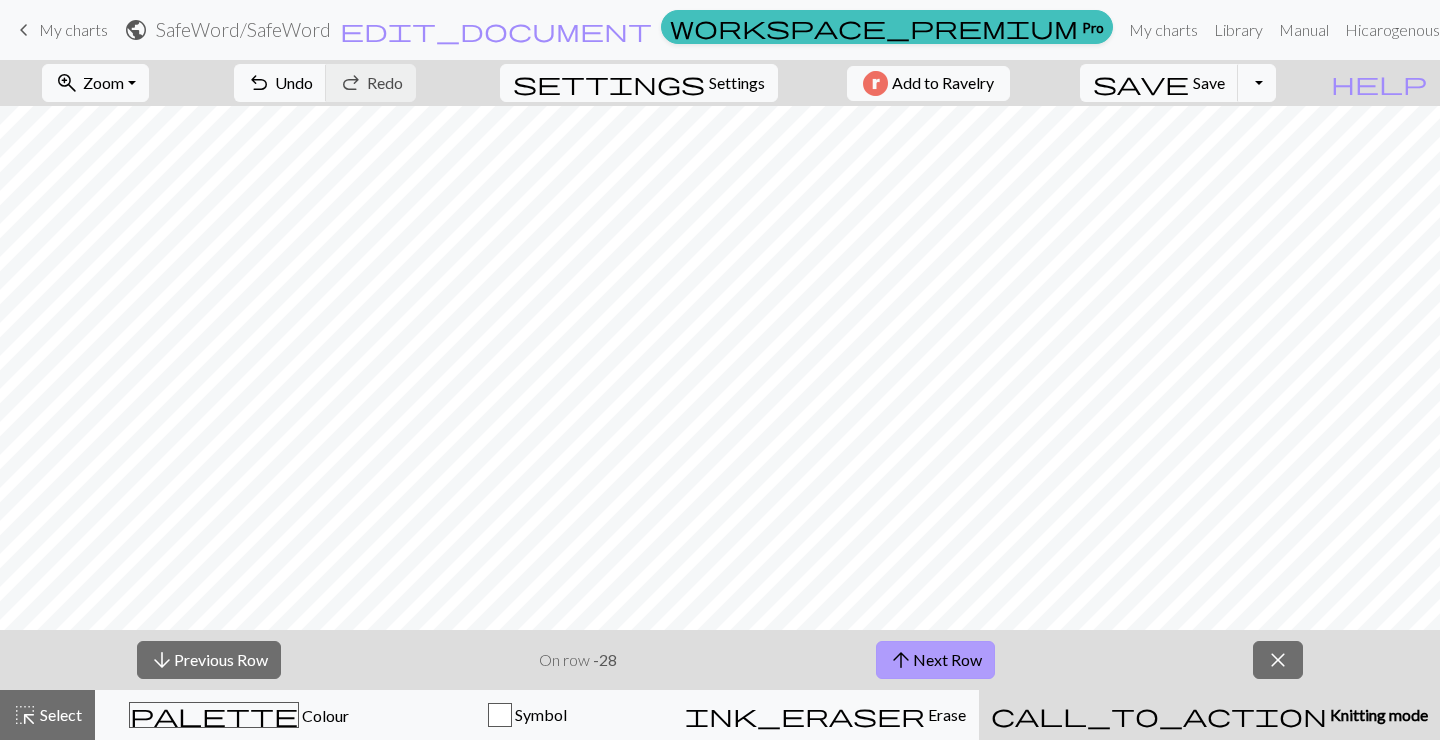 click on "arrow_upward" at bounding box center [901, 660] 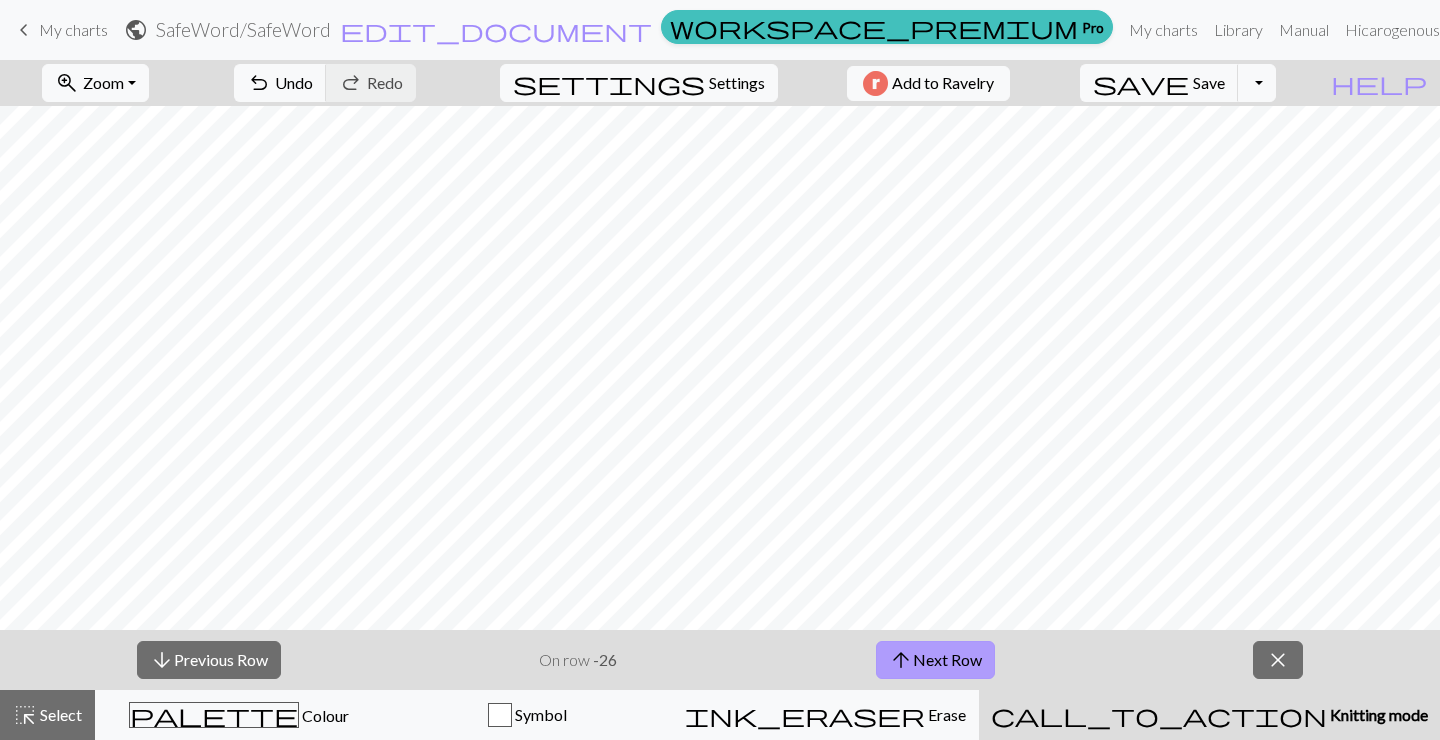 click on "arrow_upward" at bounding box center (901, 660) 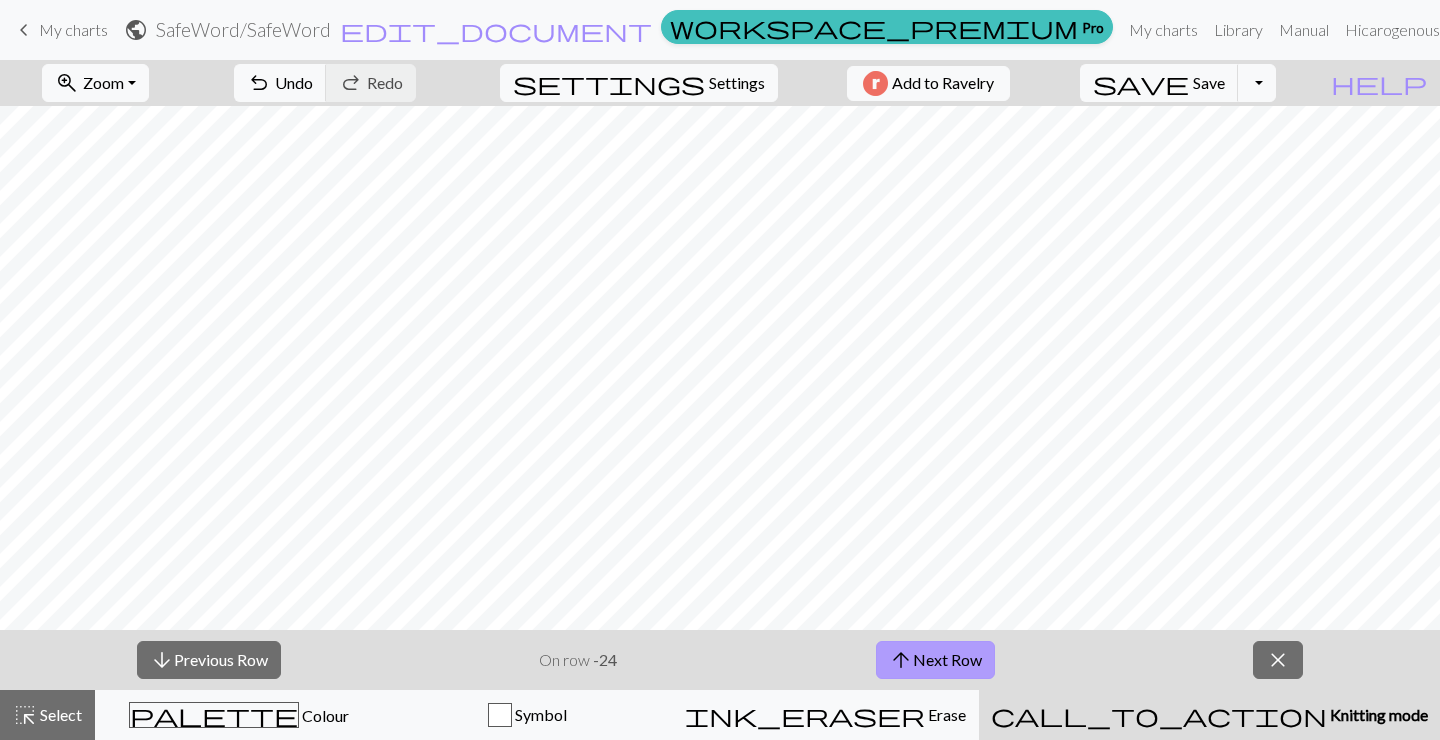 click on "arrow_upward" at bounding box center (901, 660) 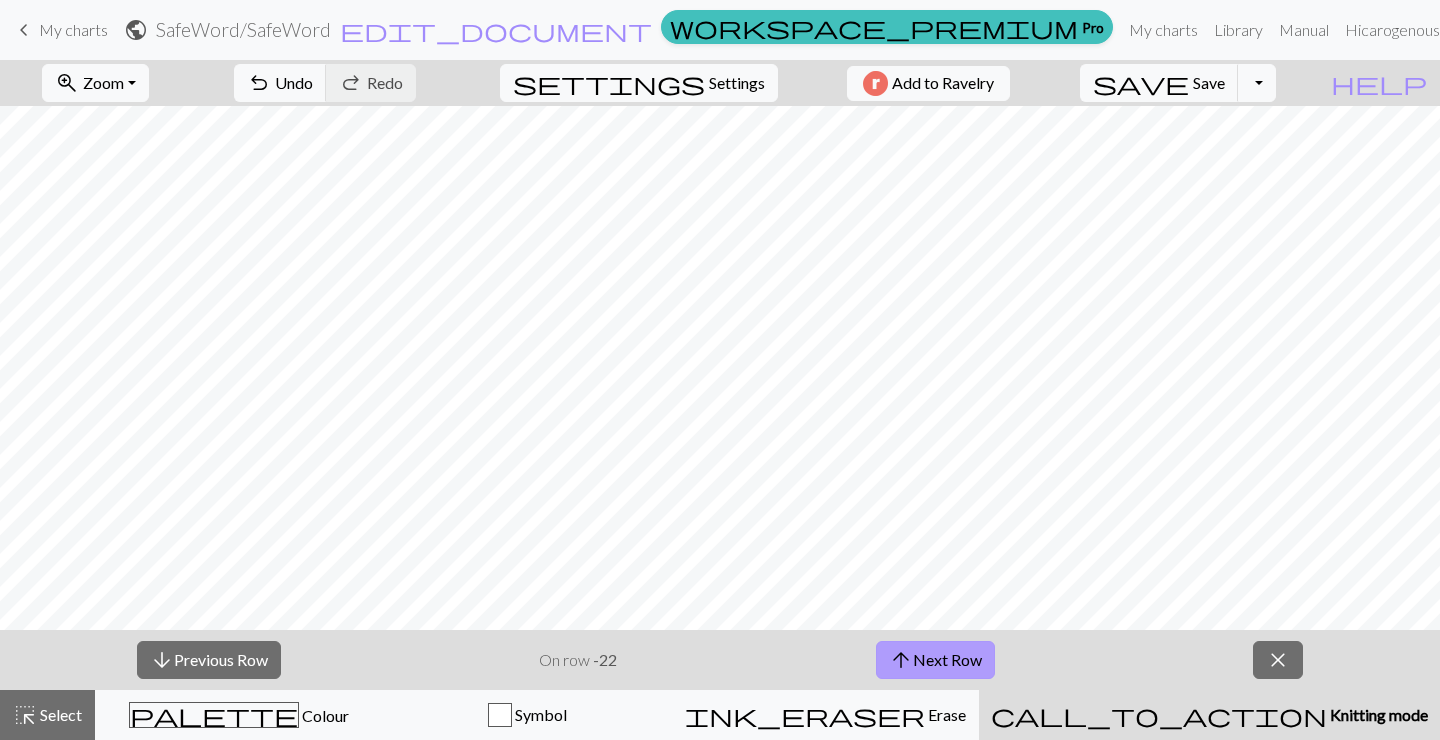 click on "arrow_upward" at bounding box center [901, 660] 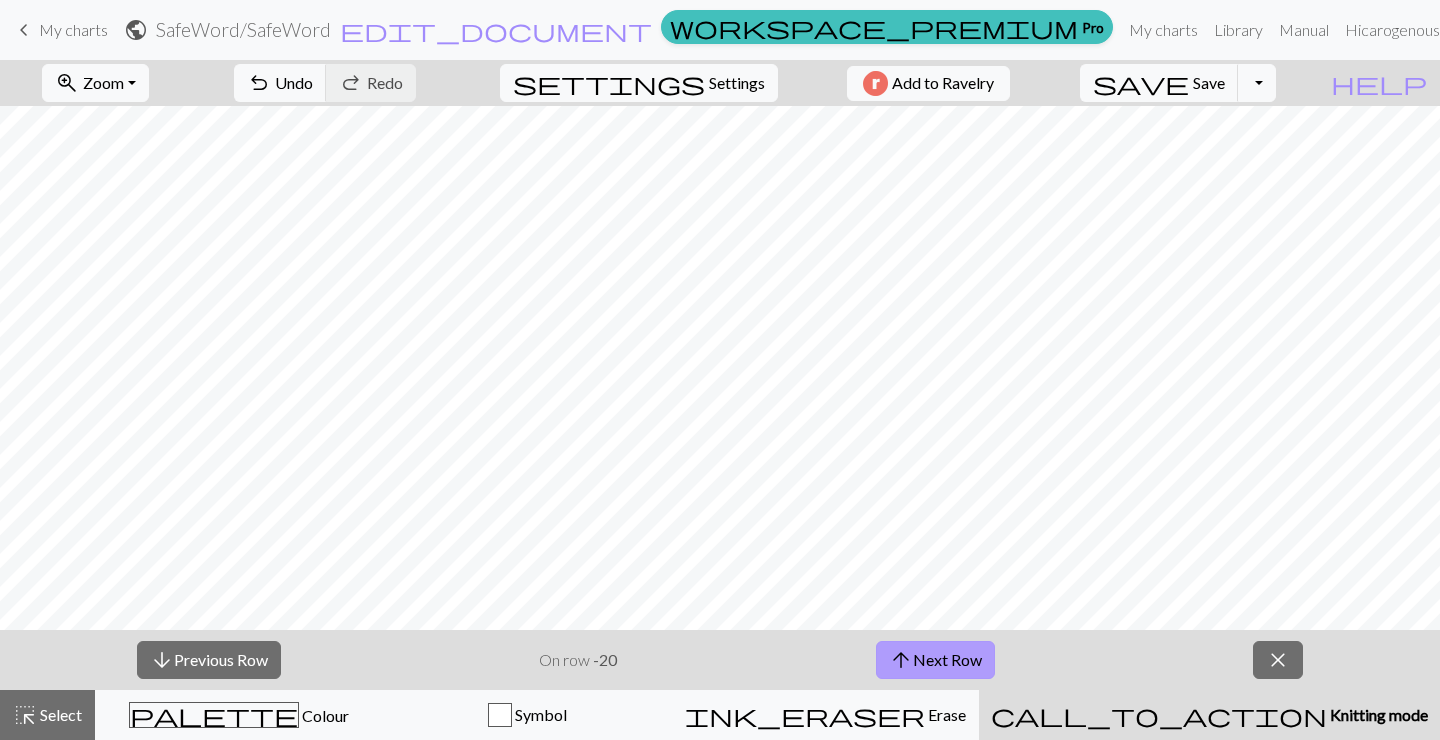 click on "arrow_upward" at bounding box center [901, 660] 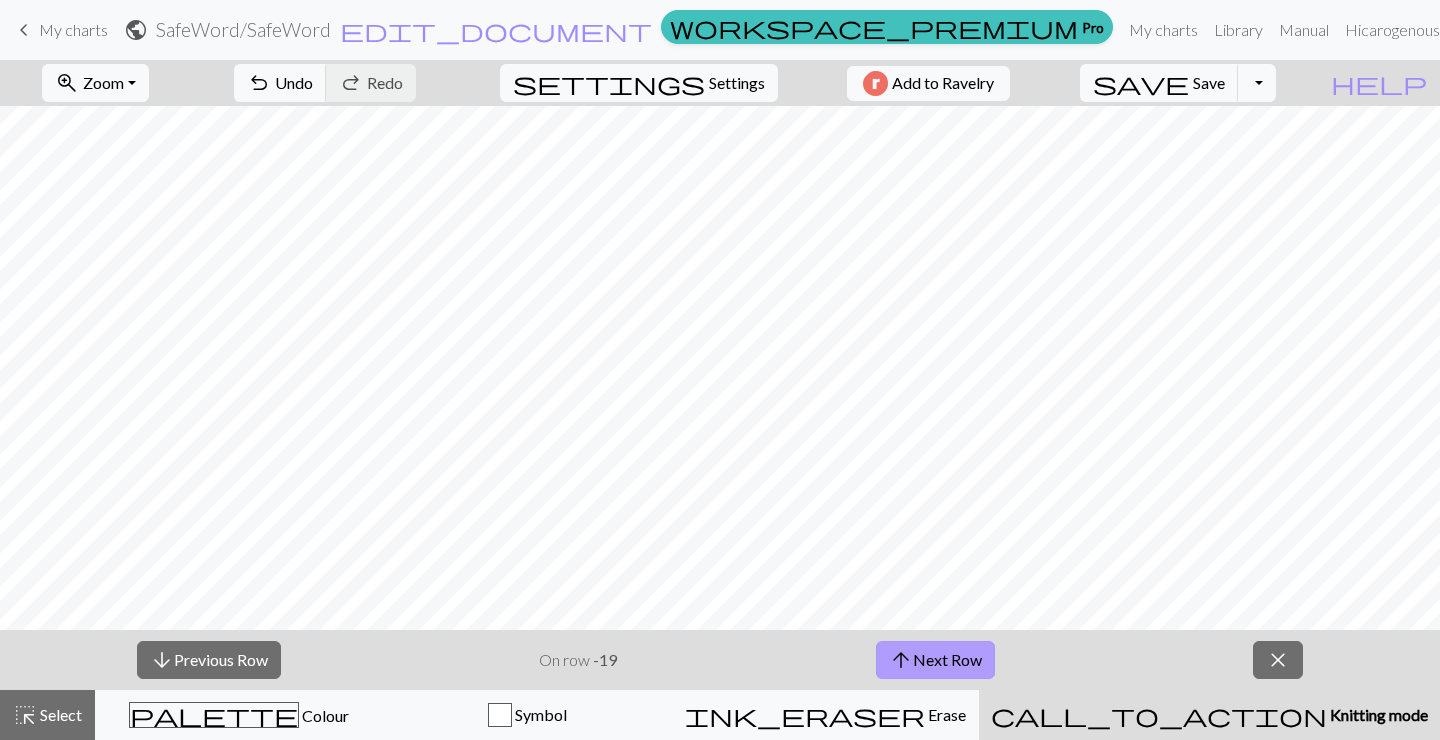 click on "arrow_upward" at bounding box center (901, 660) 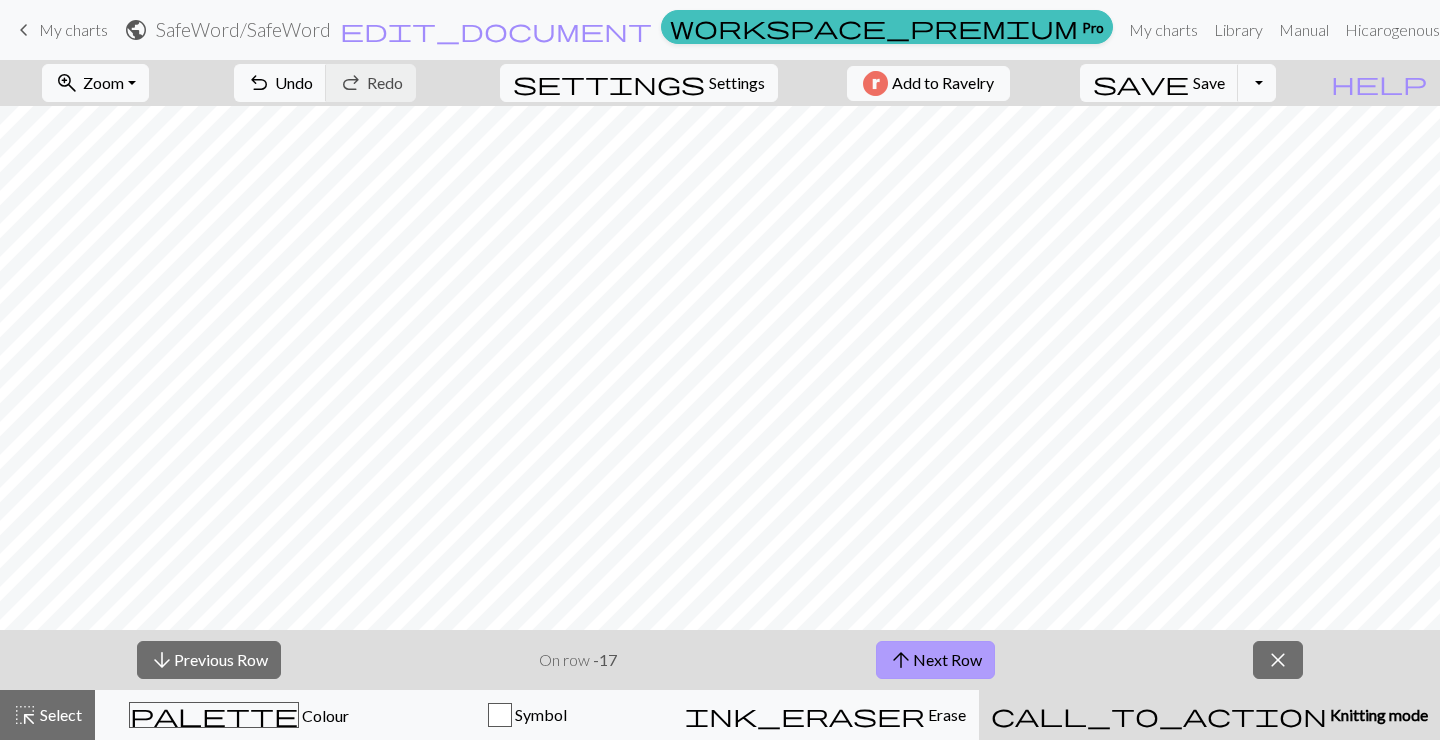 click on "arrow_upward" at bounding box center (901, 660) 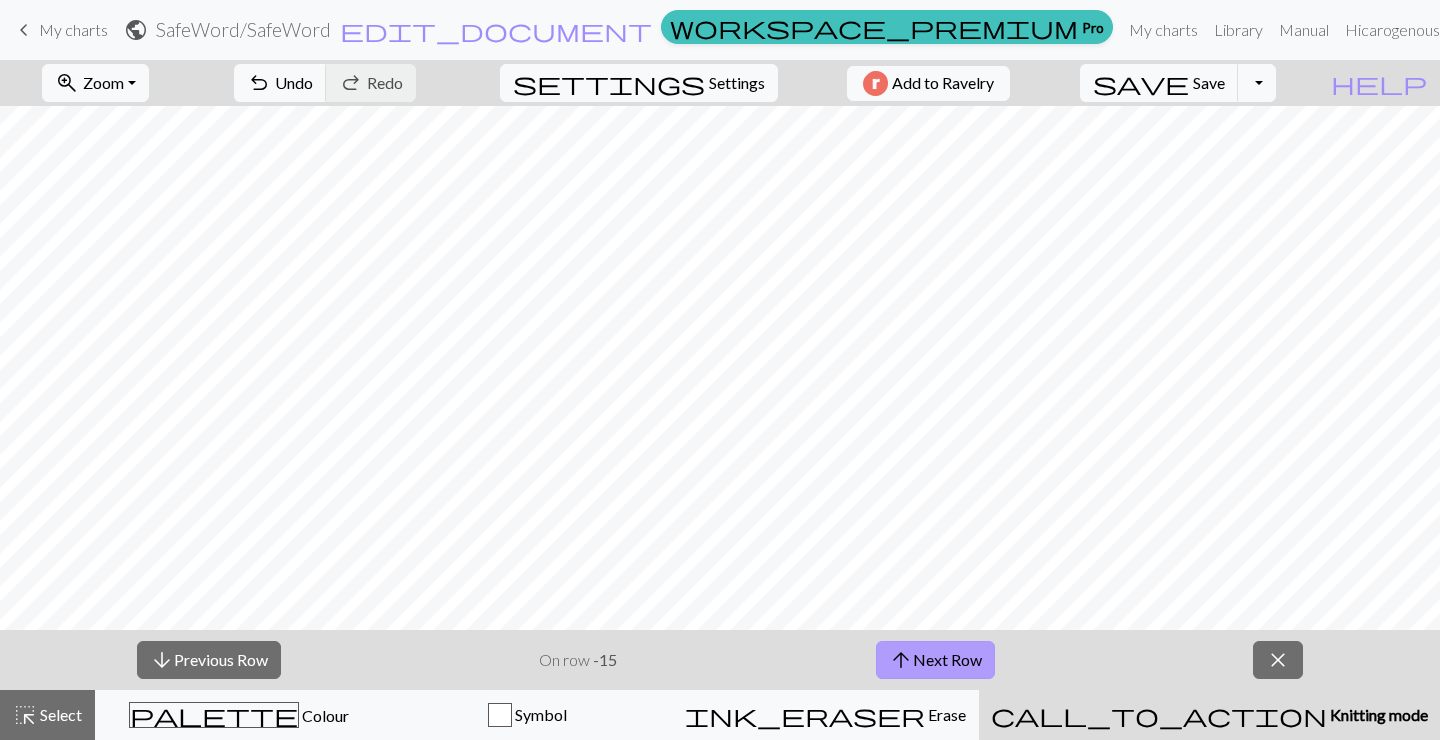 click on "arrow_upward" at bounding box center (901, 660) 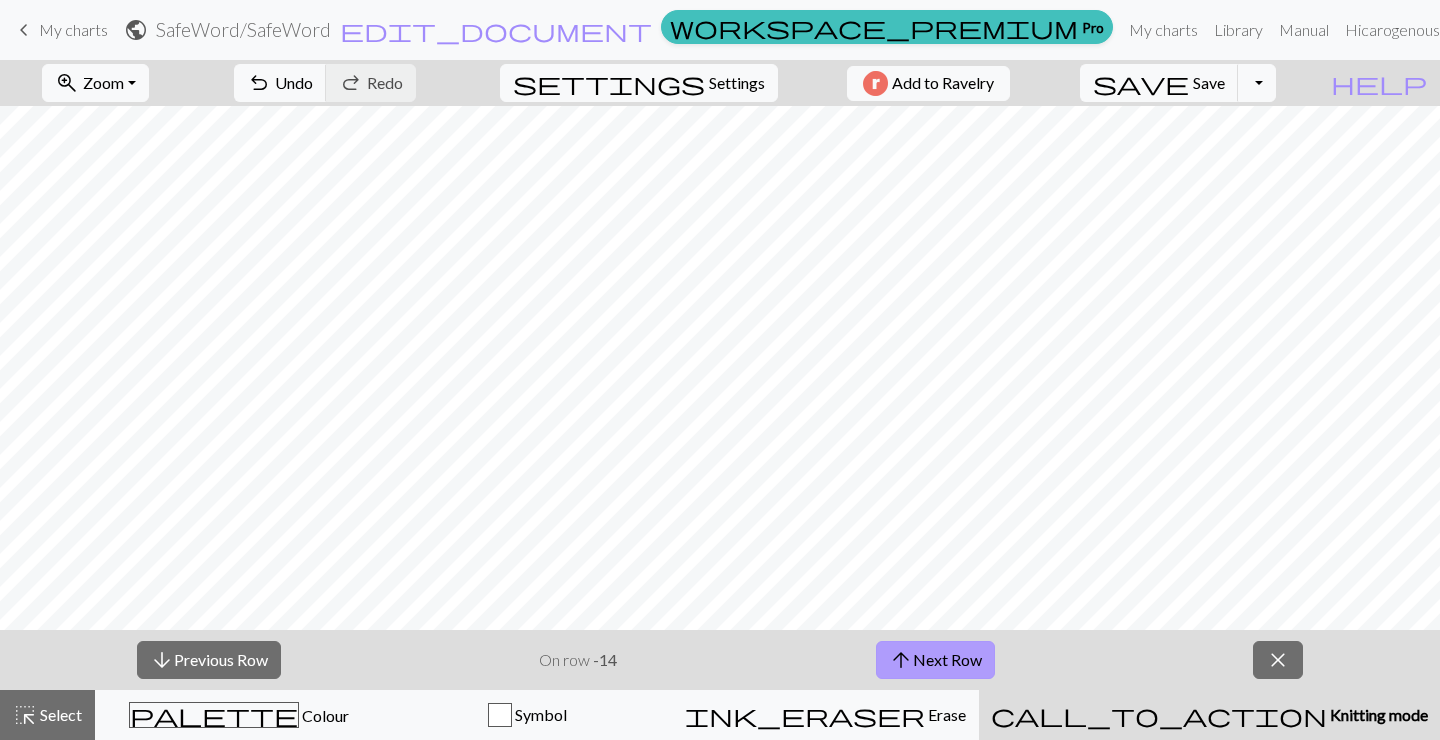 click on "arrow_upward" at bounding box center [901, 660] 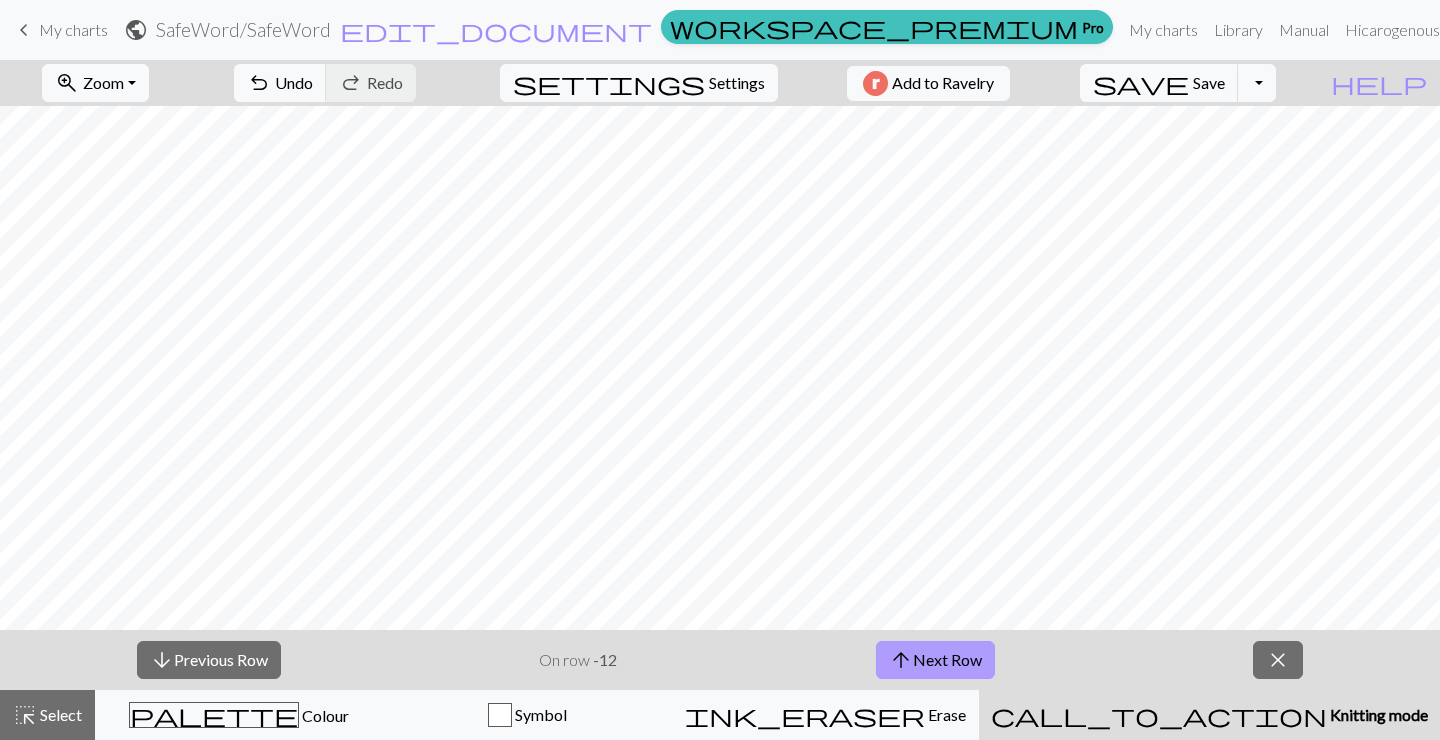 click on "arrow_upward" at bounding box center (901, 660) 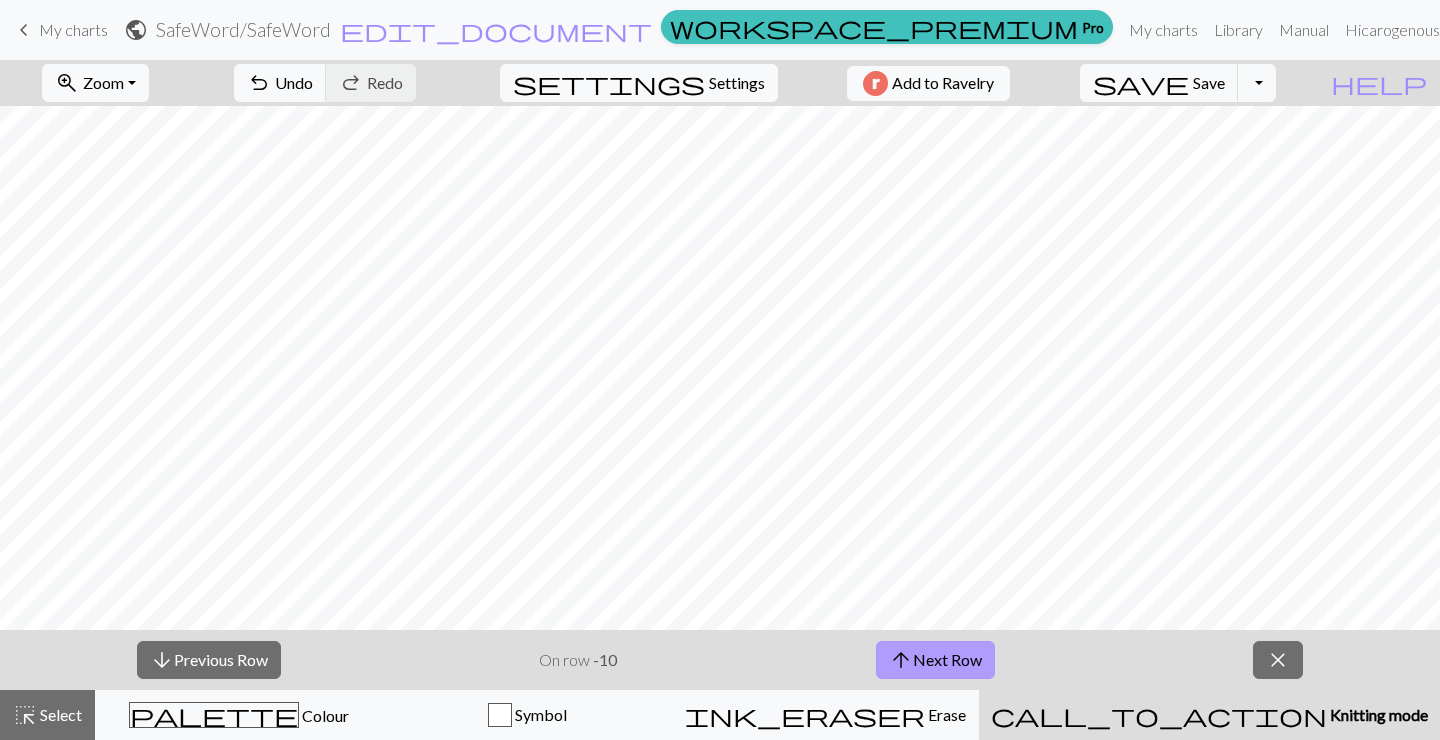 click on "arrow_upward" at bounding box center (901, 660) 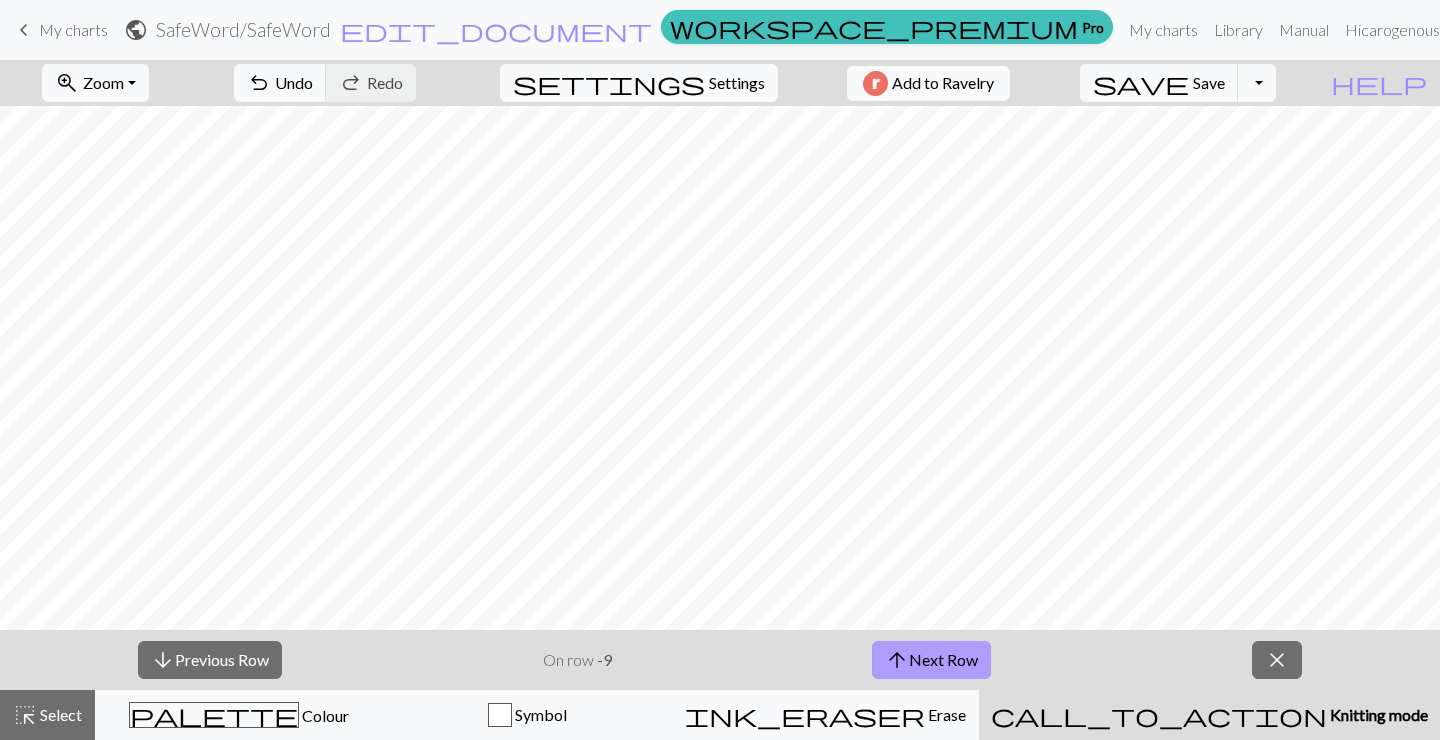 click on "arrow_upward" at bounding box center (897, 660) 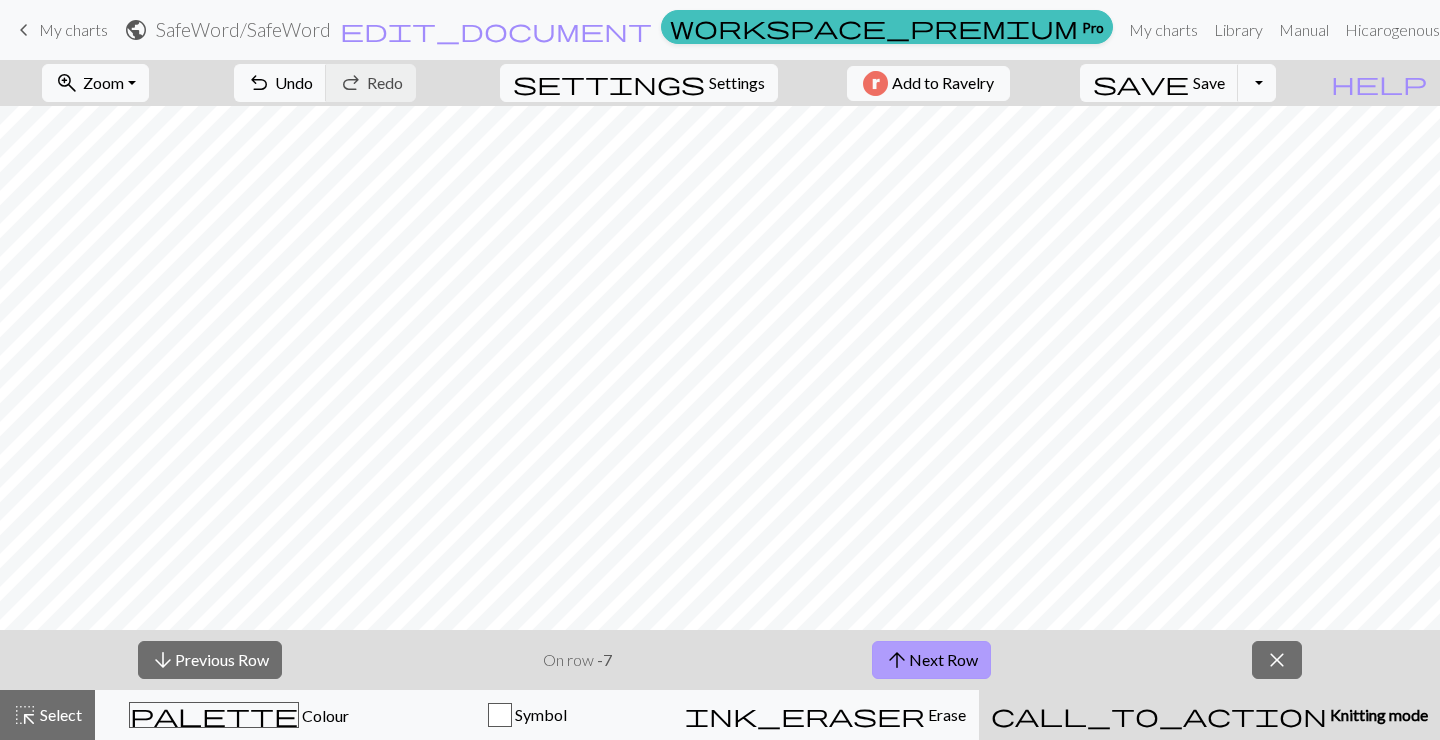 click on "arrow_upward" at bounding box center (897, 660) 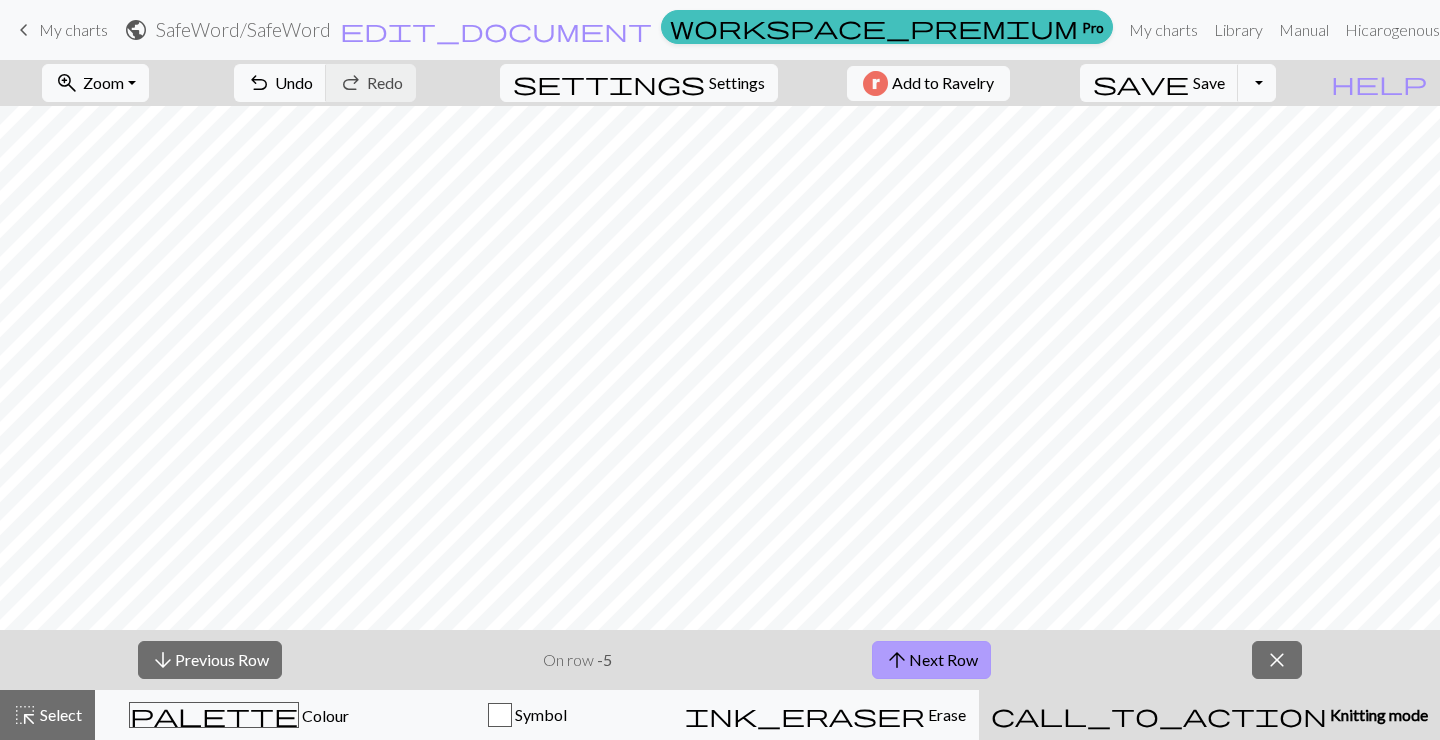 click on "arrow_upward" at bounding box center (897, 660) 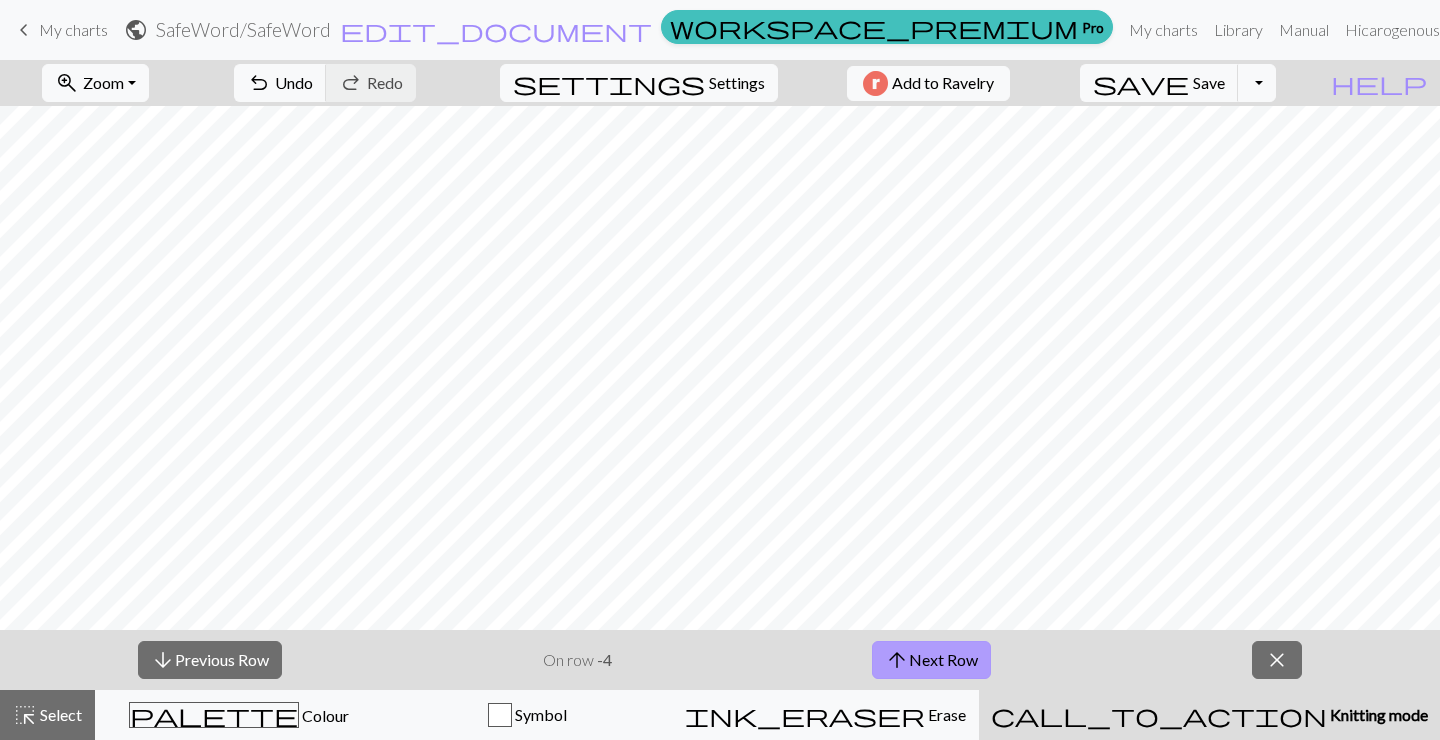 click on "arrow_upward" at bounding box center [897, 660] 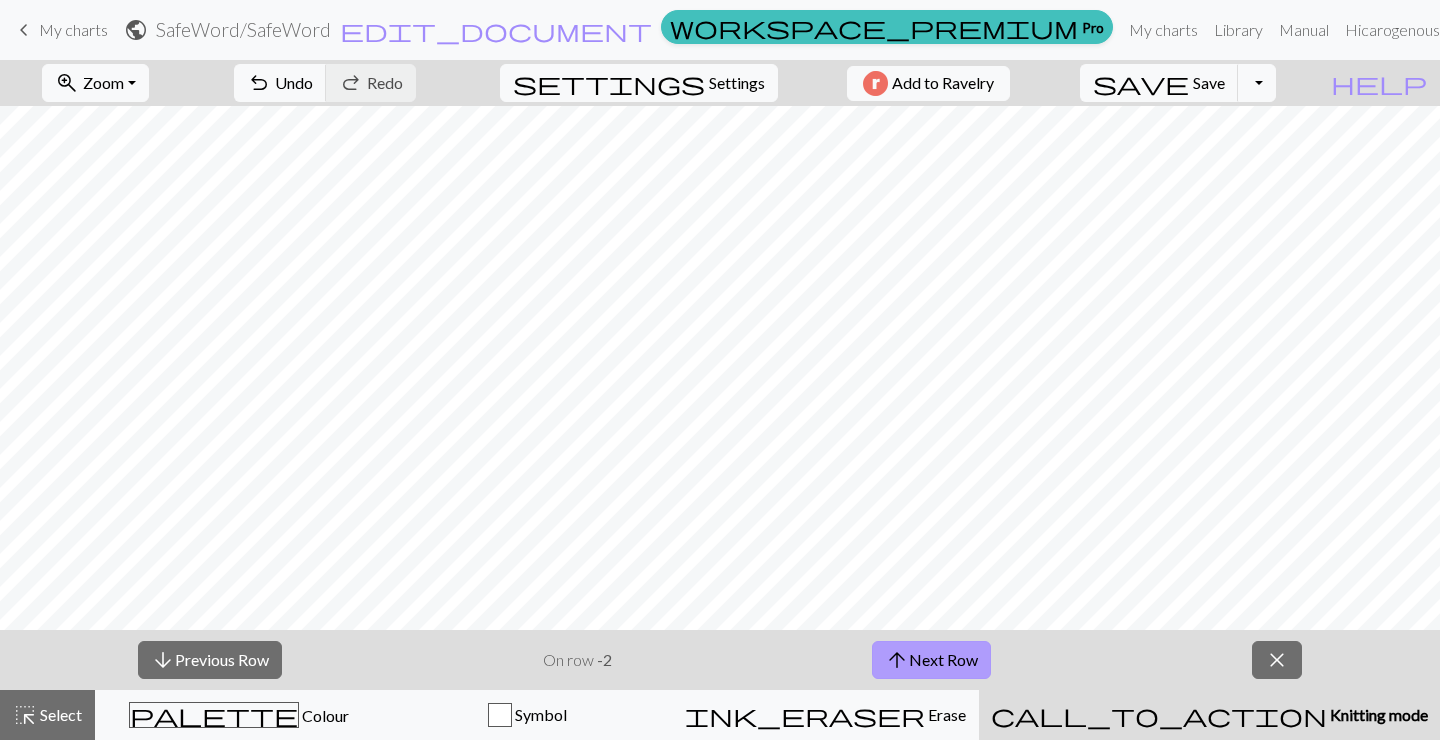 click on "arrow_upward" at bounding box center [897, 660] 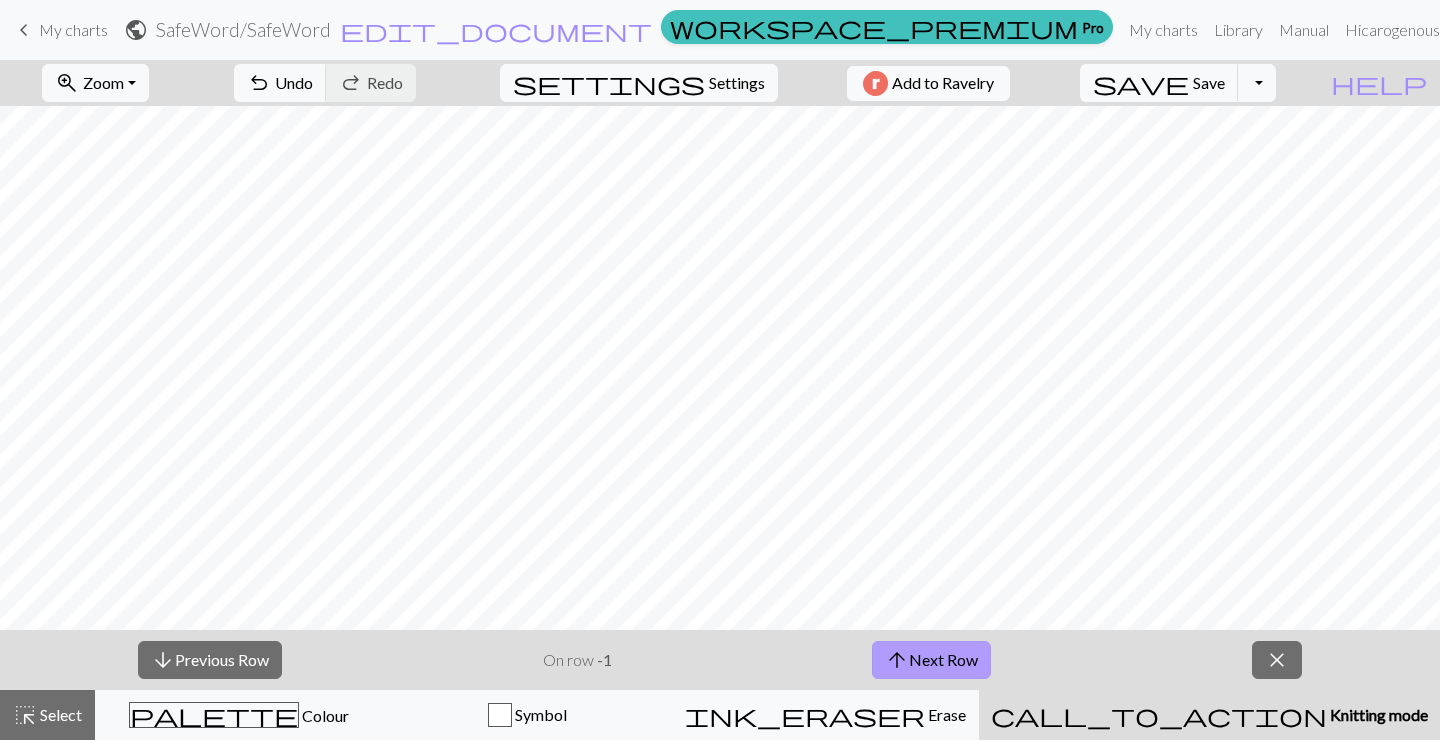click on "arrow_upward" at bounding box center [897, 660] 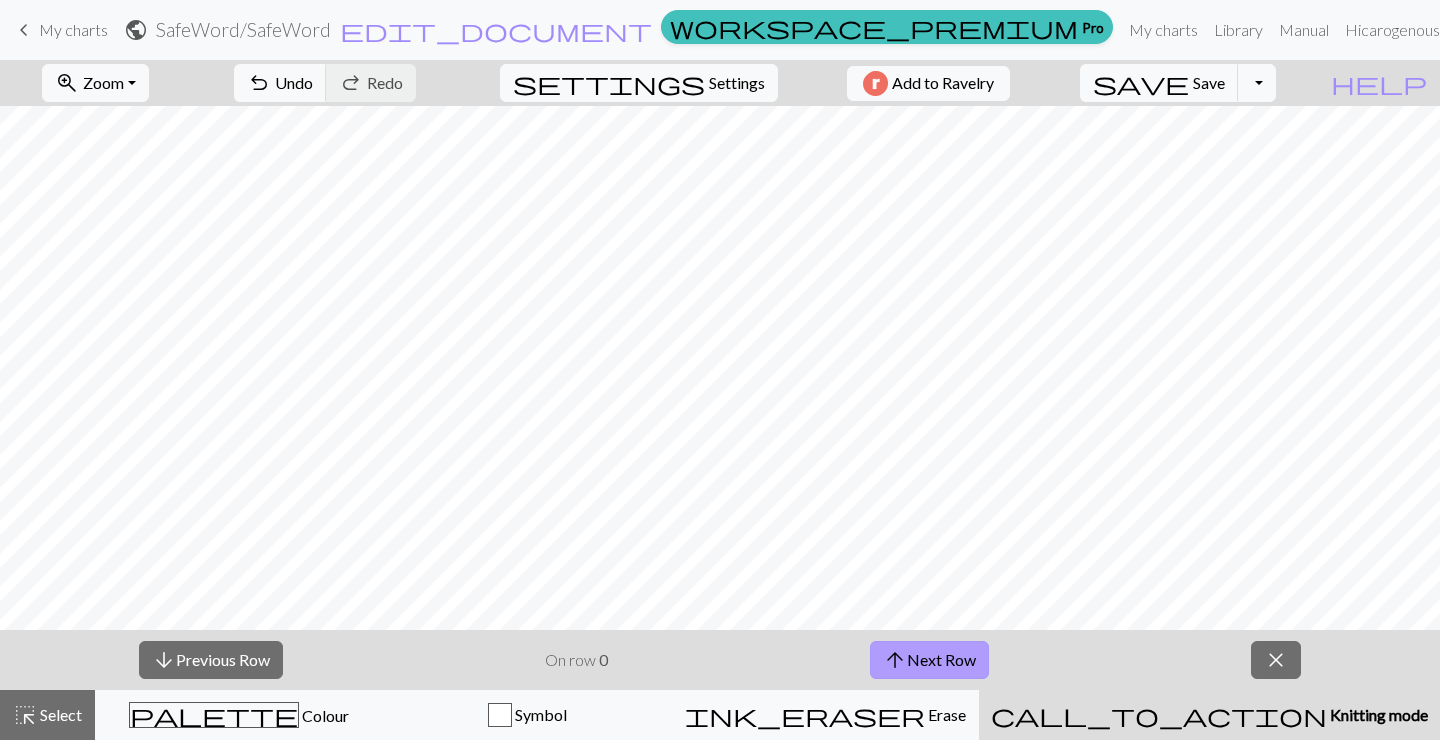 click on "arrow_upward" at bounding box center (895, 660) 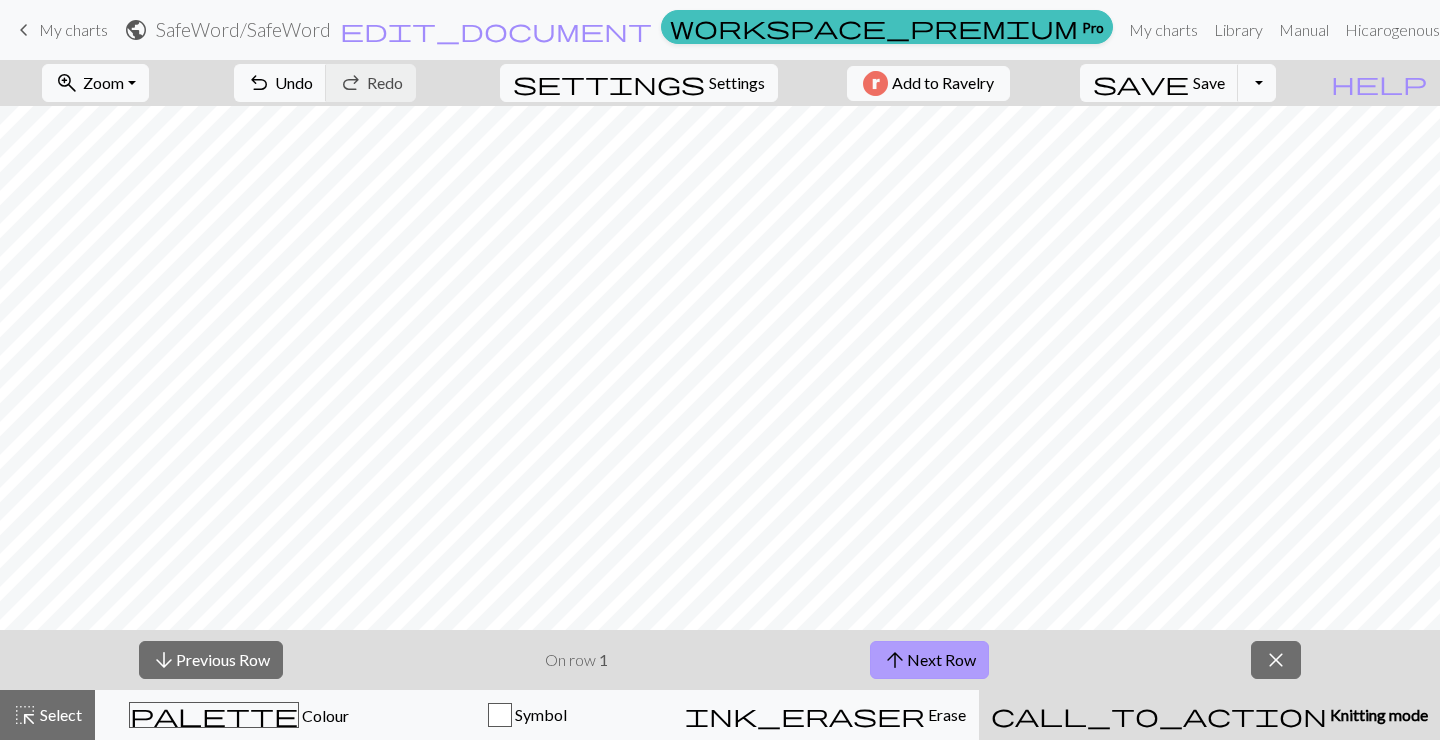 click on "arrow_upward" at bounding box center [895, 660] 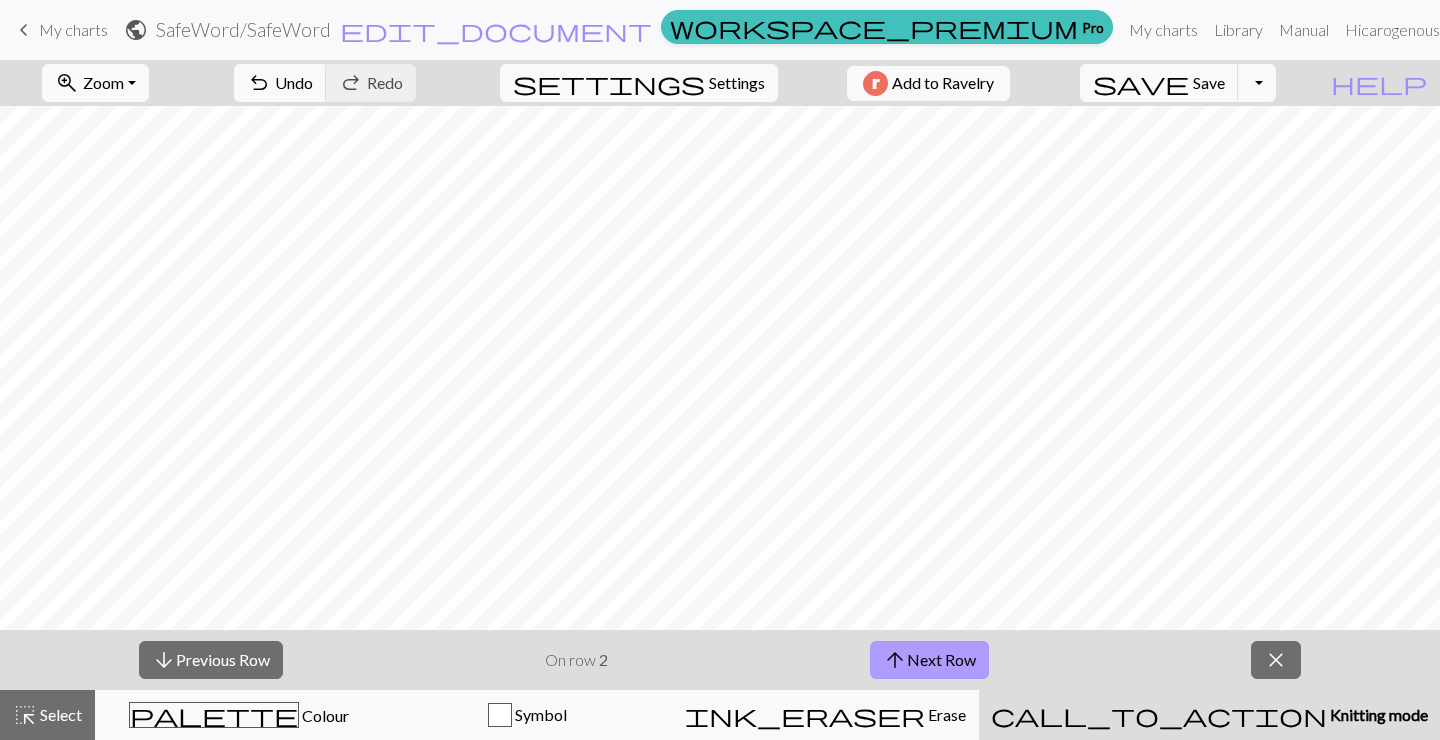 click on "arrow_upward" at bounding box center [895, 660] 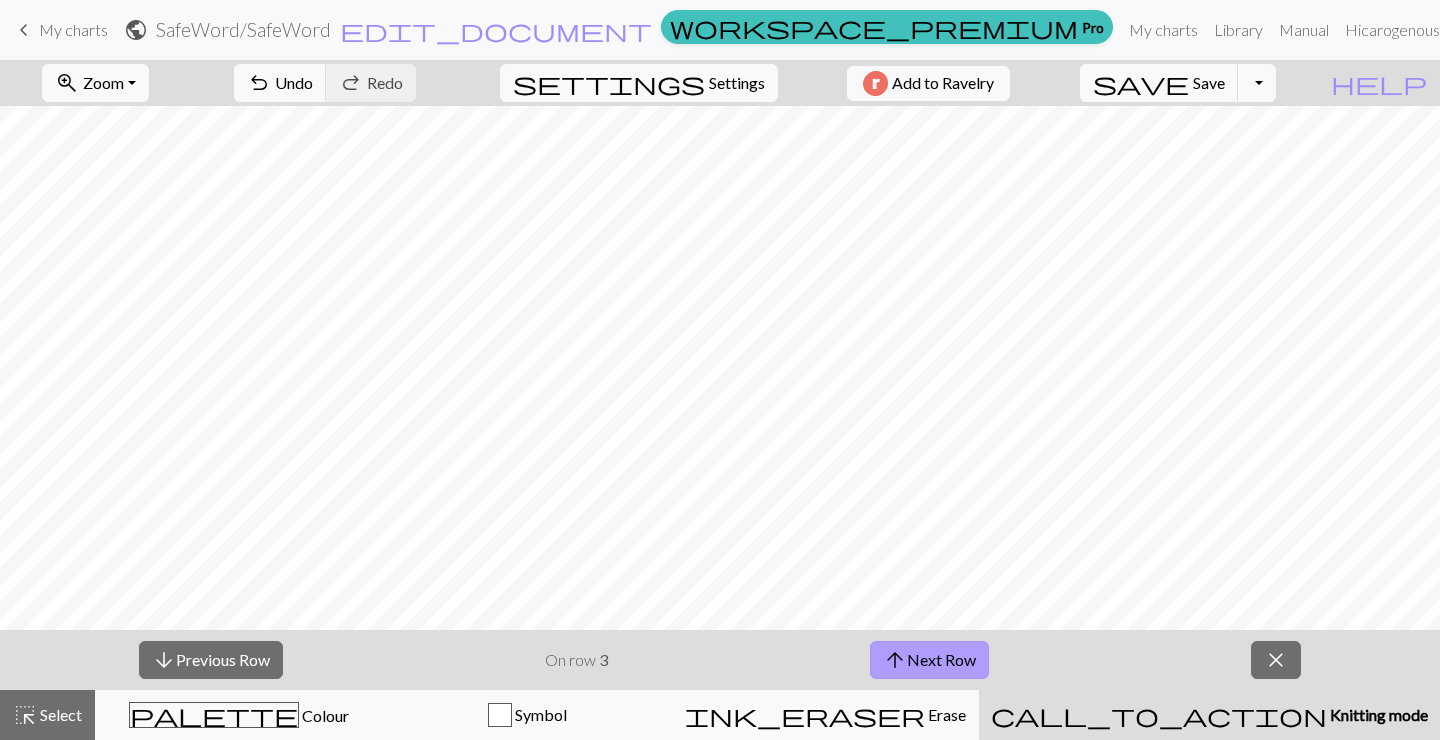 click on "arrow_upward" at bounding box center [895, 660] 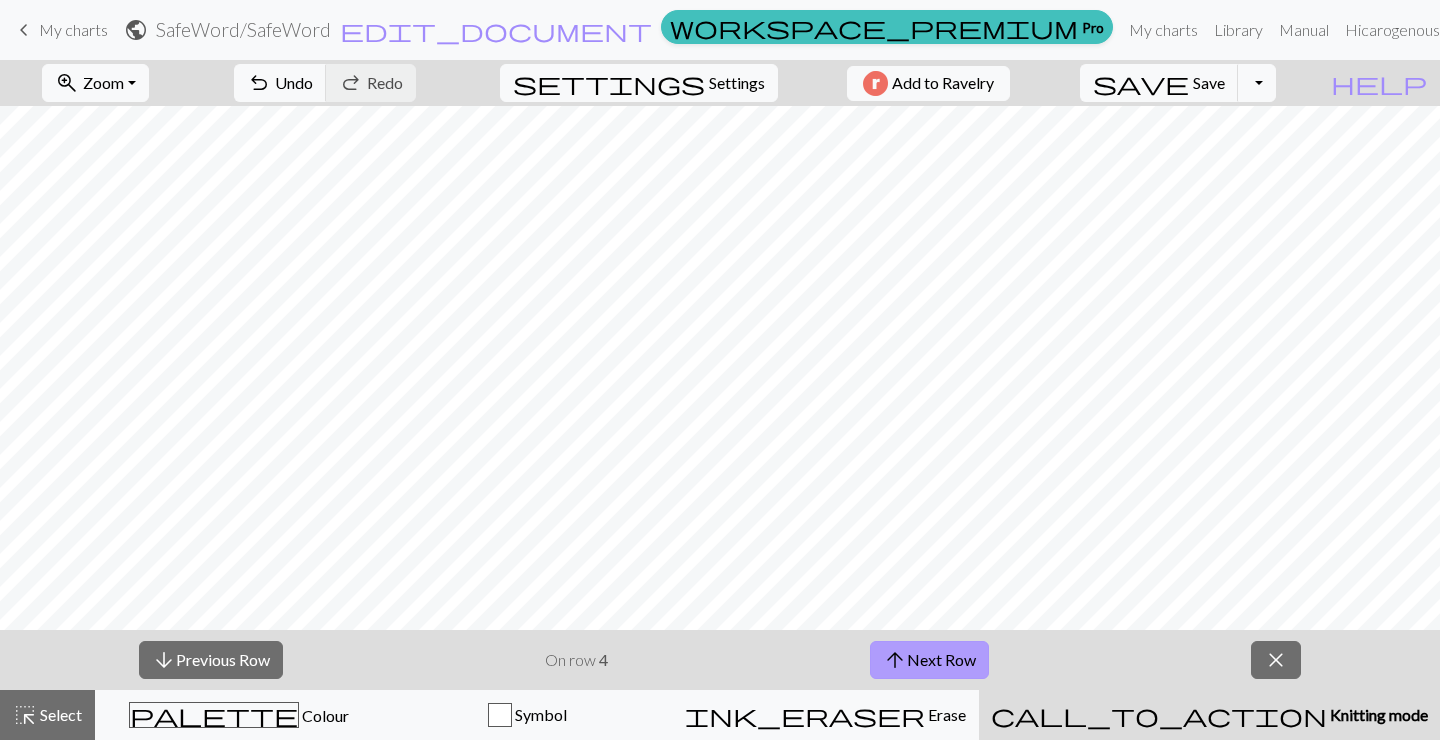click on "arrow_upward" at bounding box center [895, 660] 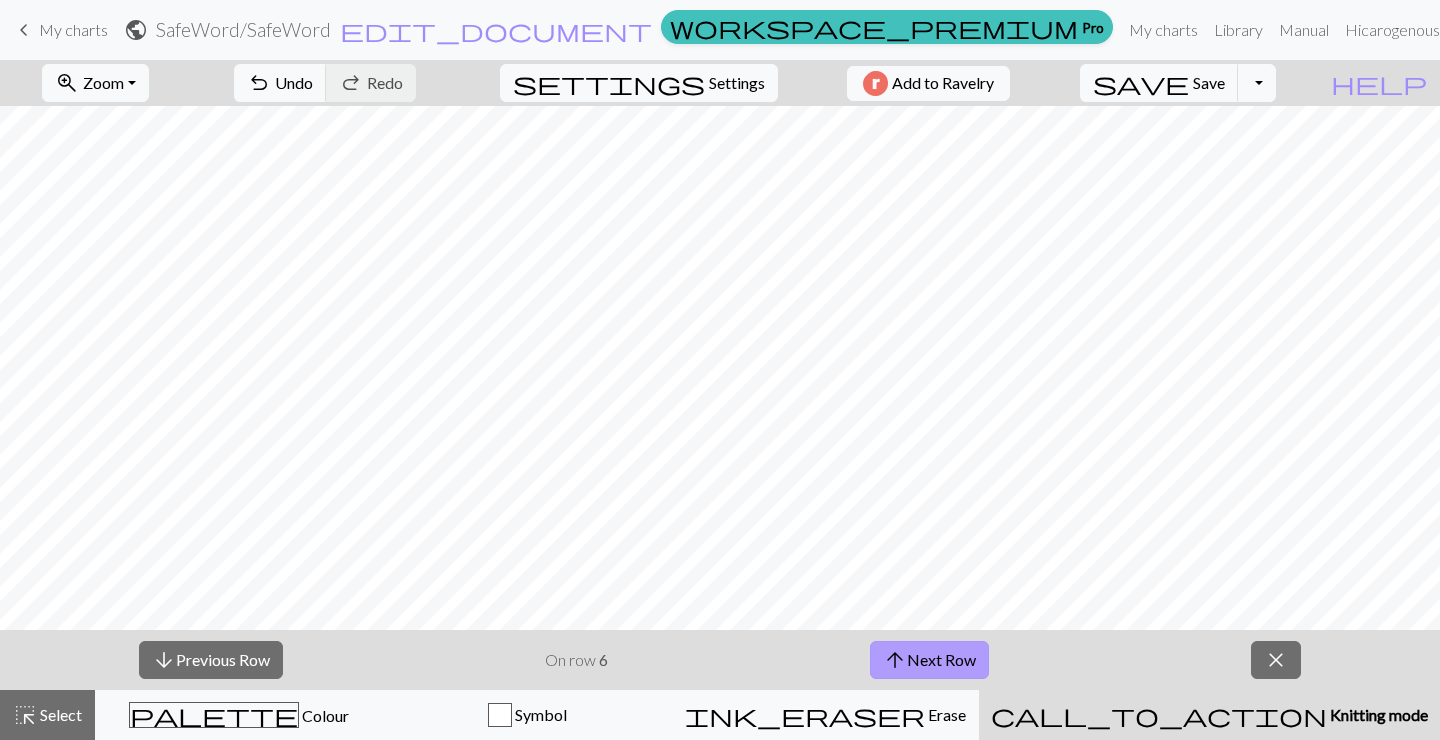 click on "arrow_upward" at bounding box center [895, 660] 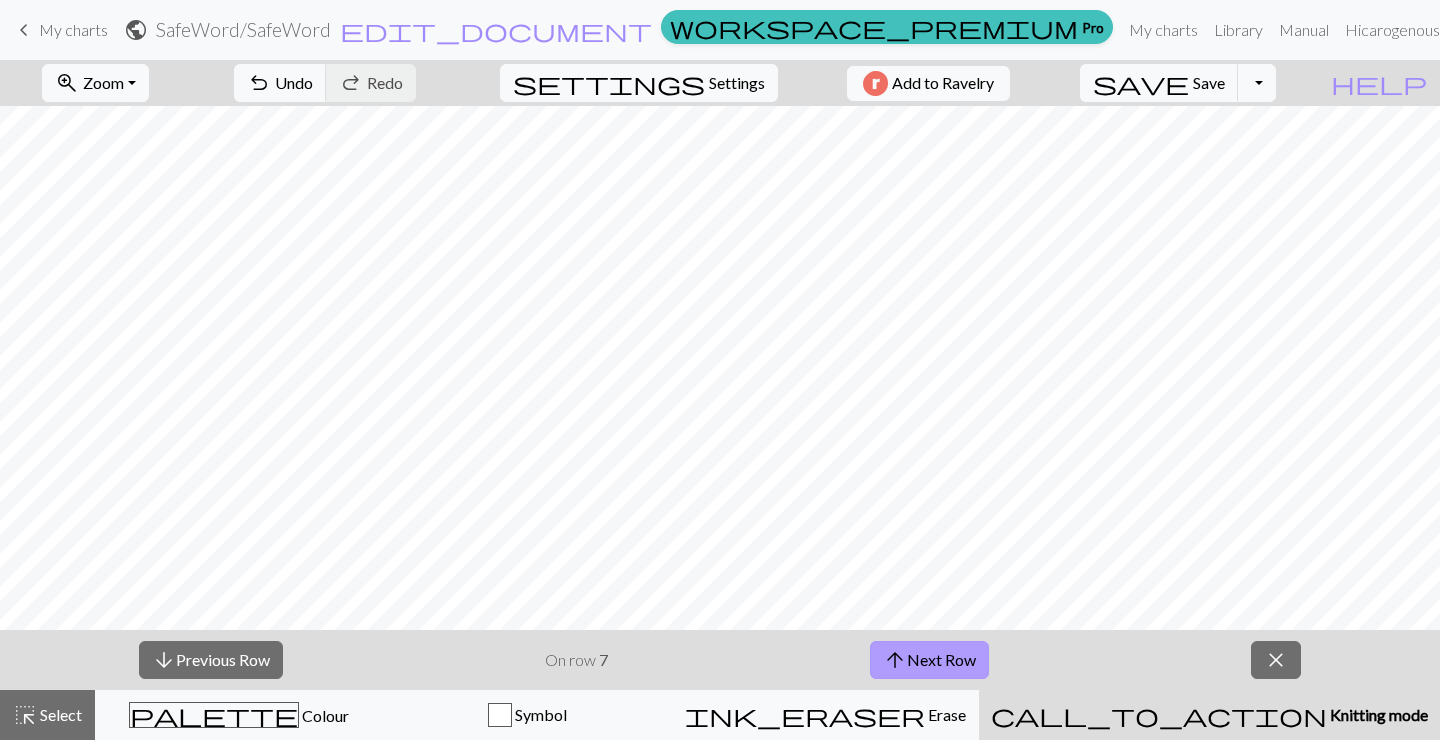 click on "arrow_upward" at bounding box center (895, 660) 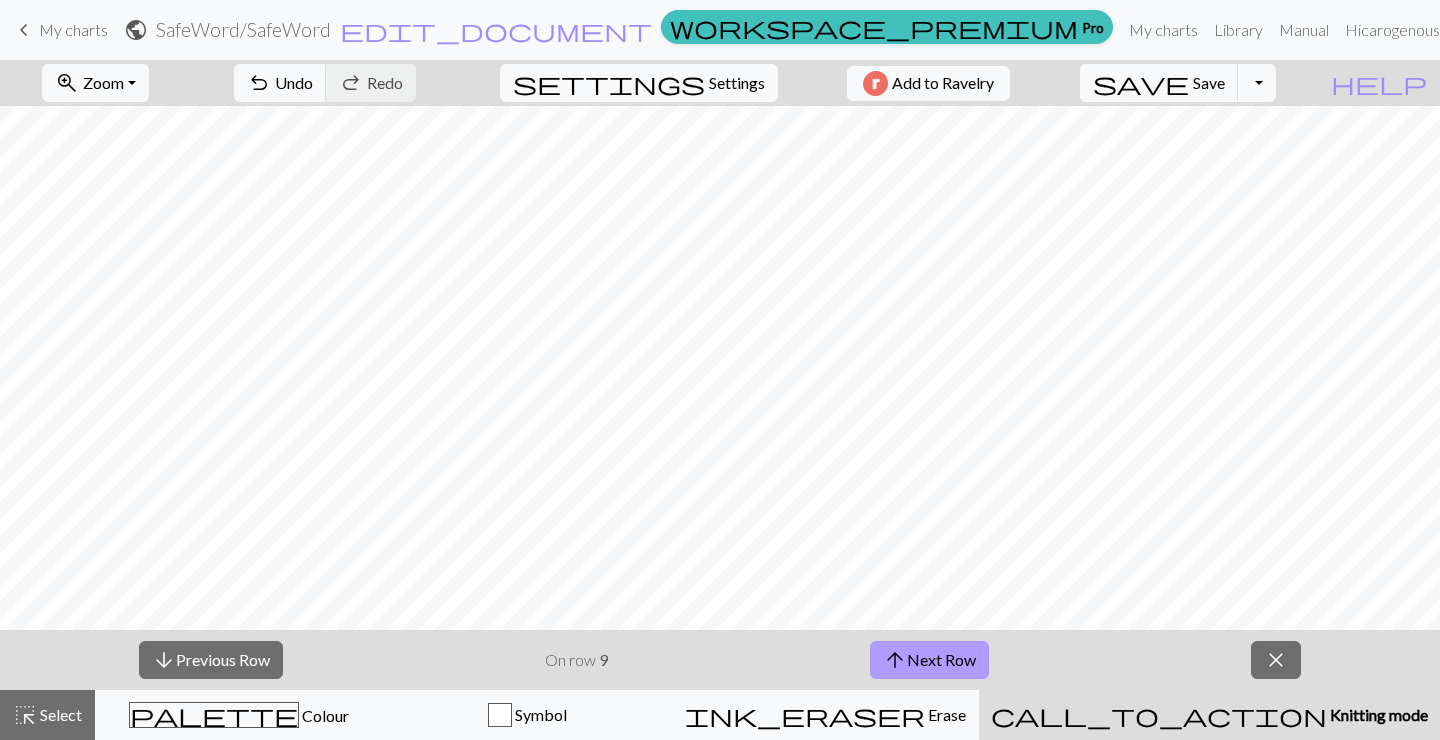 click on "arrow_upward" at bounding box center (895, 660) 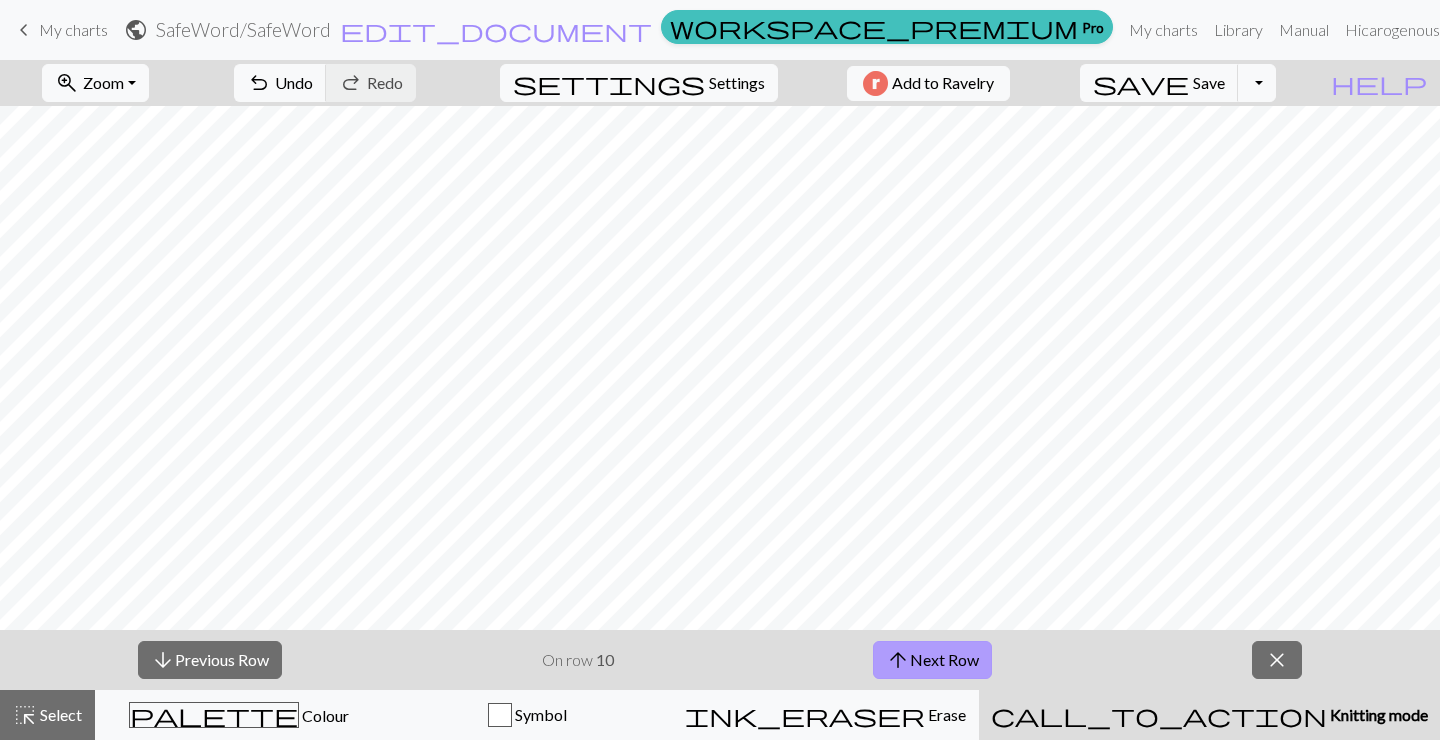 click on "arrow_upward" at bounding box center (898, 660) 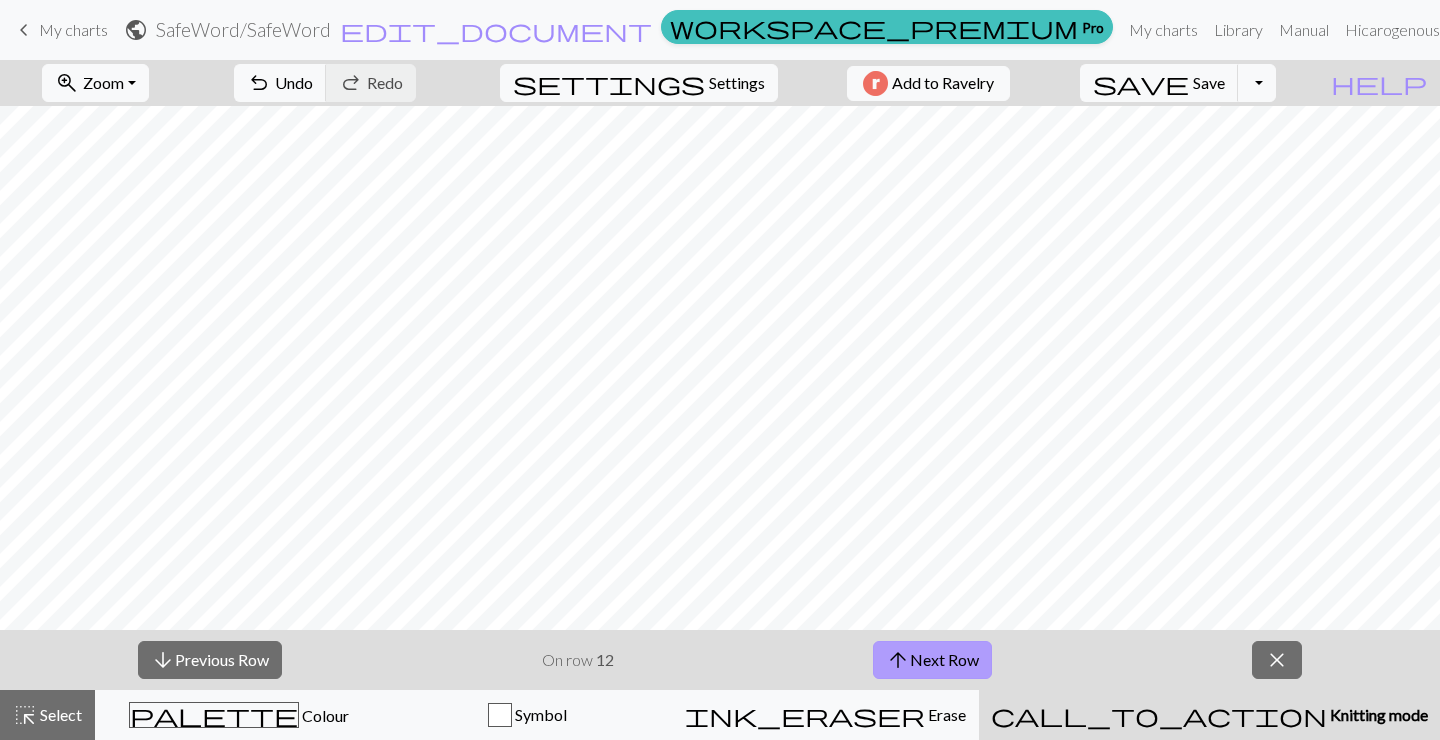 click on "arrow_upward" at bounding box center [898, 660] 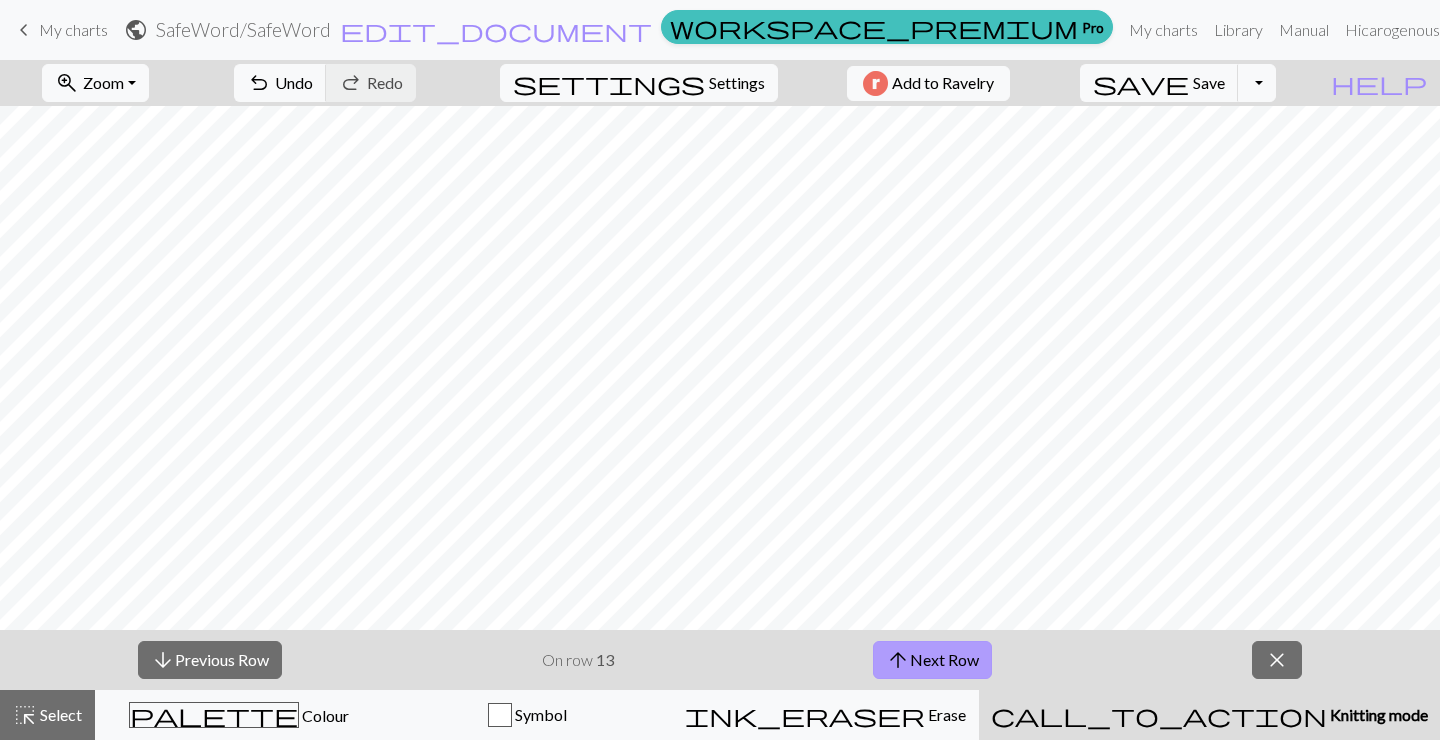 click on "arrow_upward" at bounding box center (898, 660) 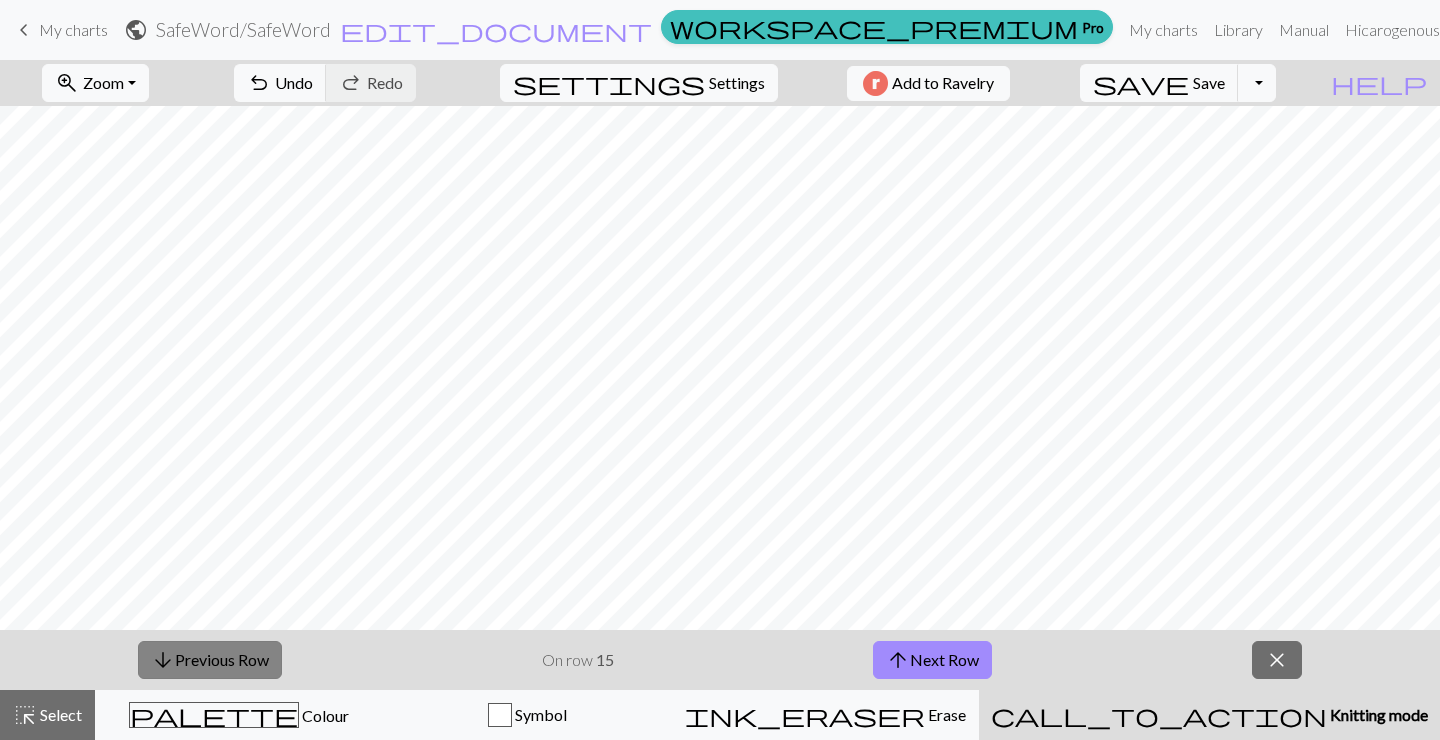 click on "arrow_downward Previous Row" at bounding box center [210, 660] 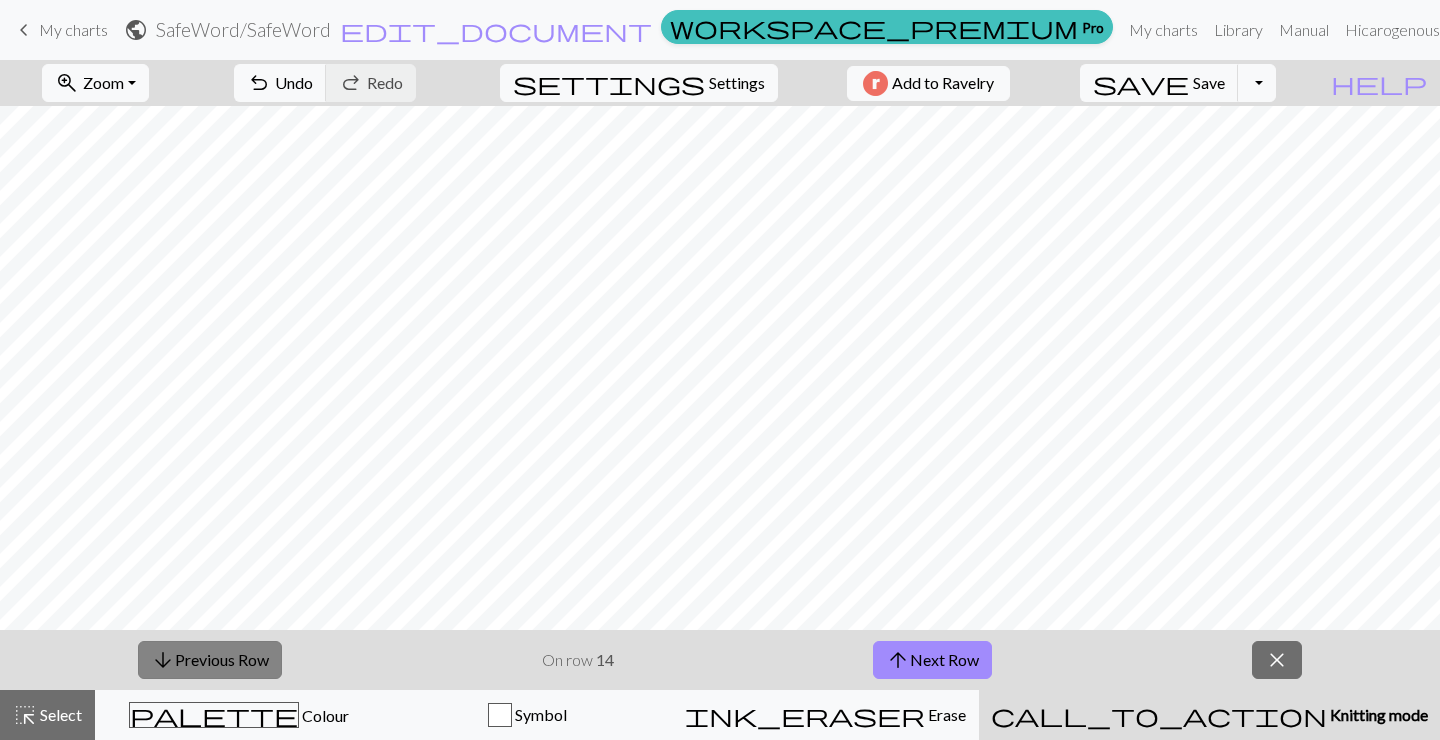click on "arrow_downward Previous Row" at bounding box center [210, 660] 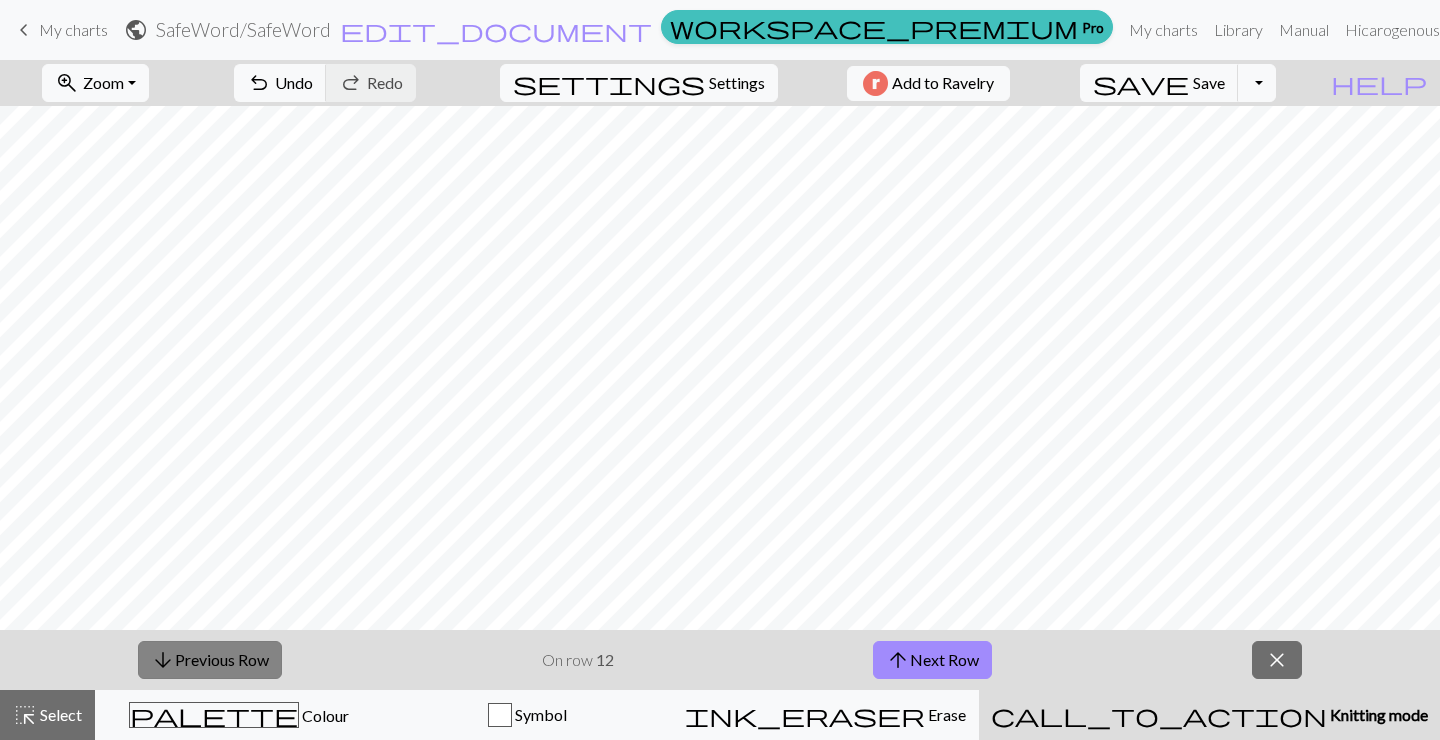 click on "arrow_downward Previous Row" at bounding box center (210, 660) 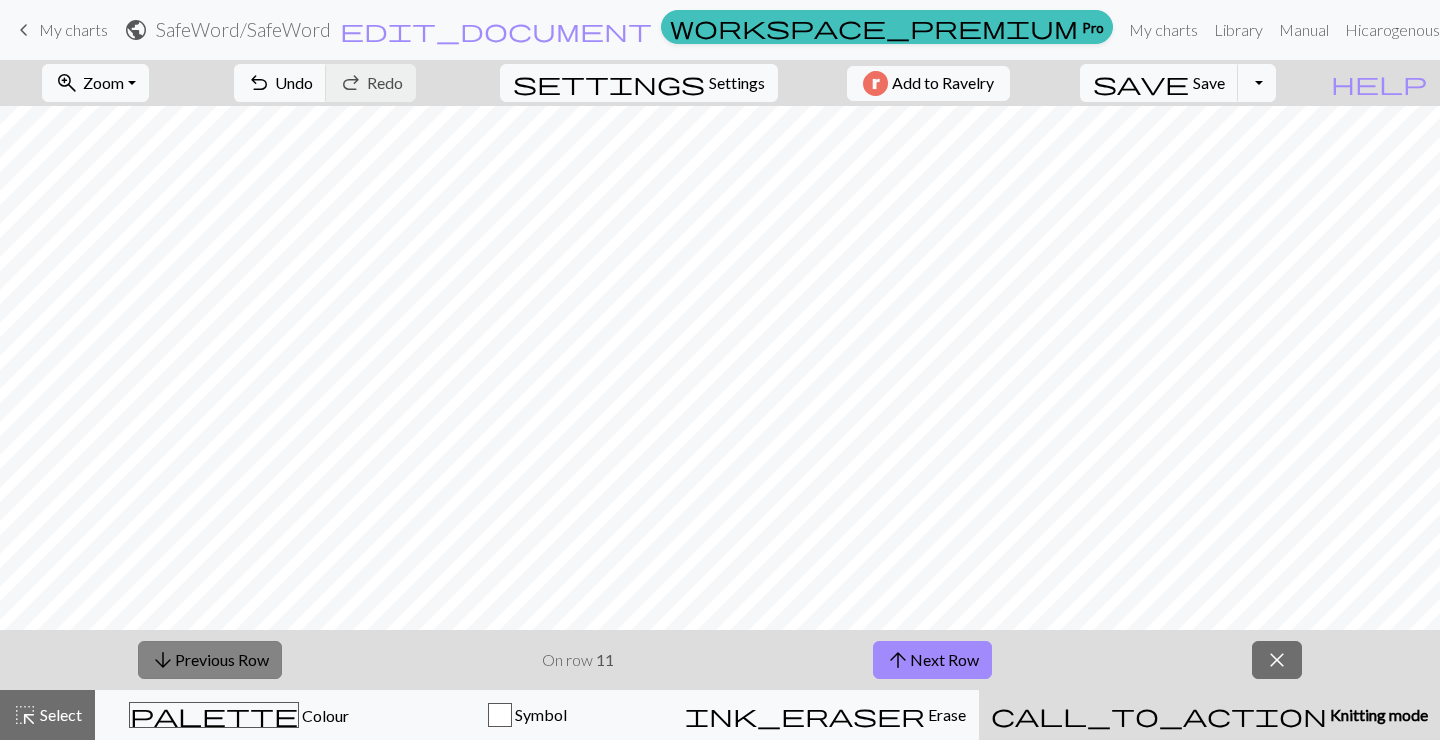 click on "arrow_downward Previous Row" at bounding box center [210, 660] 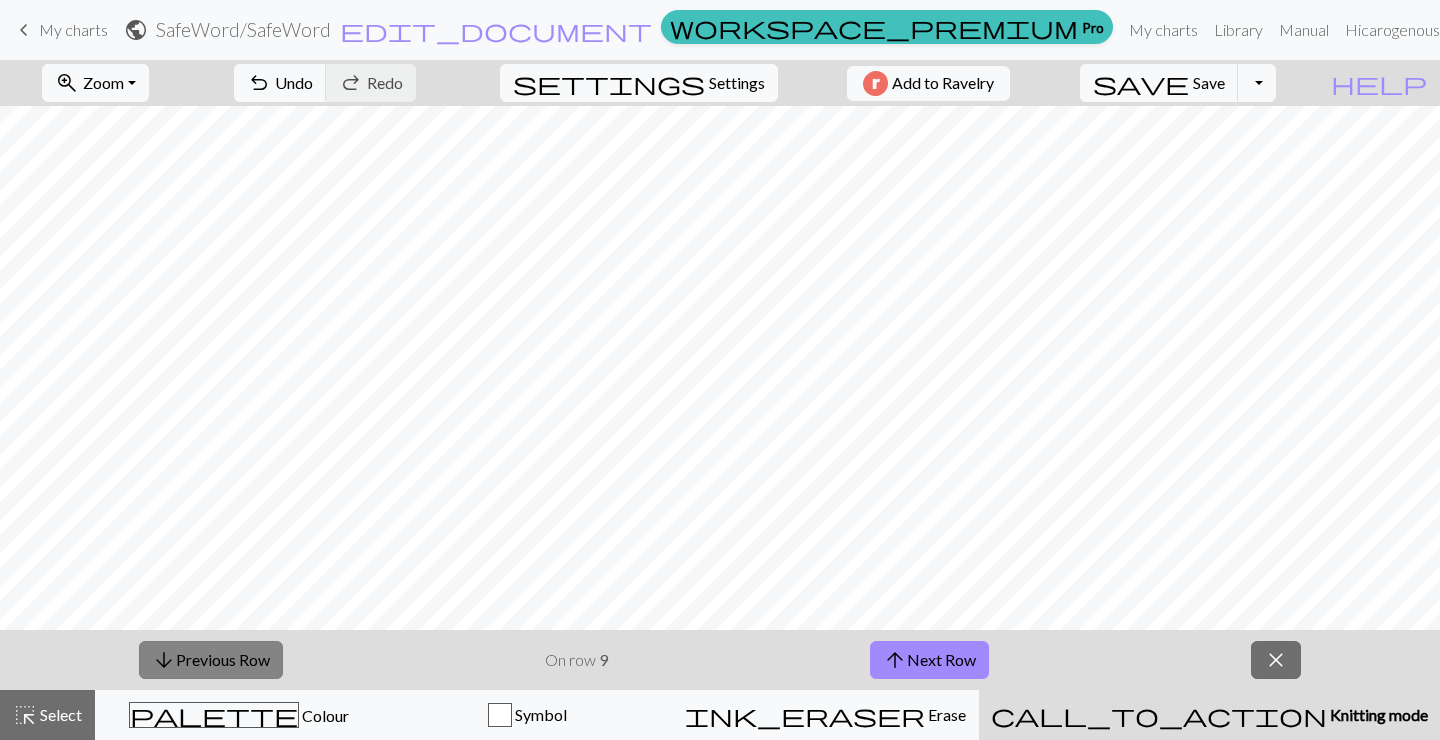 click on "arrow_downward Previous Row" at bounding box center (211, 660) 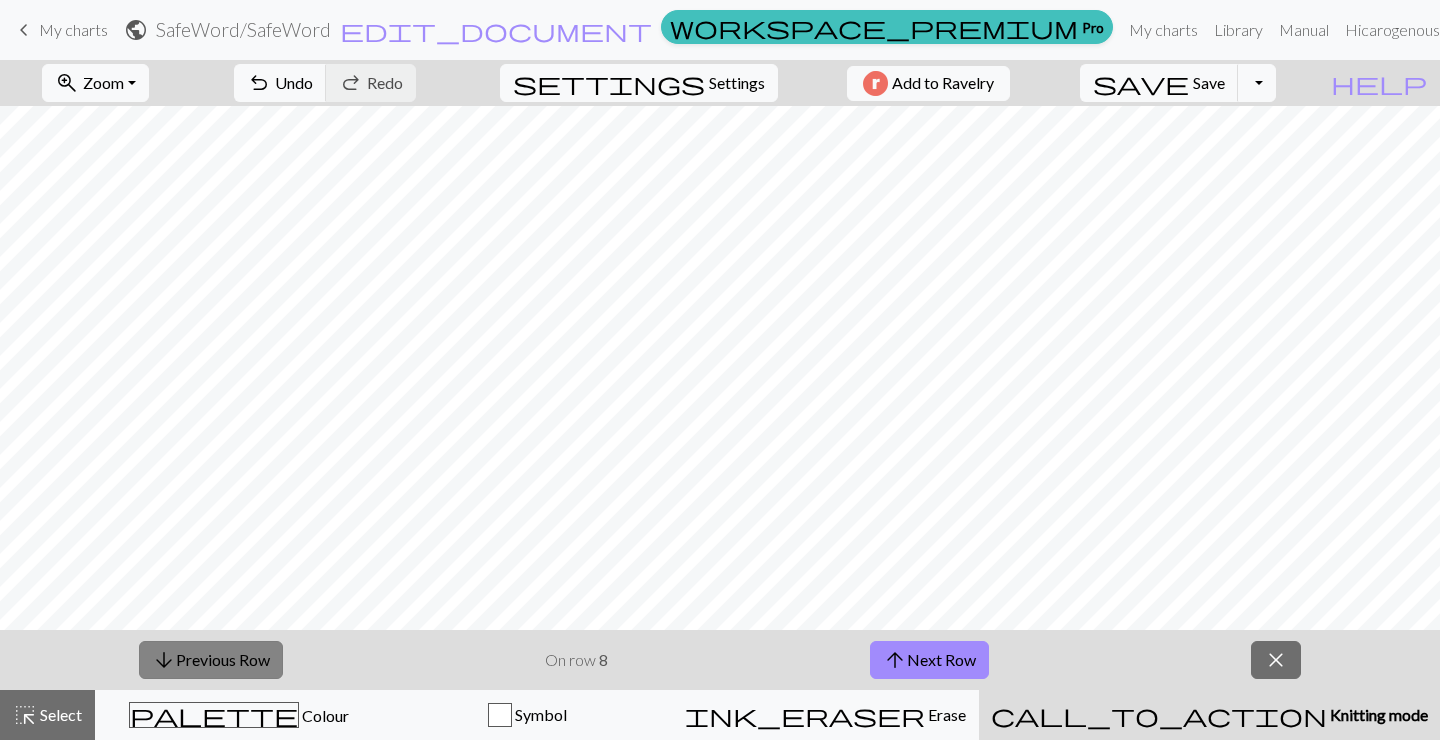 click on "arrow_downward Previous Row" at bounding box center (211, 660) 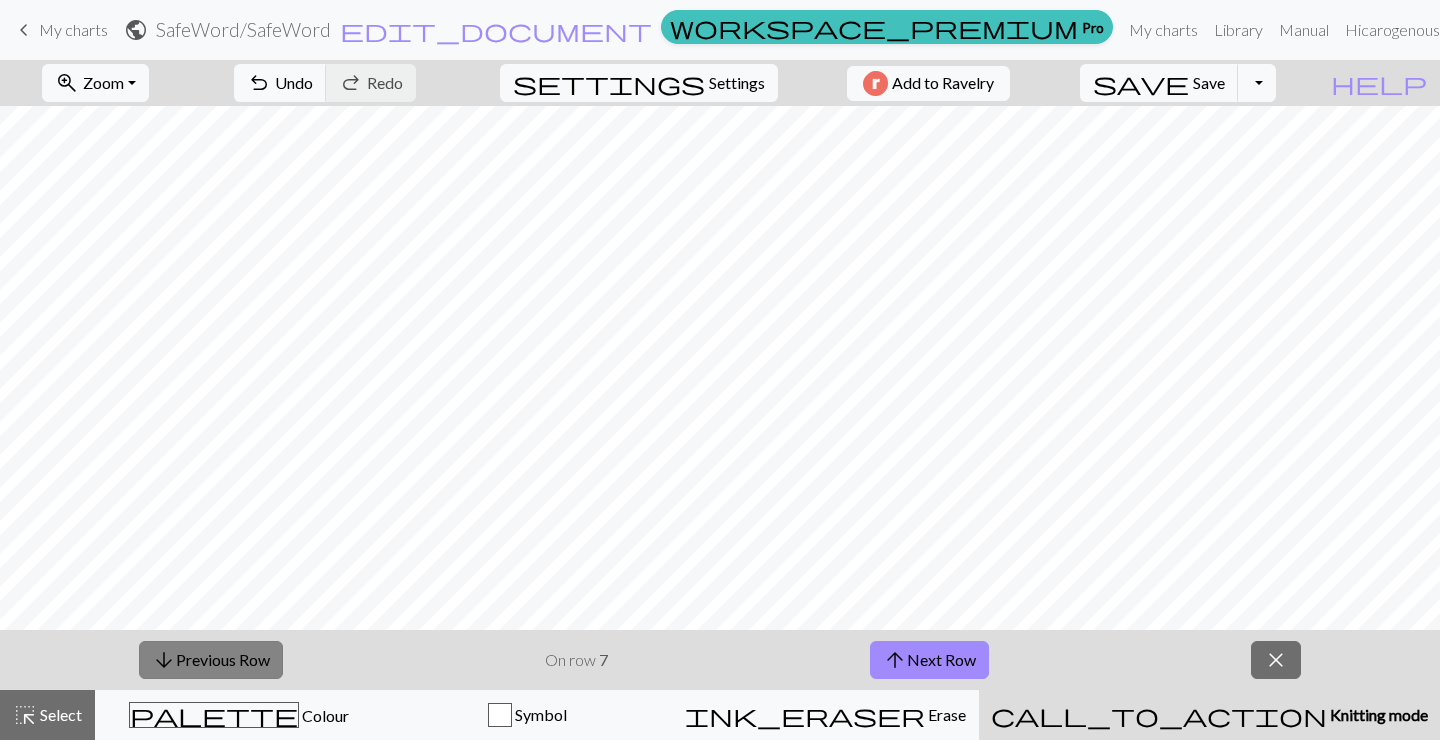click on "arrow_downward Previous Row" at bounding box center (211, 660) 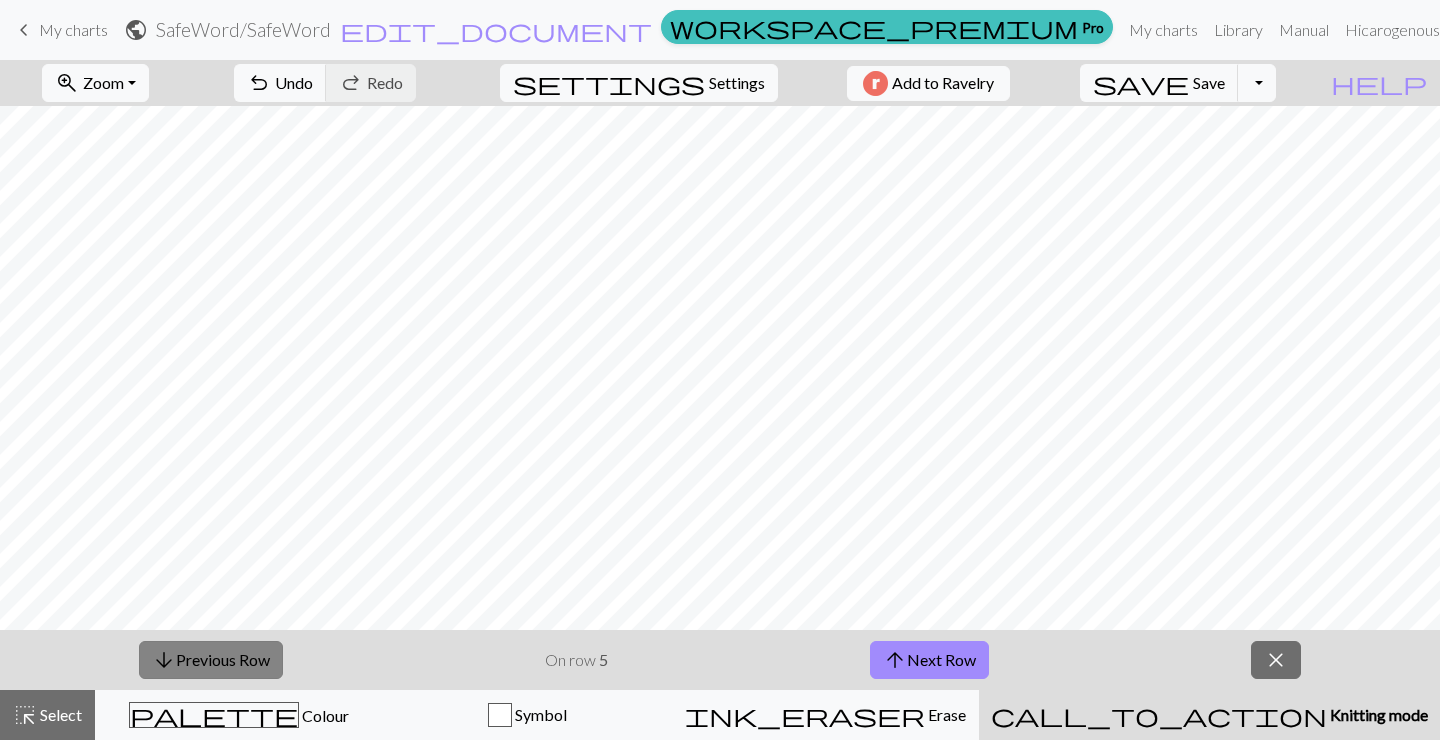 click on "arrow_downward Previous Row" at bounding box center [211, 660] 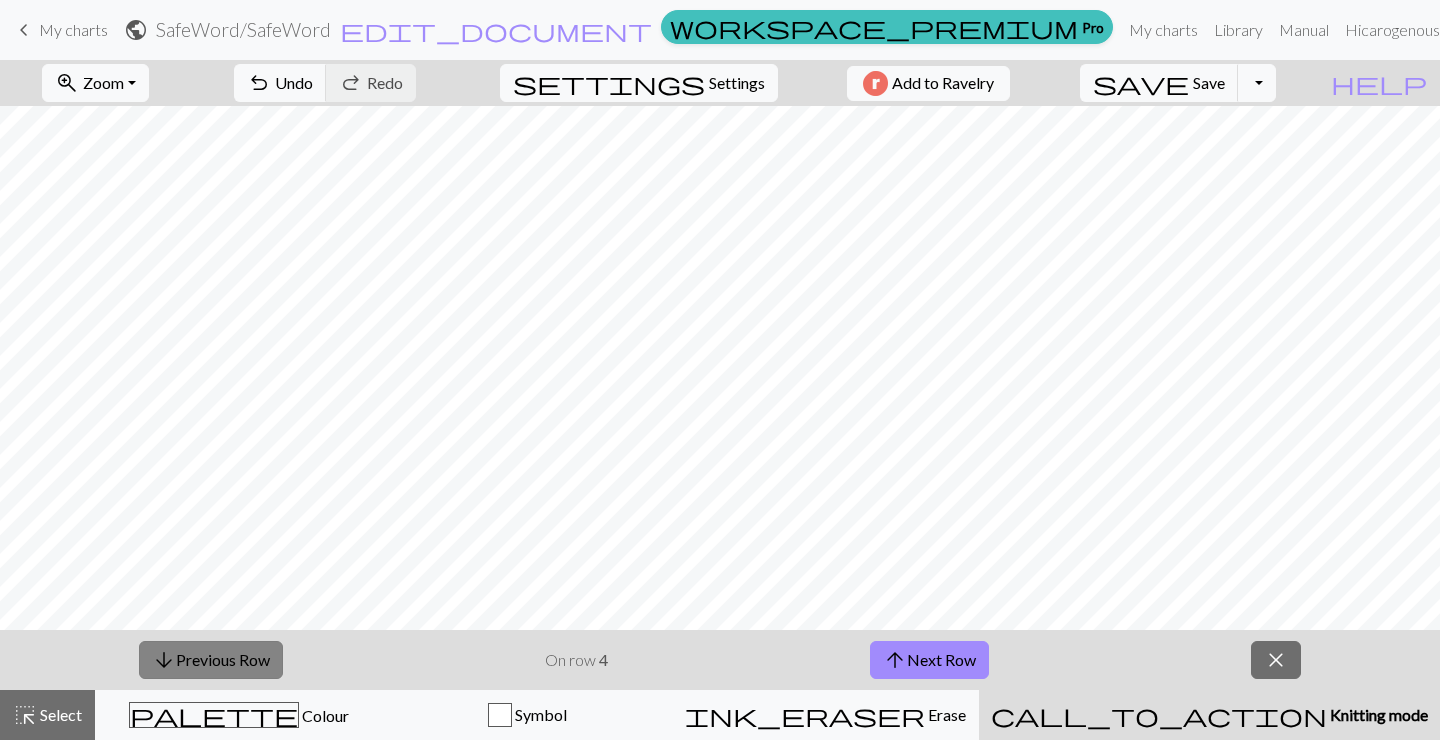 click on "arrow_downward Previous Row" at bounding box center (211, 660) 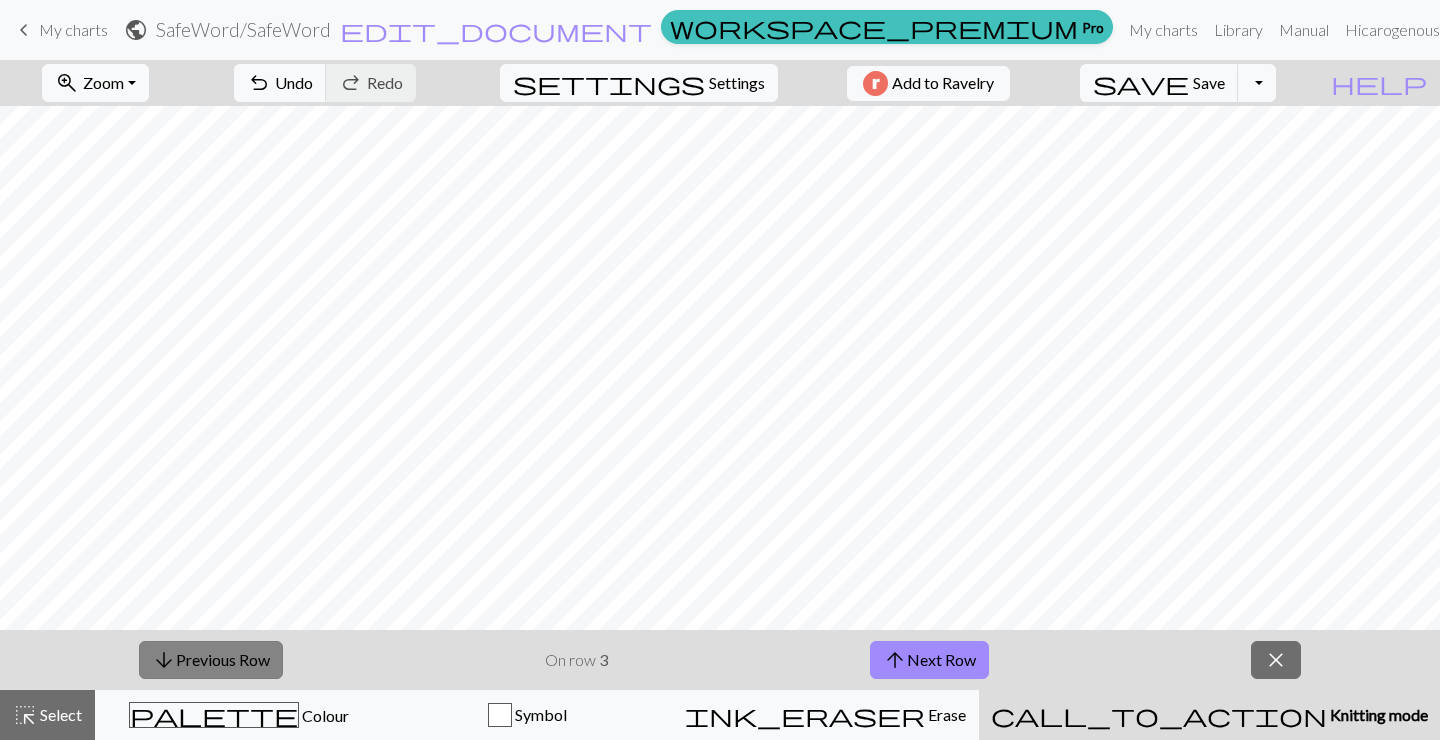 click on "arrow_downward Previous Row" at bounding box center [211, 660] 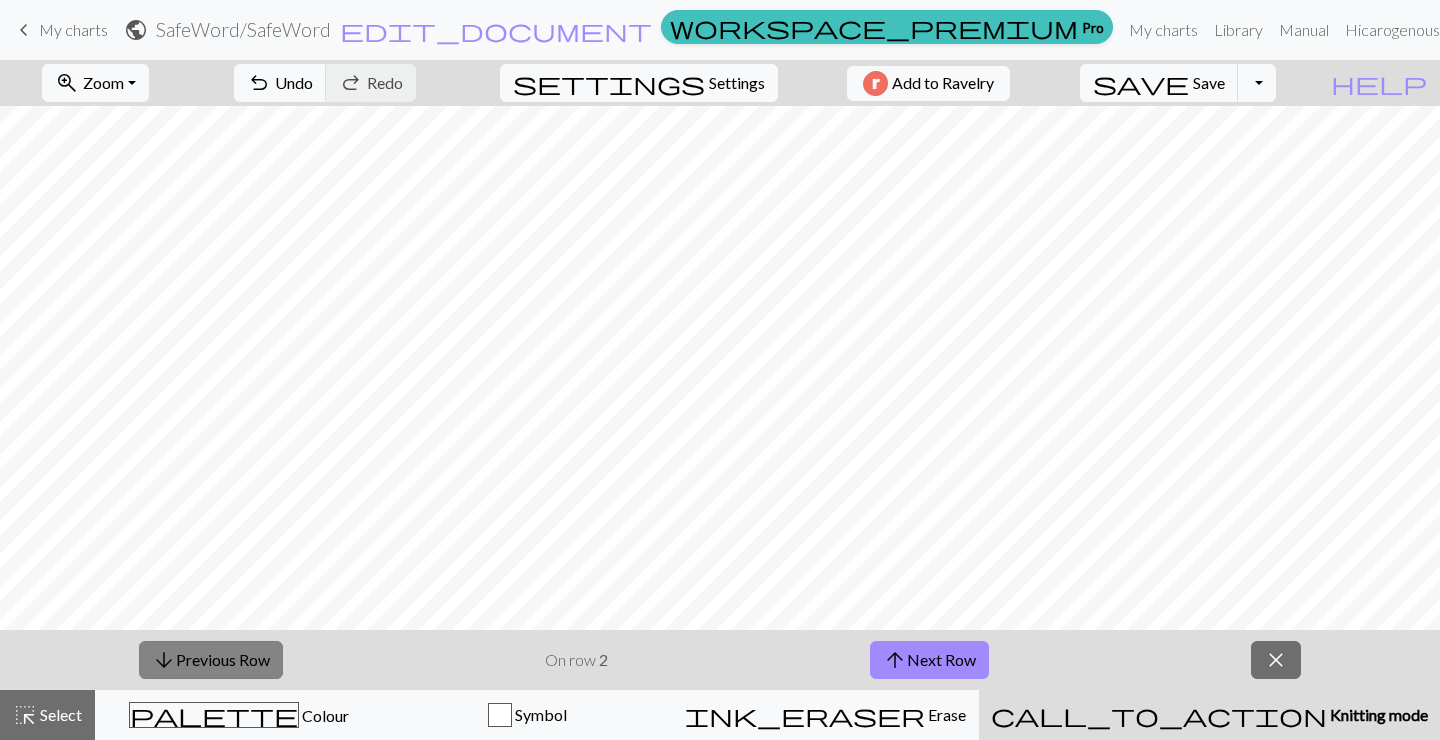 click on "arrow_downward Previous Row" at bounding box center [211, 660] 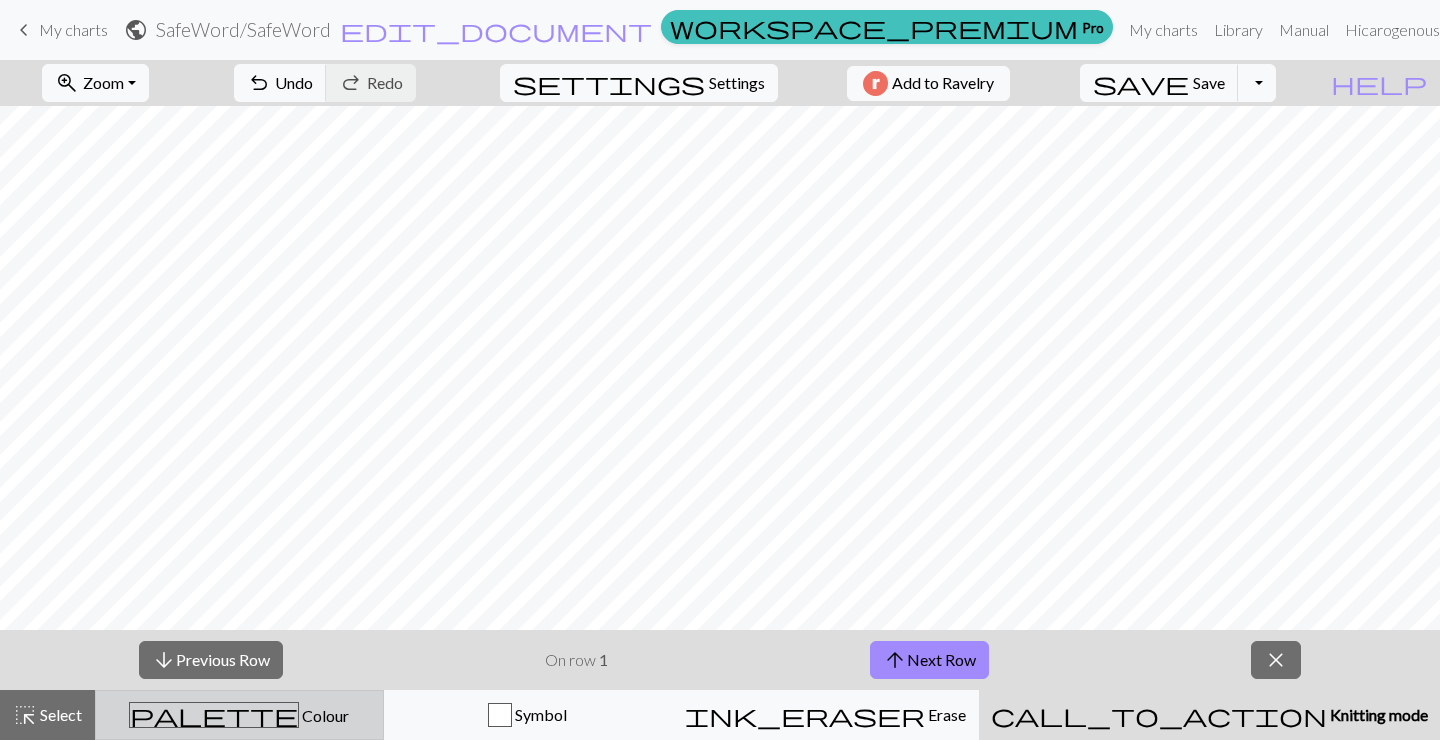 click on "palette   Colour   Colour" at bounding box center (239, 715) 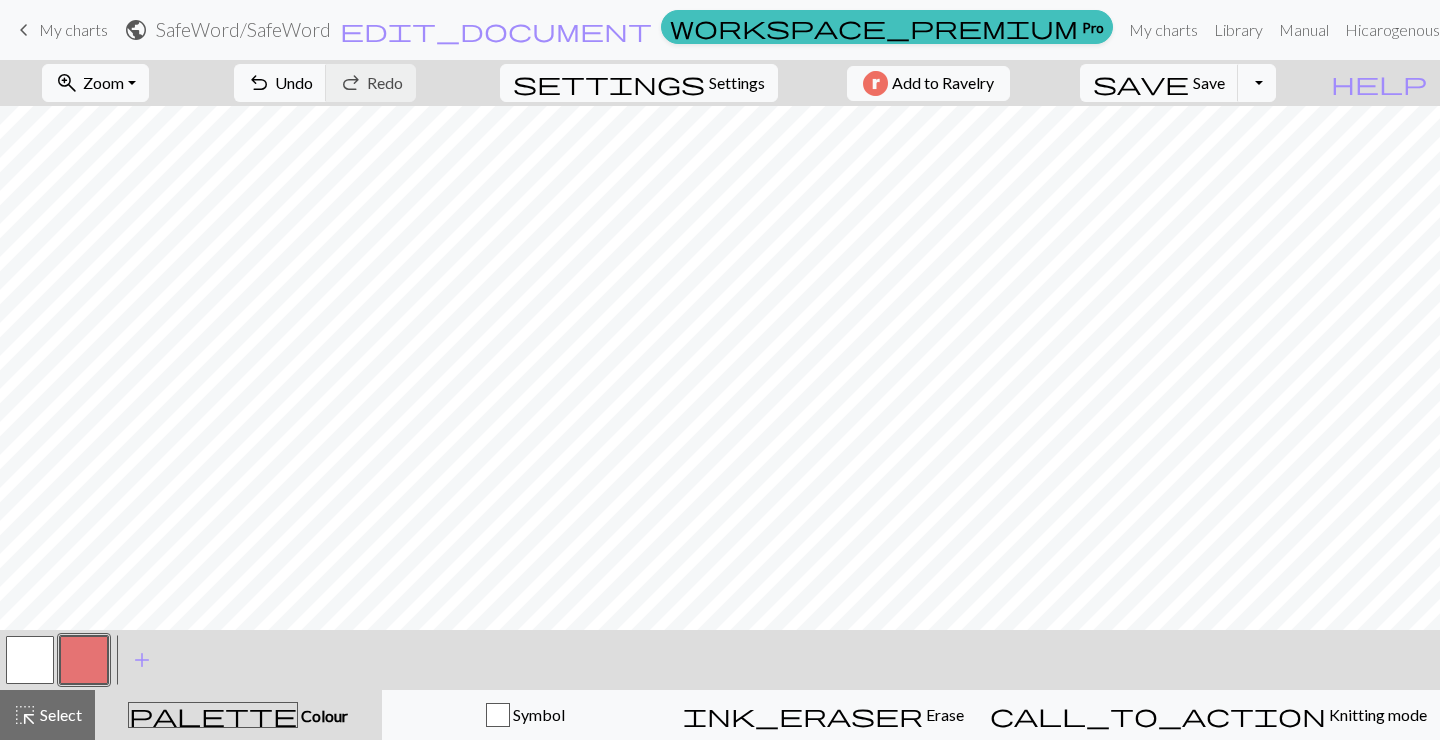 click at bounding box center [30, 660] 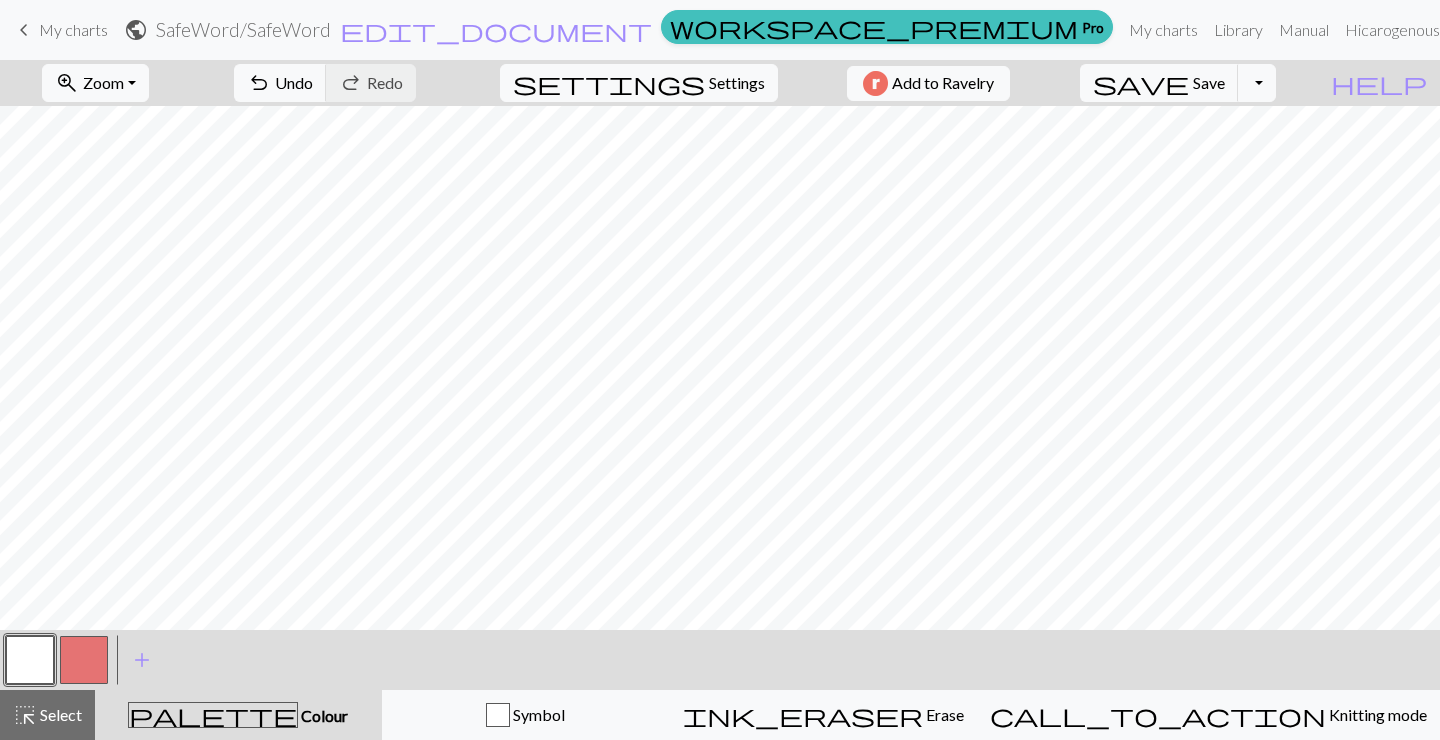click at bounding box center (84, 660) 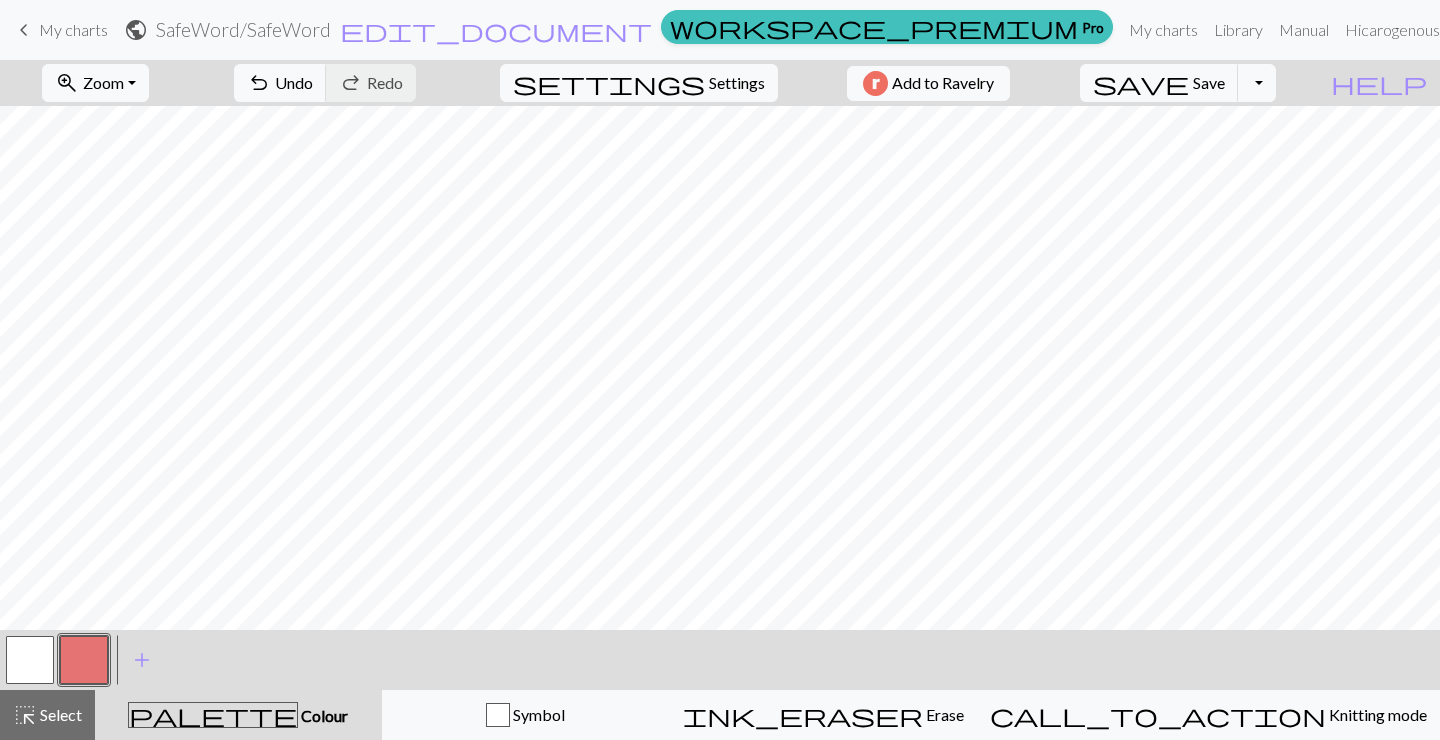 click on "zoom_in Zoom Zoom Fit all Fit width Fit height 50% 100% 150% 200% undo Undo Undo redo Redo Redo settings  Settings    Add to Ravelry save Save Save Toggle Dropdown file_copy  Save a copy save_alt  Download help Show me around < > add Add a  colour highlight_alt   Select   Select palette   Colour   Colour   Symbol ink_eraser   Erase   Erase call_to_action   Knitting mode   Knitting mode" at bounding box center (720, 400) 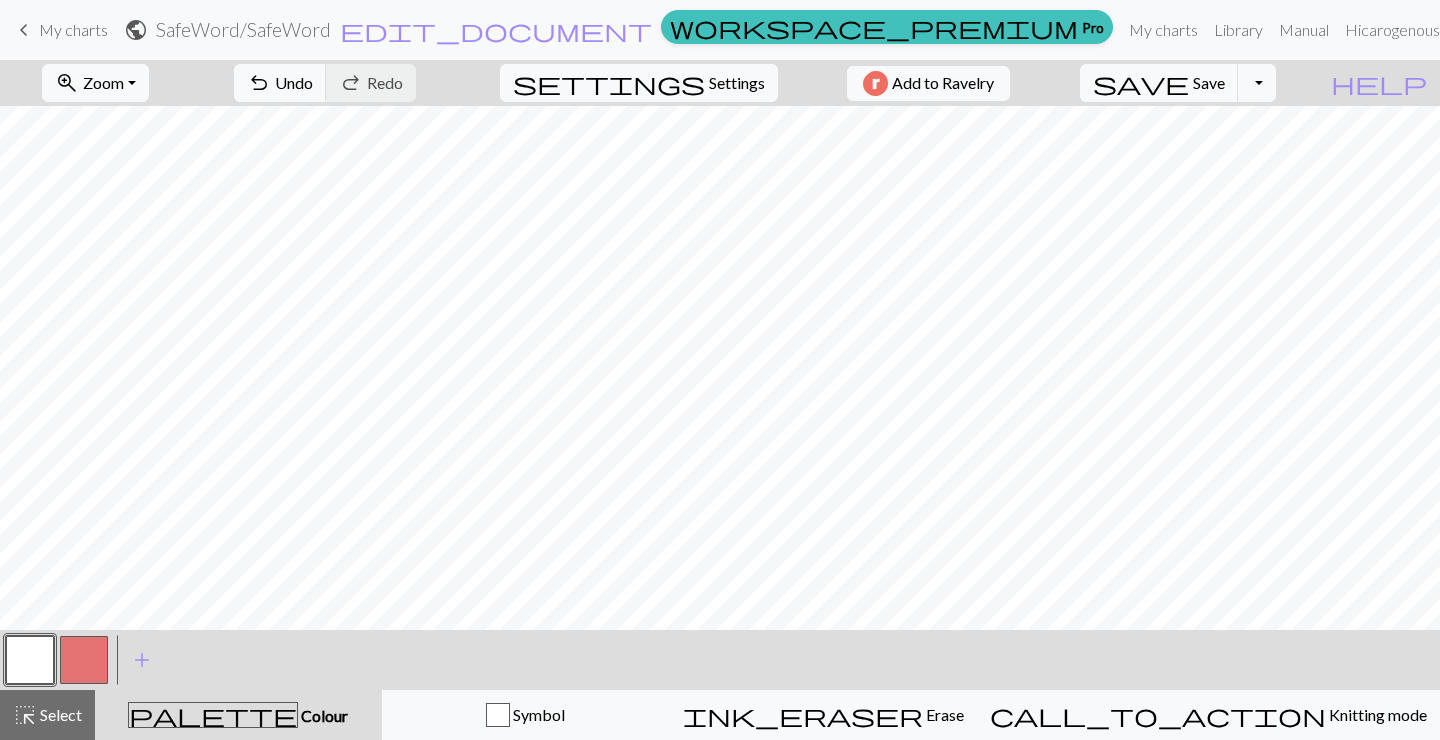 click at bounding box center [84, 660] 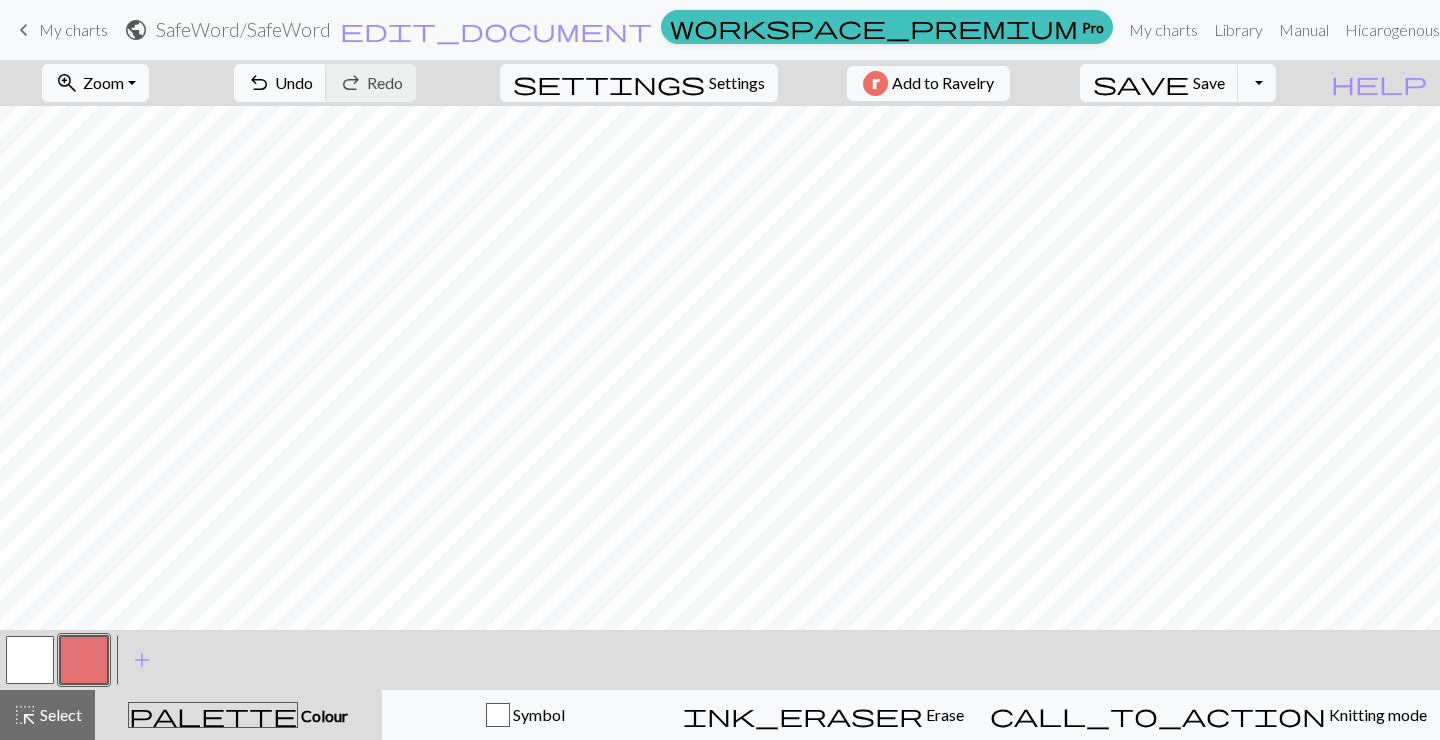 click at bounding box center [30, 660] 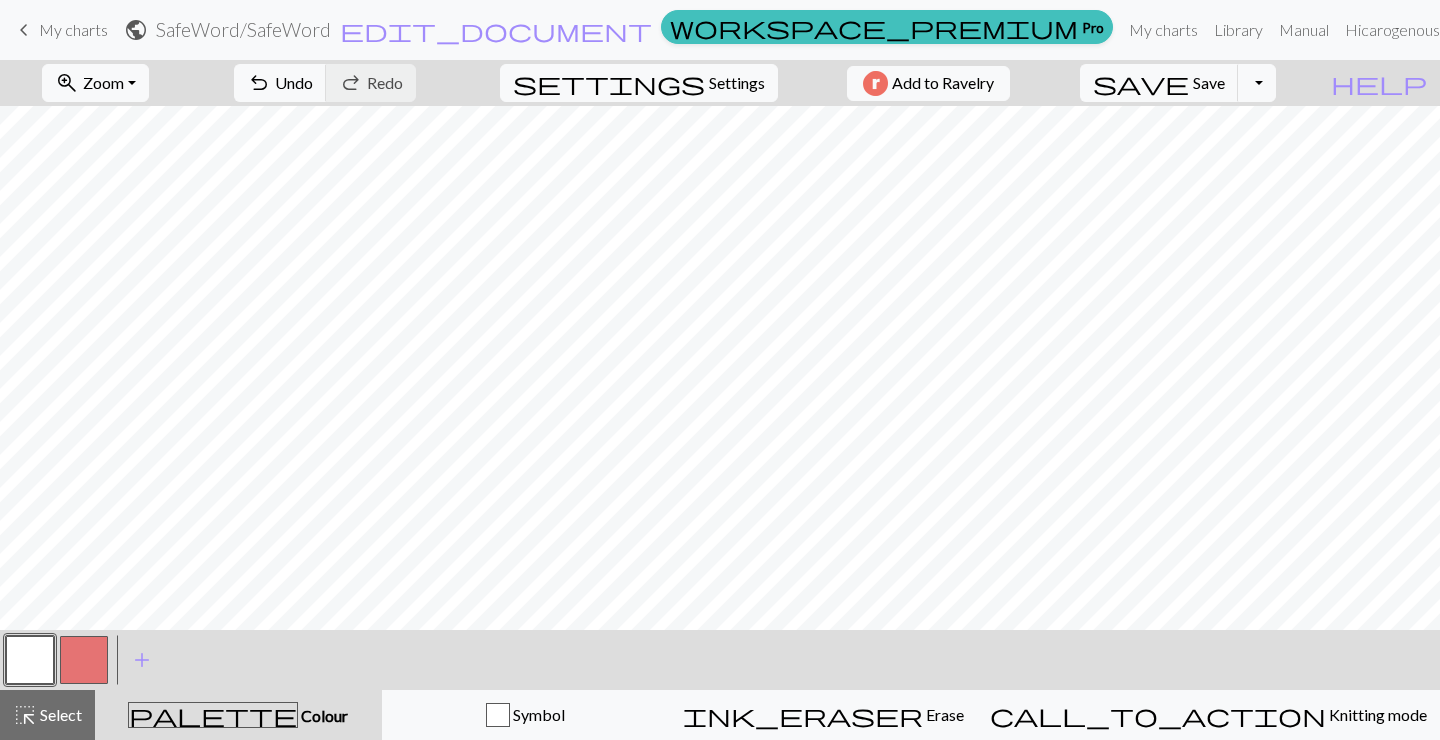 click at bounding box center [84, 660] 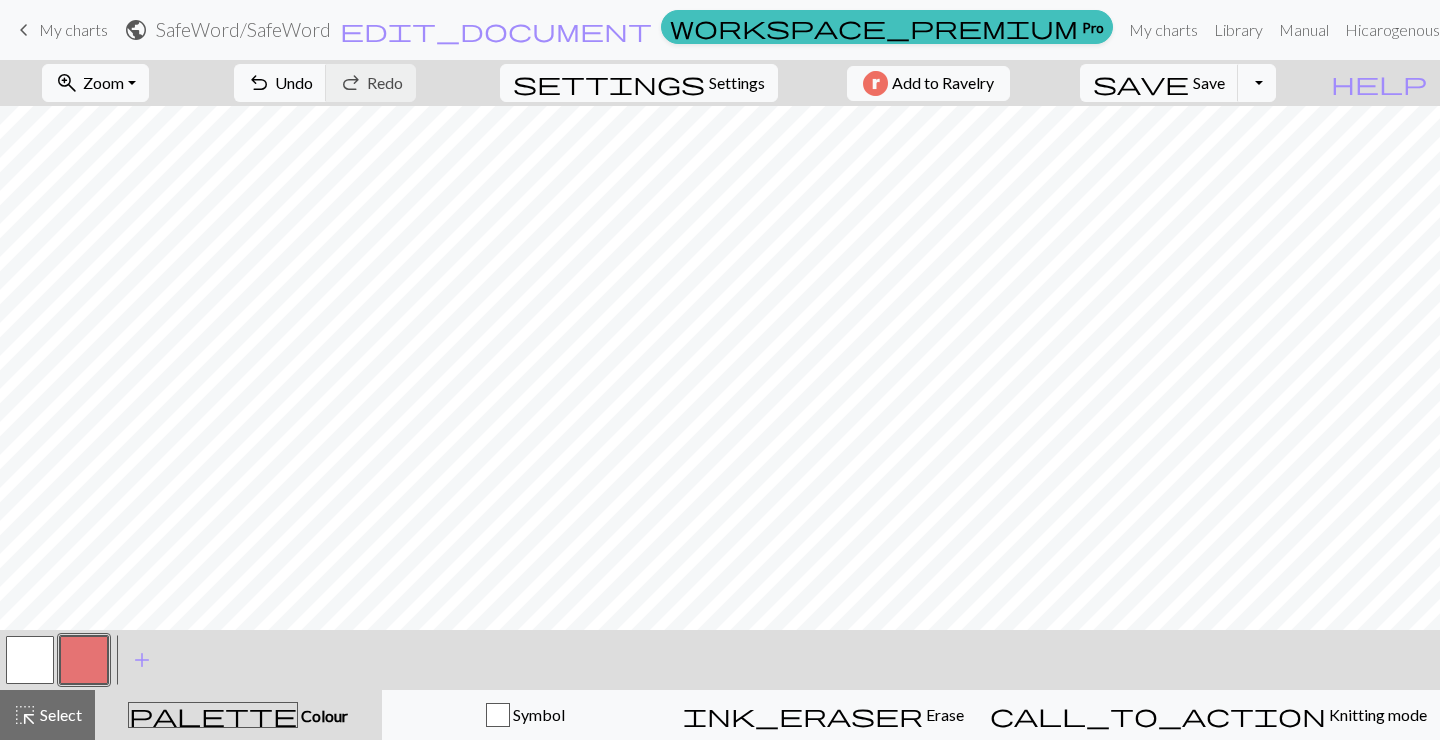 click at bounding box center [30, 660] 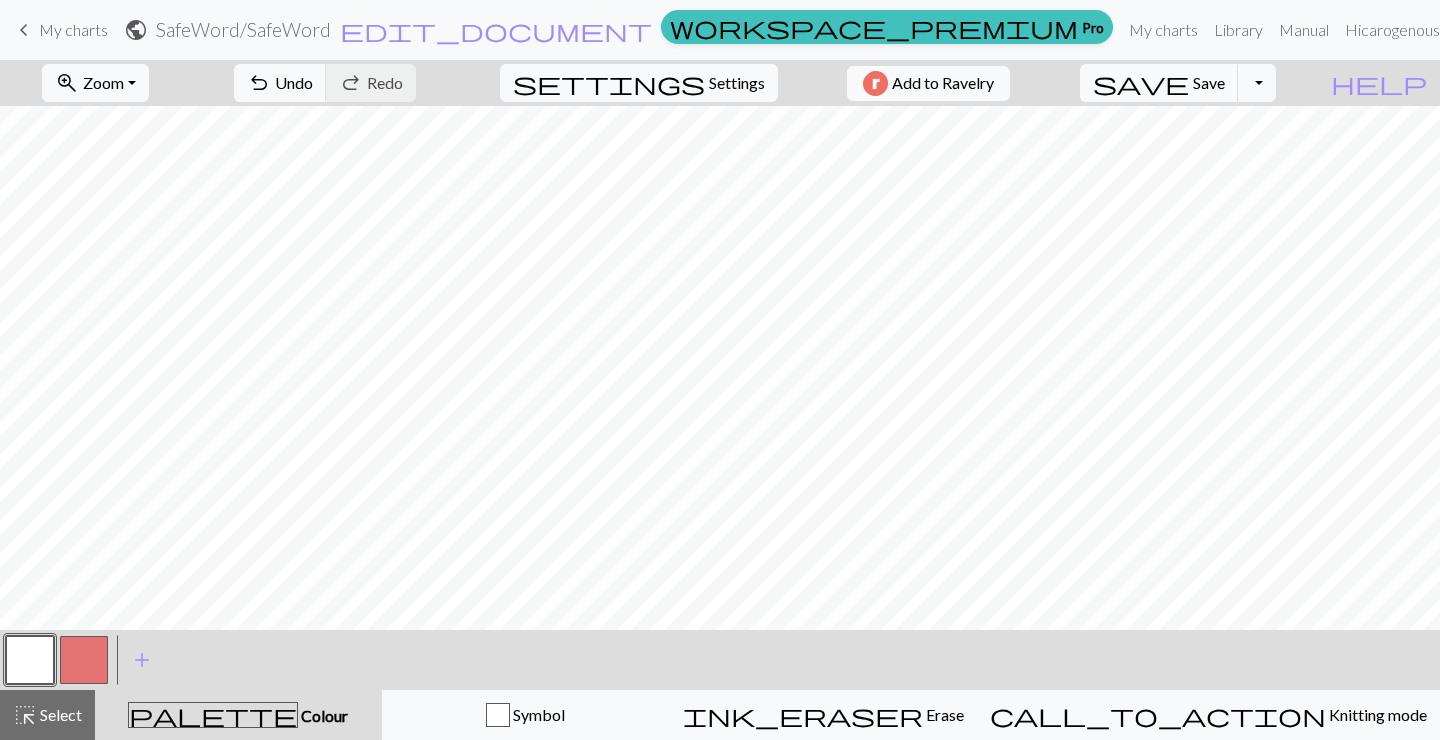 click on "zoom_in Zoom Zoom Fit all Fit width Fit height 50% 100% 150% 200% undo Undo Undo redo Redo Redo settings  Settings    Add to Ravelry save Save Save Toggle Dropdown file_copy  Save a copy save_alt  Download help Show me around < > add Add a  colour highlight_alt   Select   Select palette   Colour   Colour   Symbol ink_eraser   Erase   Erase call_to_action   Knitting mode   Knitting mode" at bounding box center [720, 400] 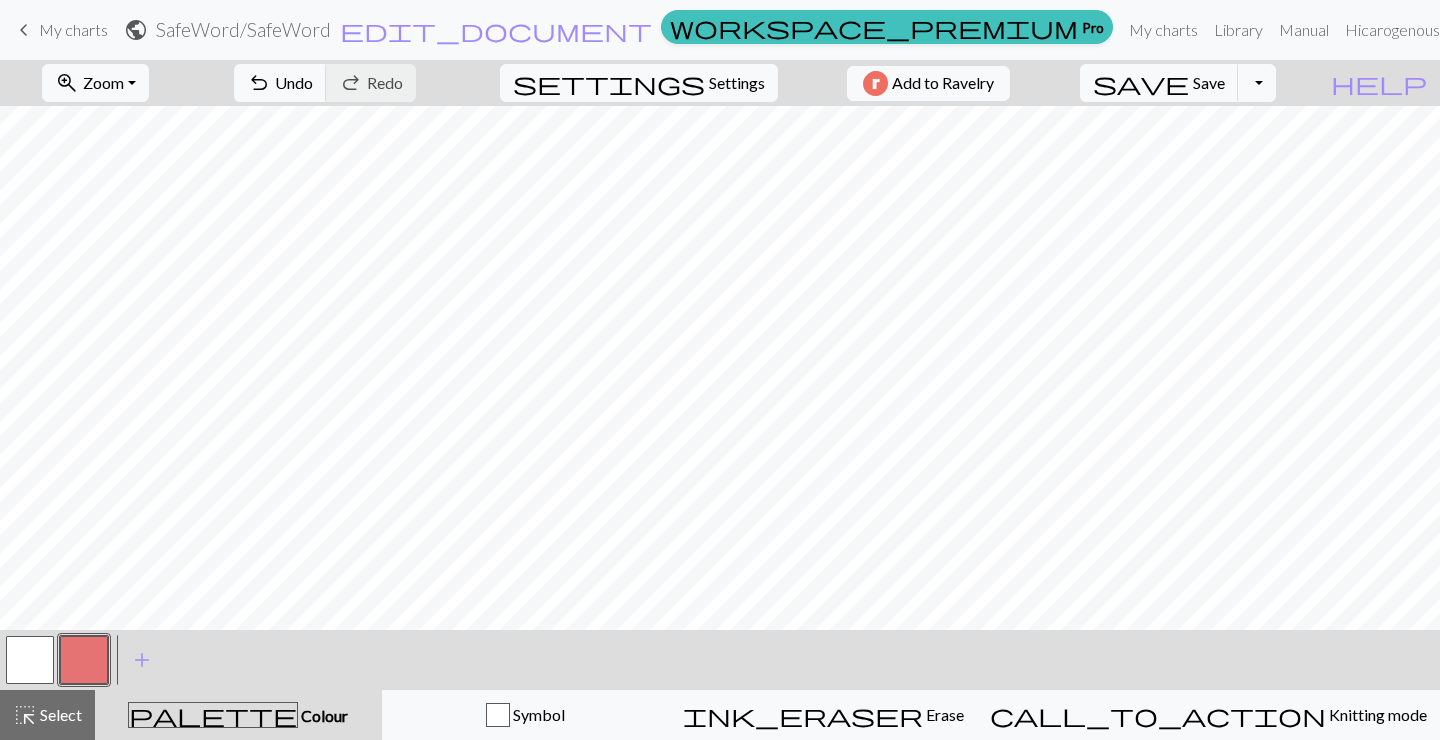 click on "zoom_in Zoom Zoom Fit all Fit width Fit height 50% 100% 150% 200% undo Undo Undo redo Redo Redo settings  Settings    Add to Ravelry save Save Save Toggle Dropdown file_copy  Save a copy save_alt  Download help Show me around < > add Add a  colour highlight_alt   Select   Select palette   Colour   Colour   Symbol ink_eraser   Erase   Erase call_to_action   Knitting mode   Knitting mode" at bounding box center (720, 400) 